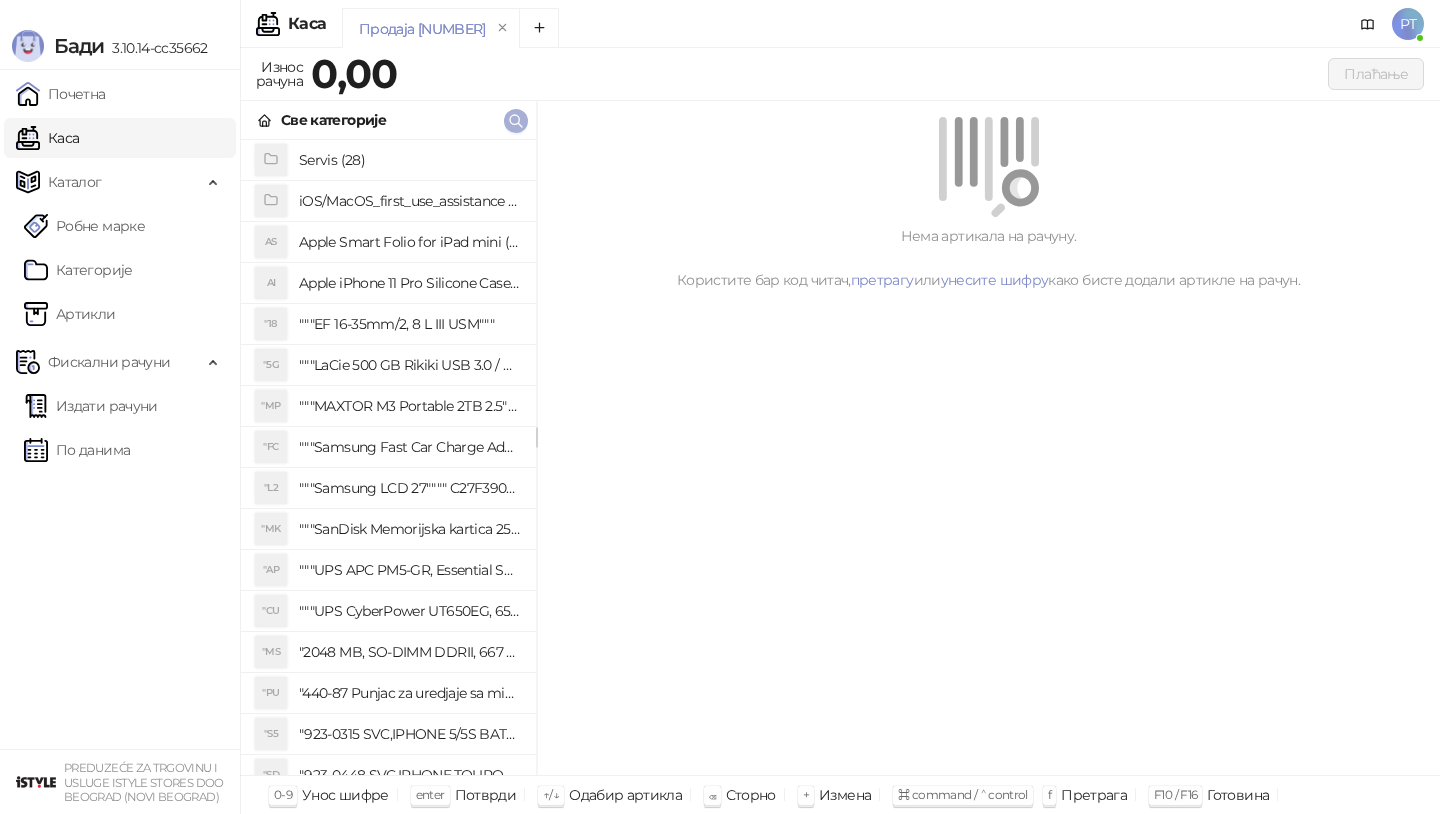 scroll, scrollTop: 0, scrollLeft: 0, axis: both 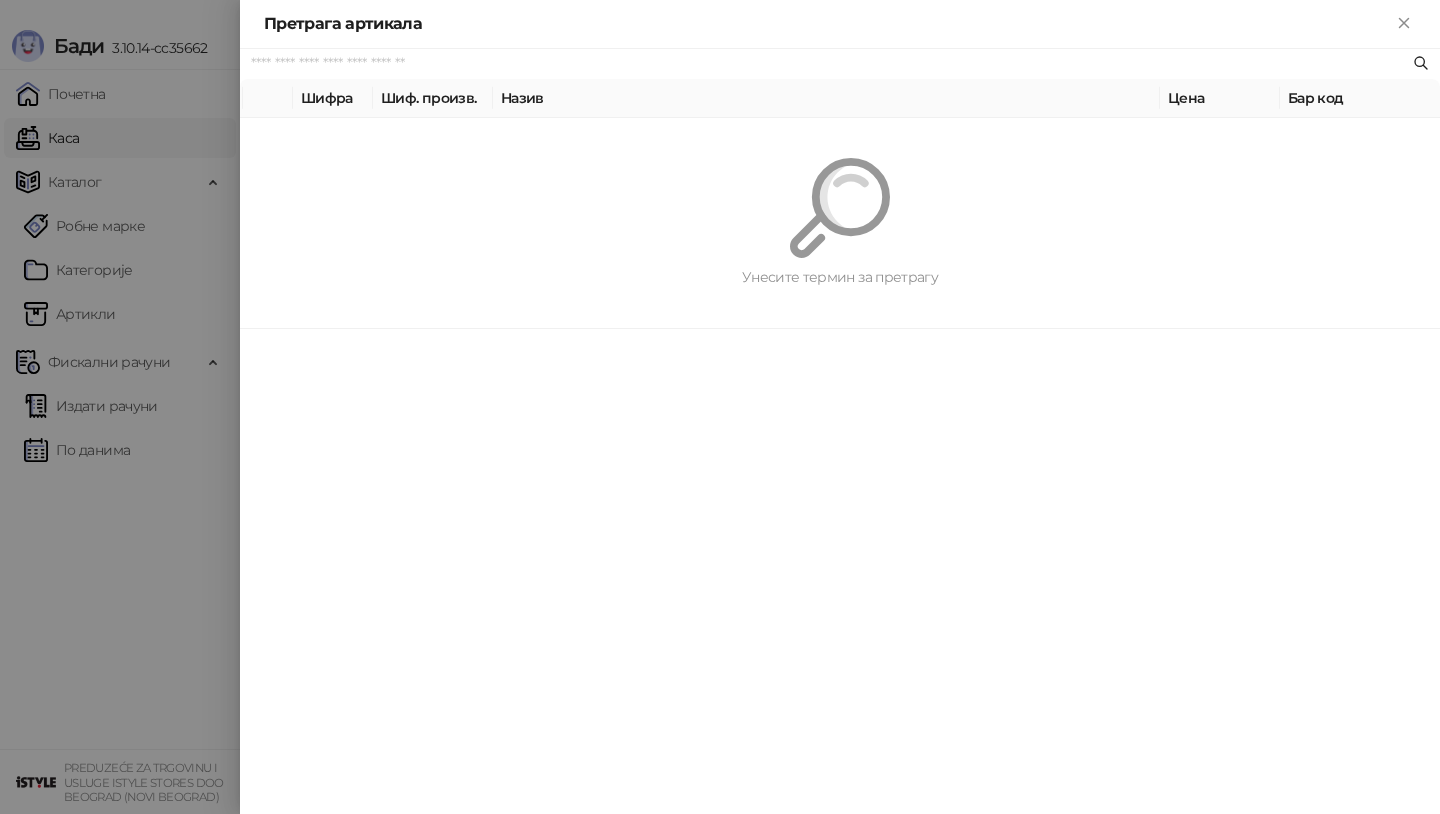 paste on "*********" 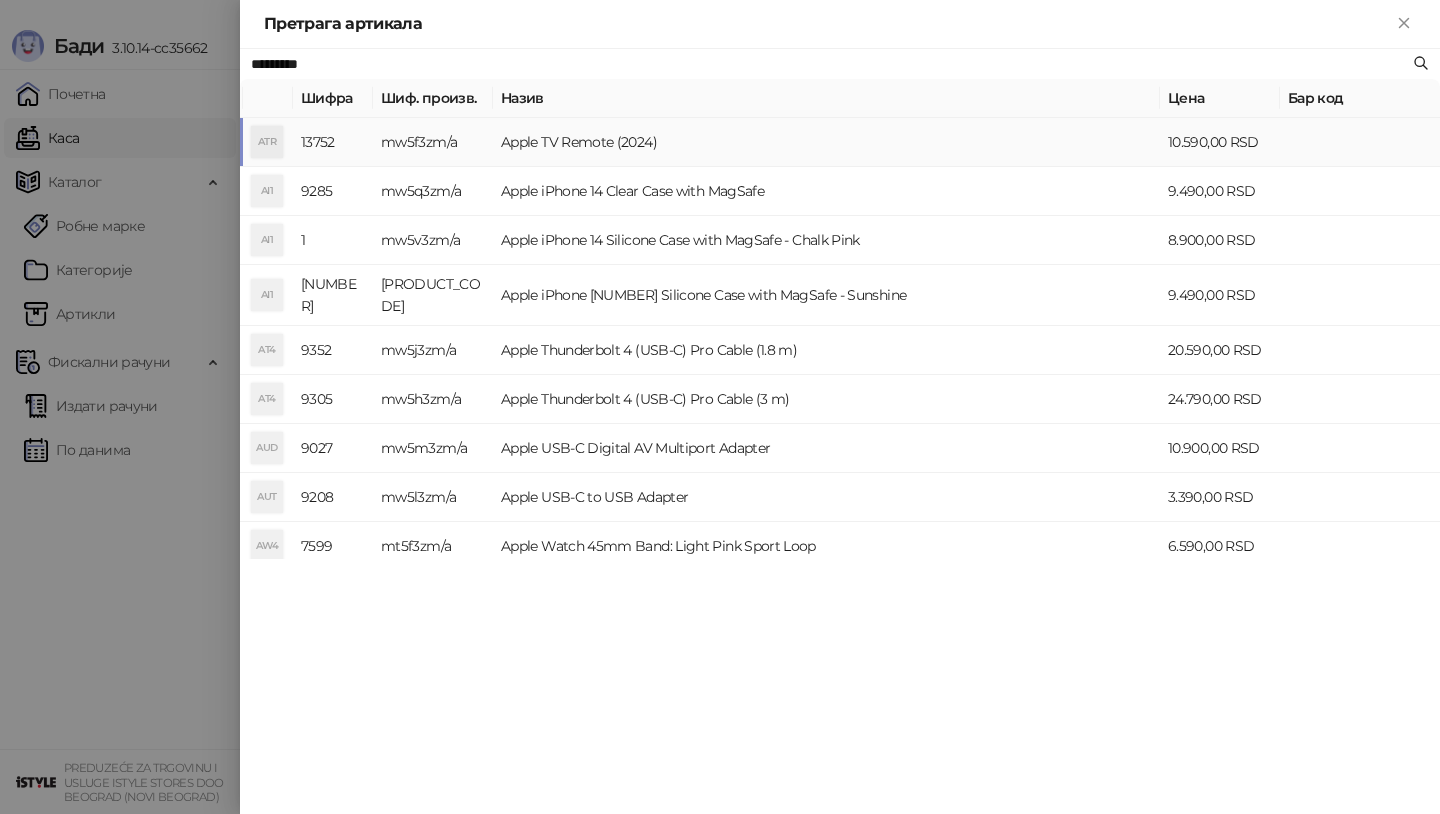 type on "*********" 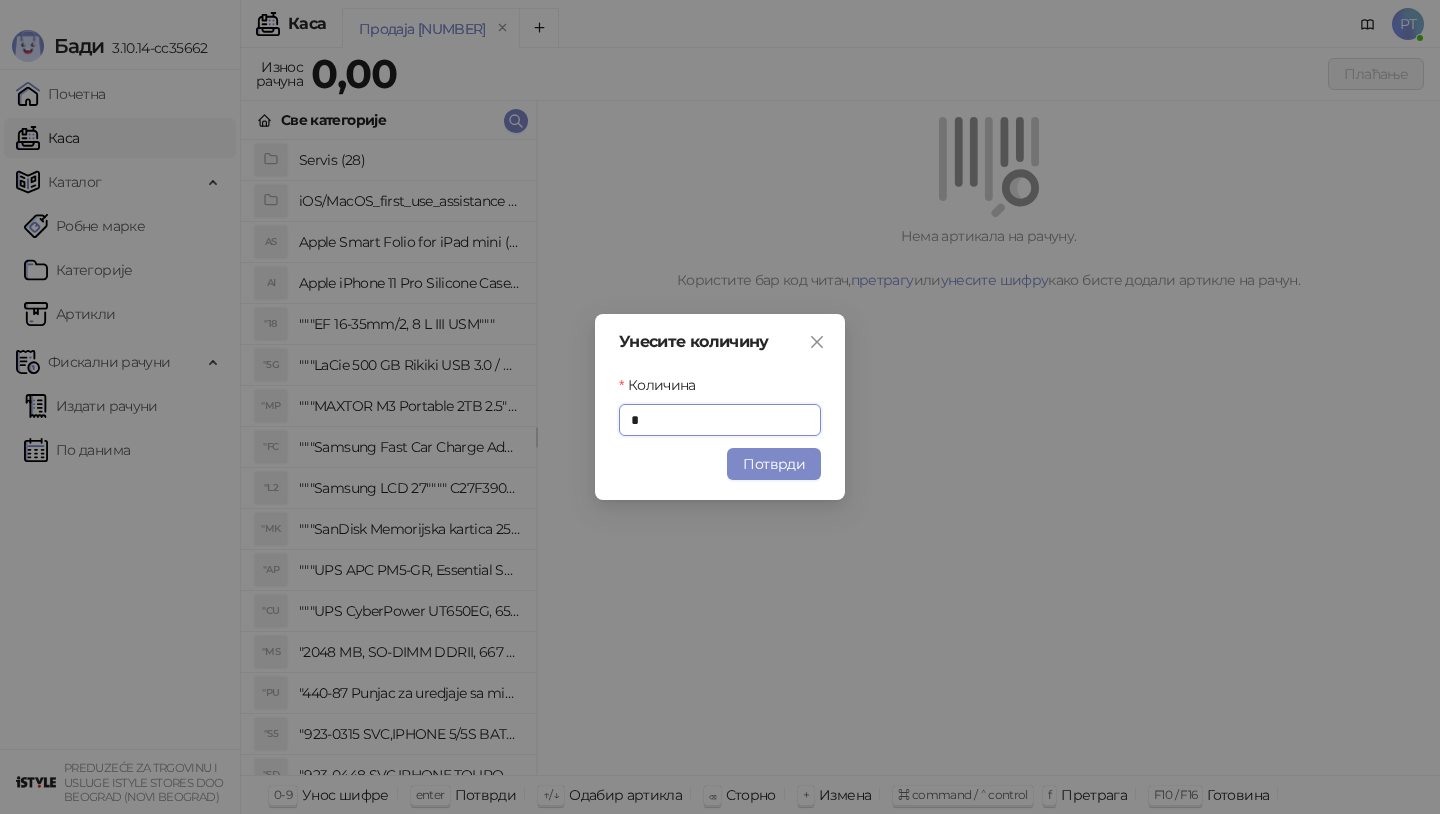 click on "Унесите количину Количина * Потврди" at bounding box center (720, 407) 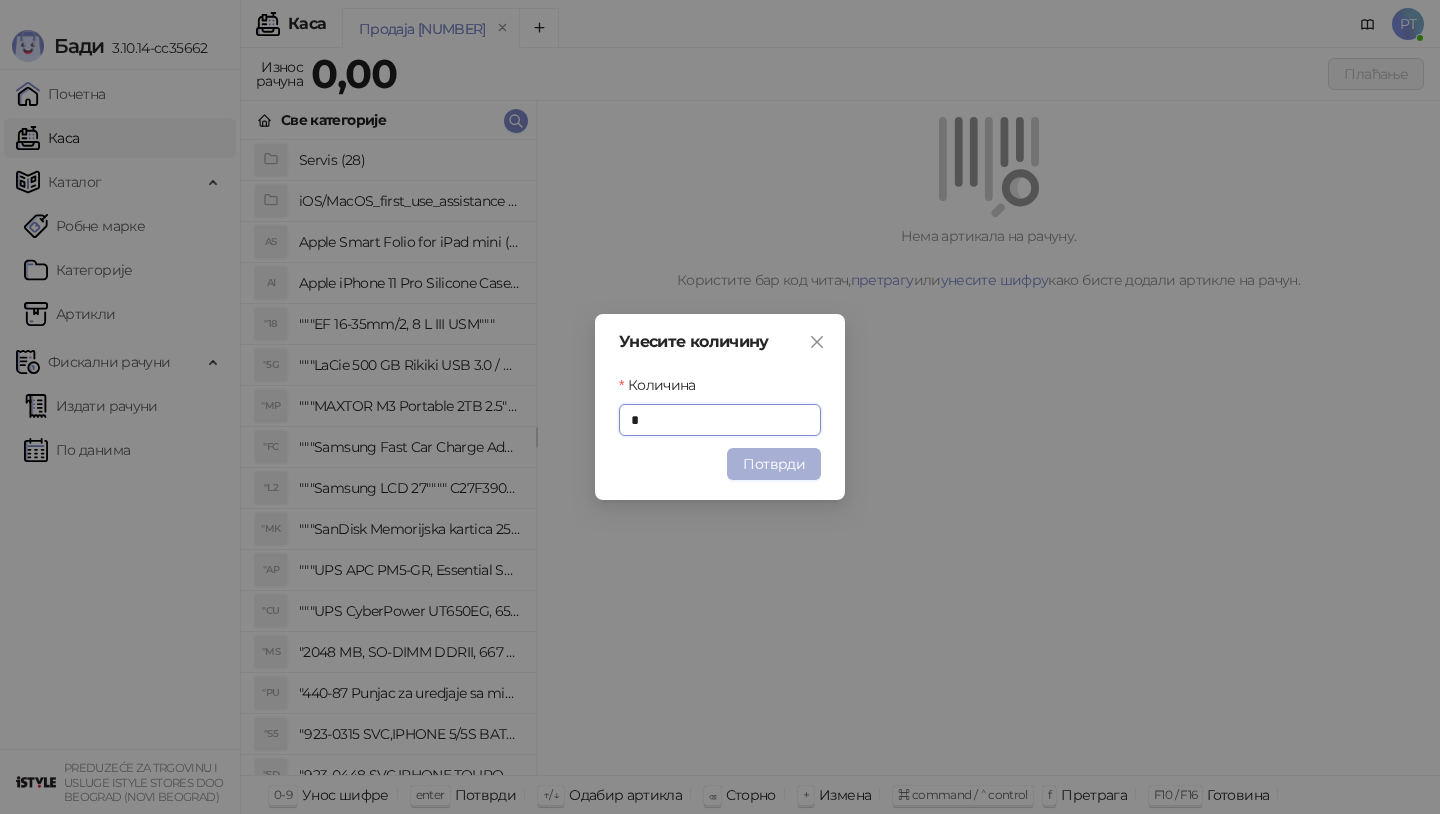 click on "Потврди" at bounding box center [774, 464] 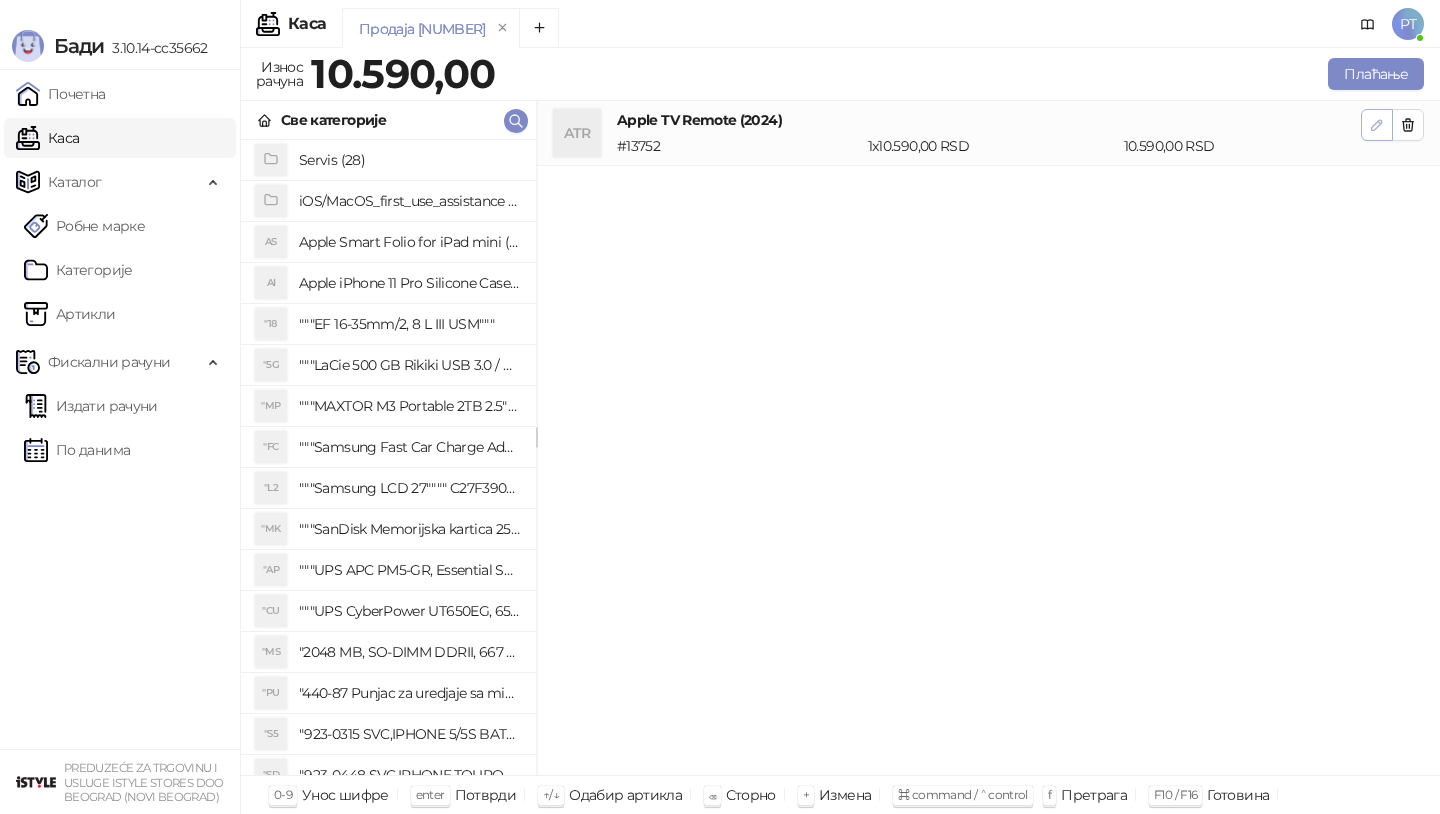 click 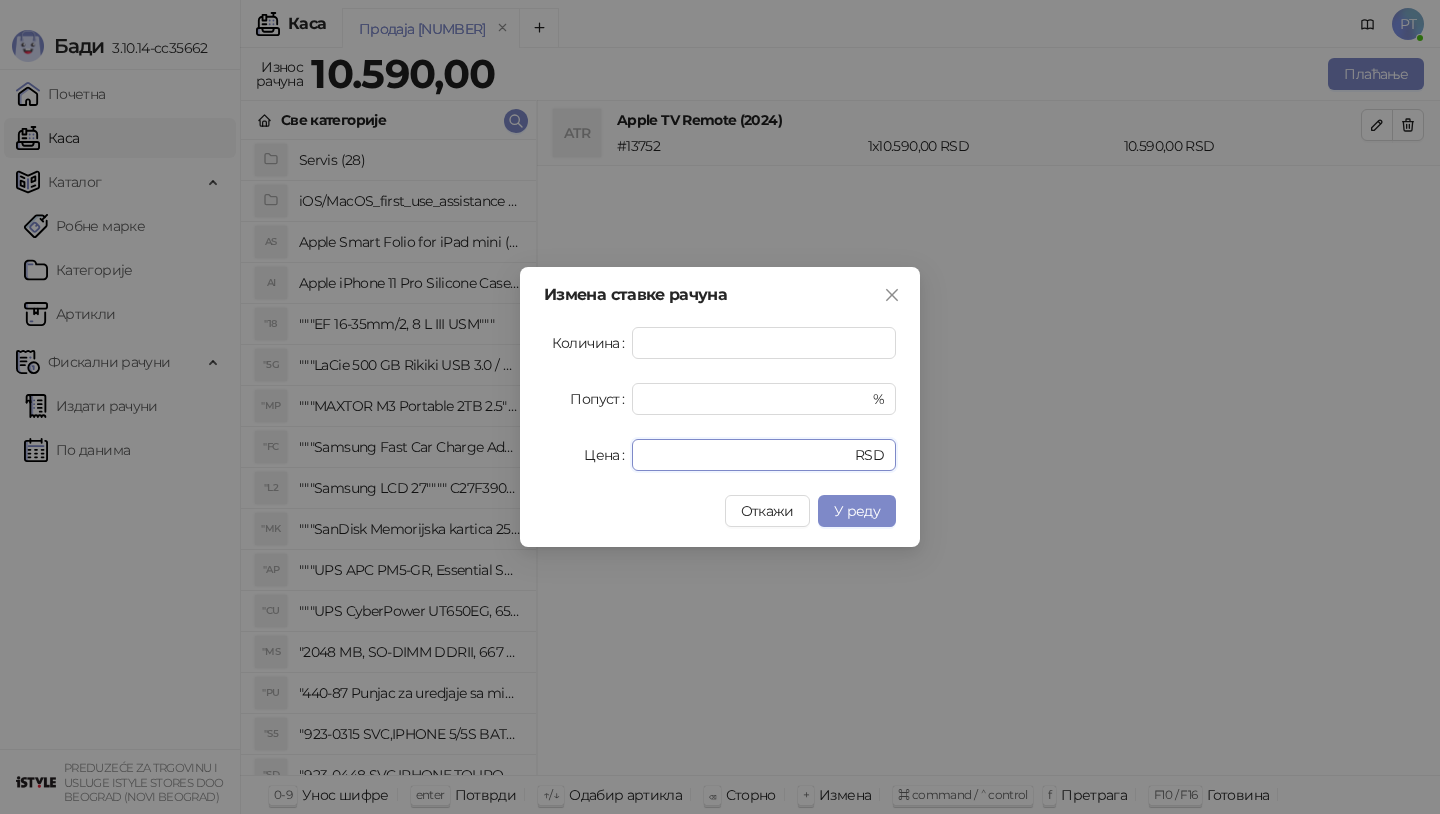 drag, startPoint x: 691, startPoint y: 454, endPoint x: 550, endPoint y: 454, distance: 141 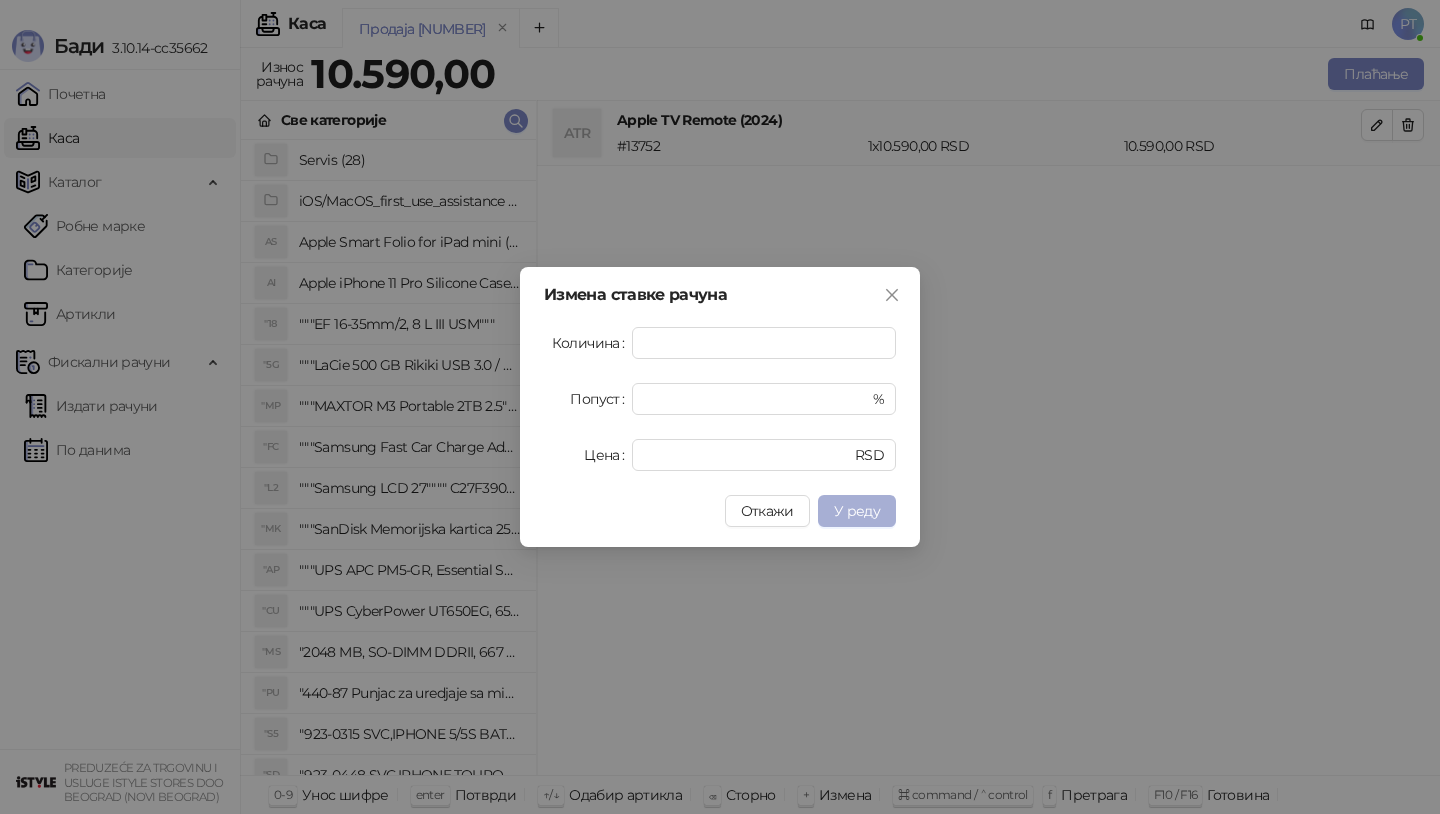 type on "*****" 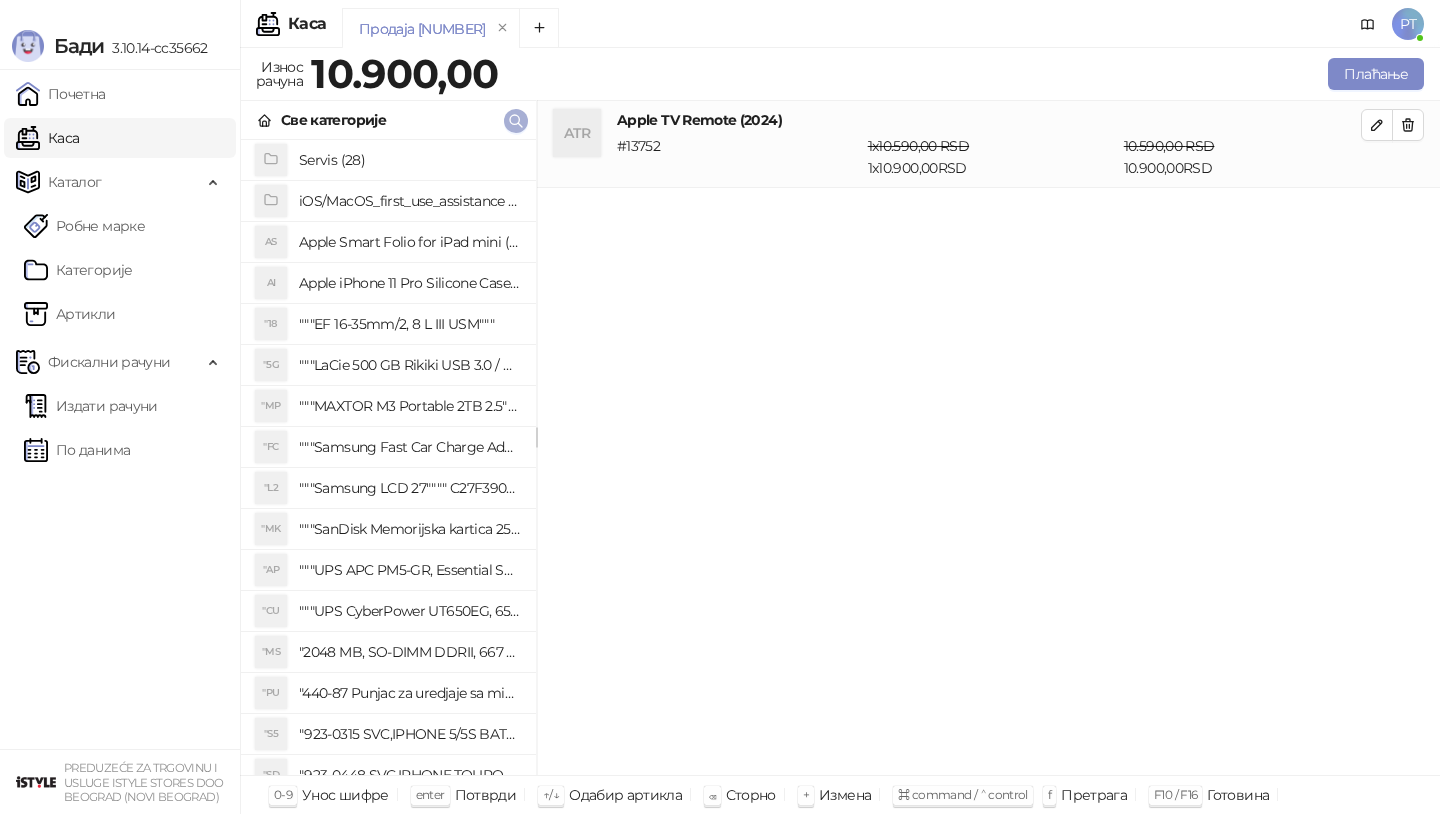 click 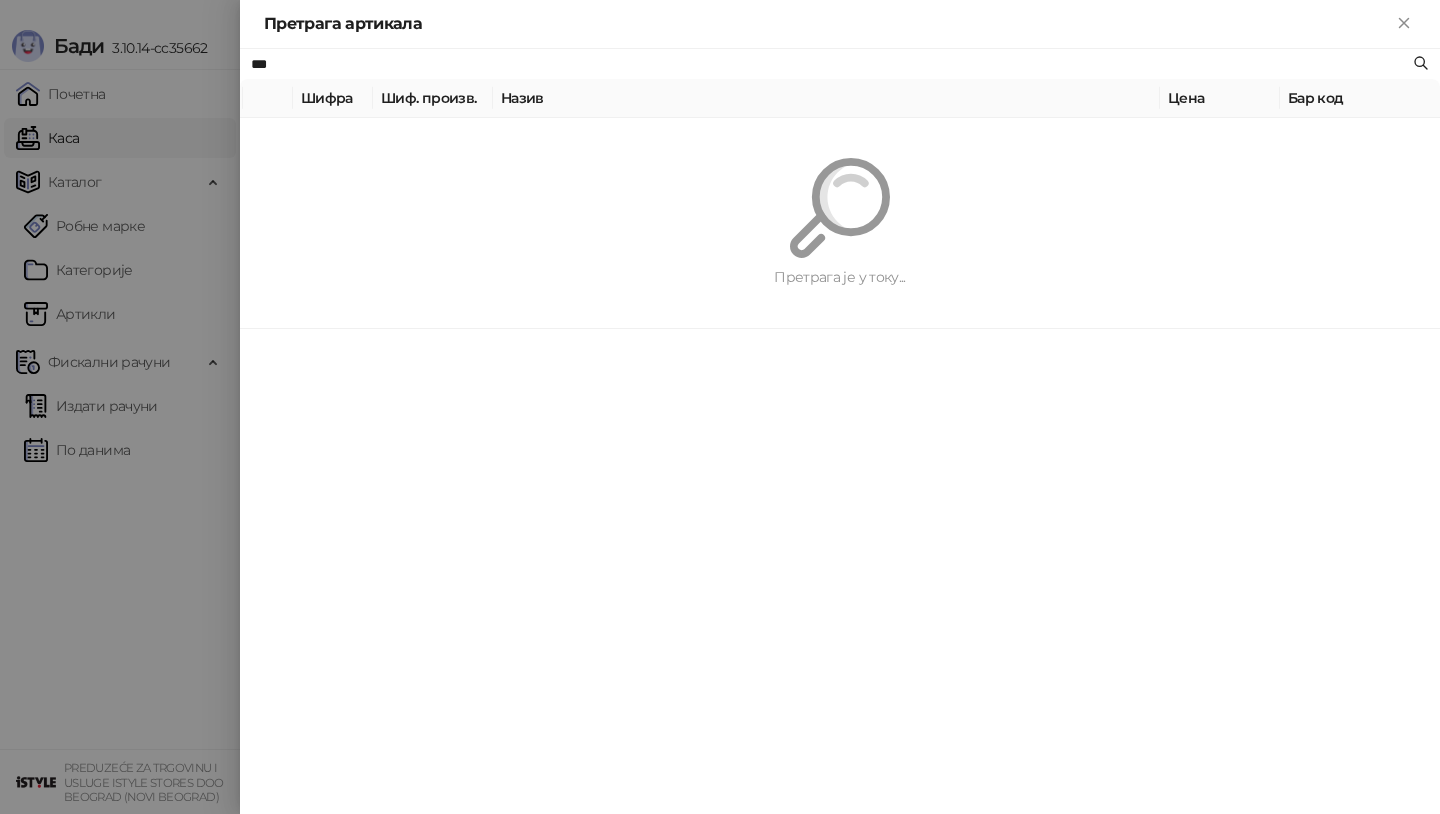 type on "***" 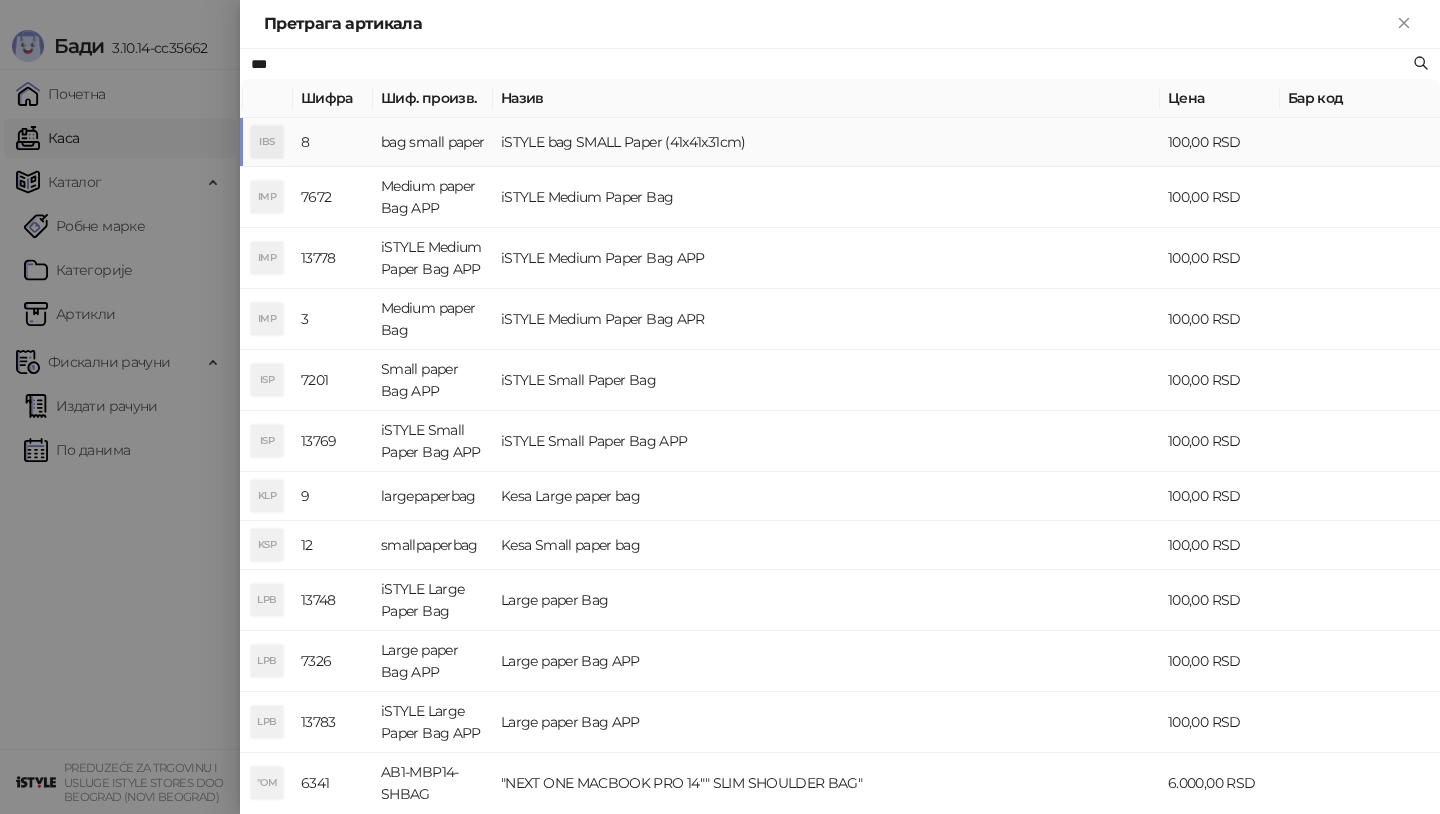 click on "IBS" at bounding box center [267, 142] 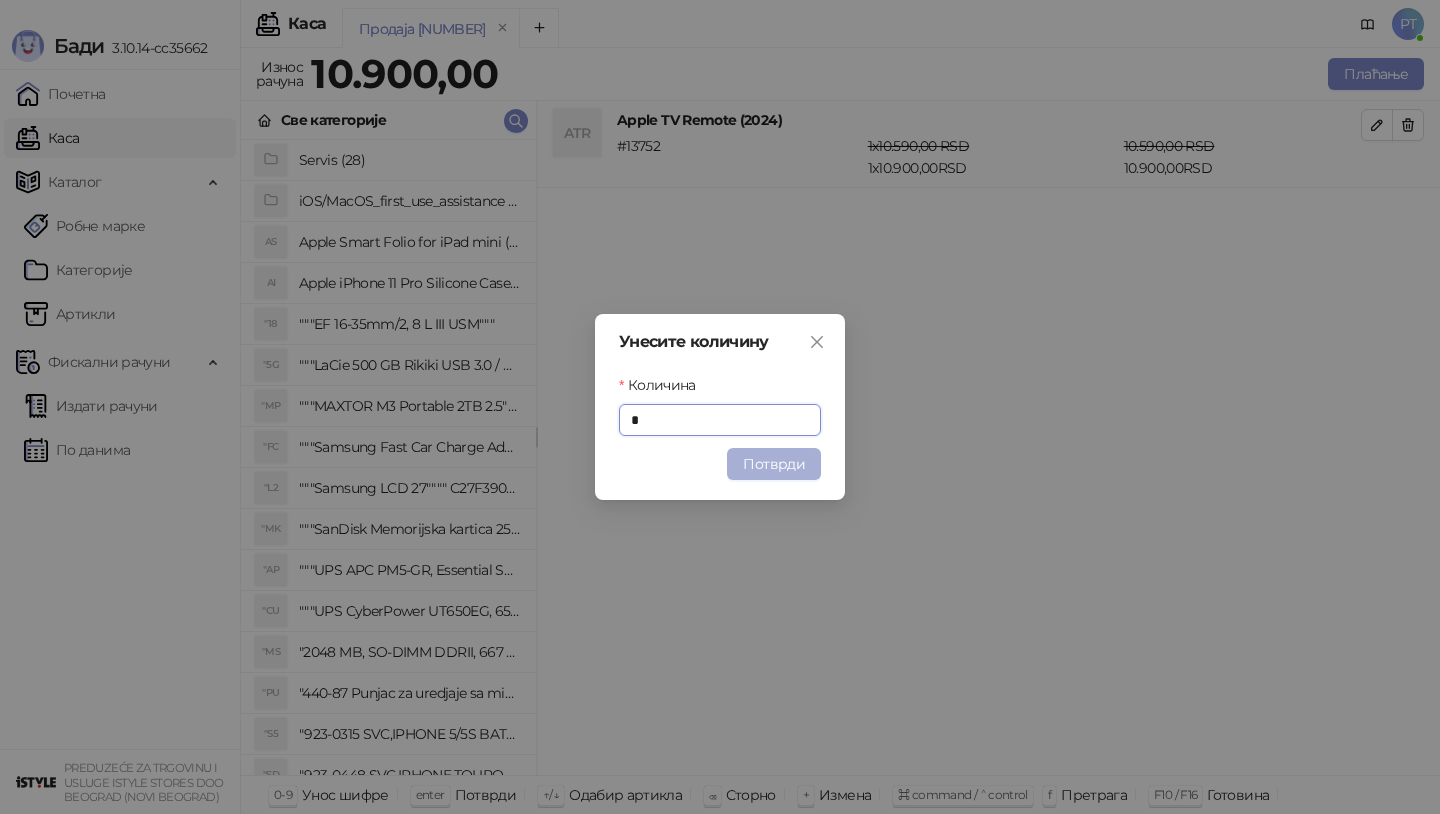 click on "Потврди" at bounding box center (774, 464) 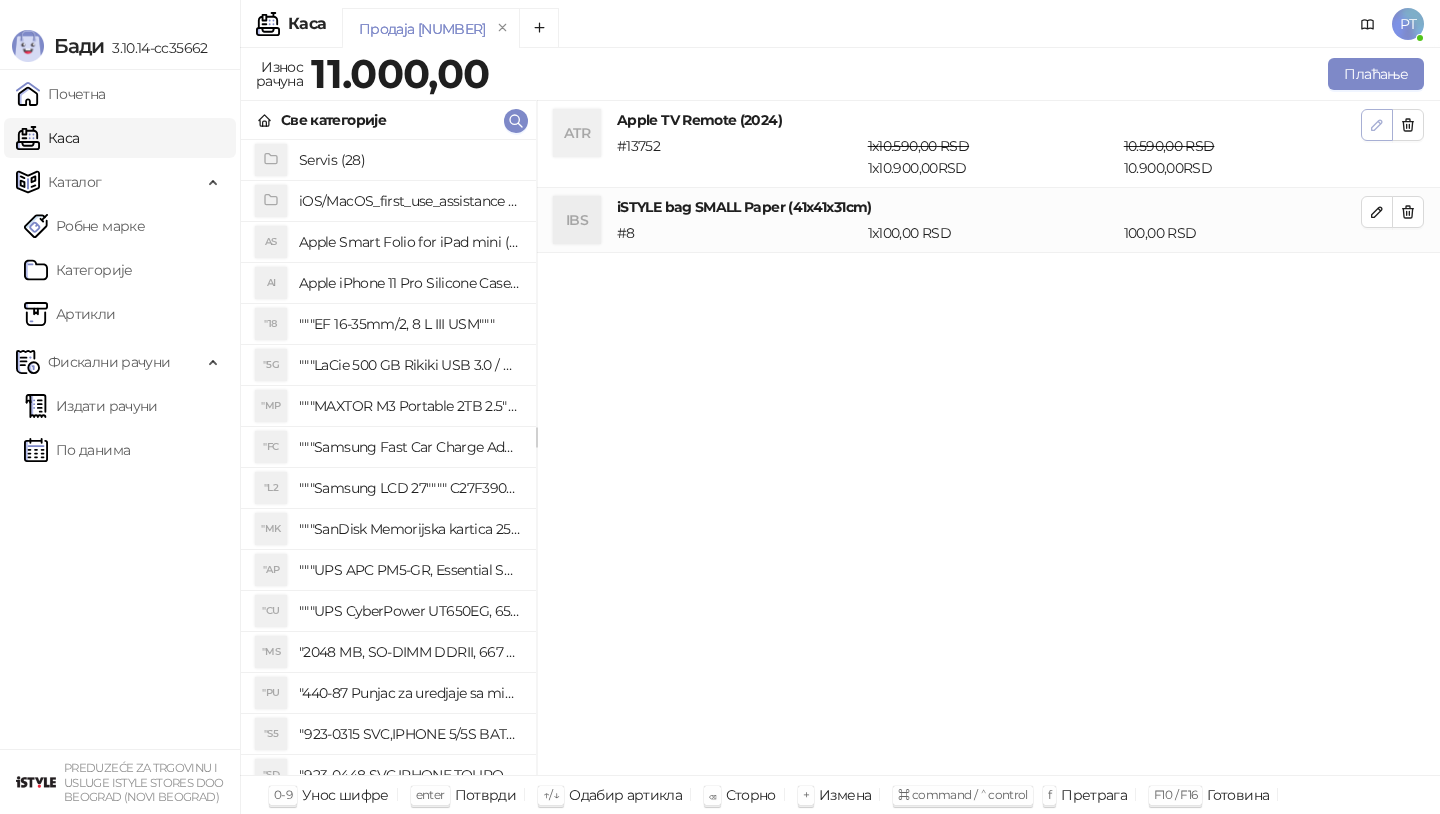 click 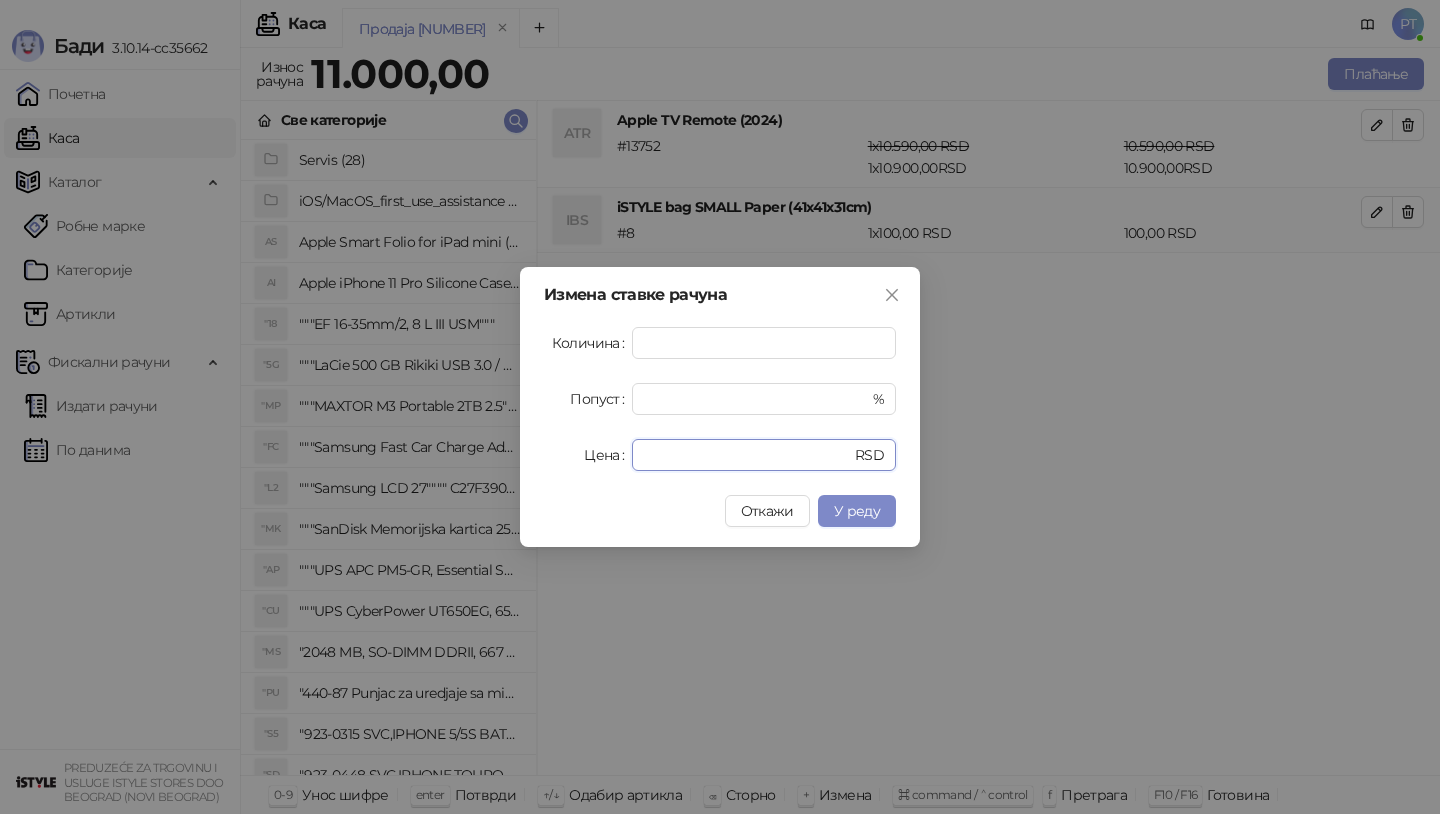 drag, startPoint x: 679, startPoint y: 455, endPoint x: 542, endPoint y: 455, distance: 137 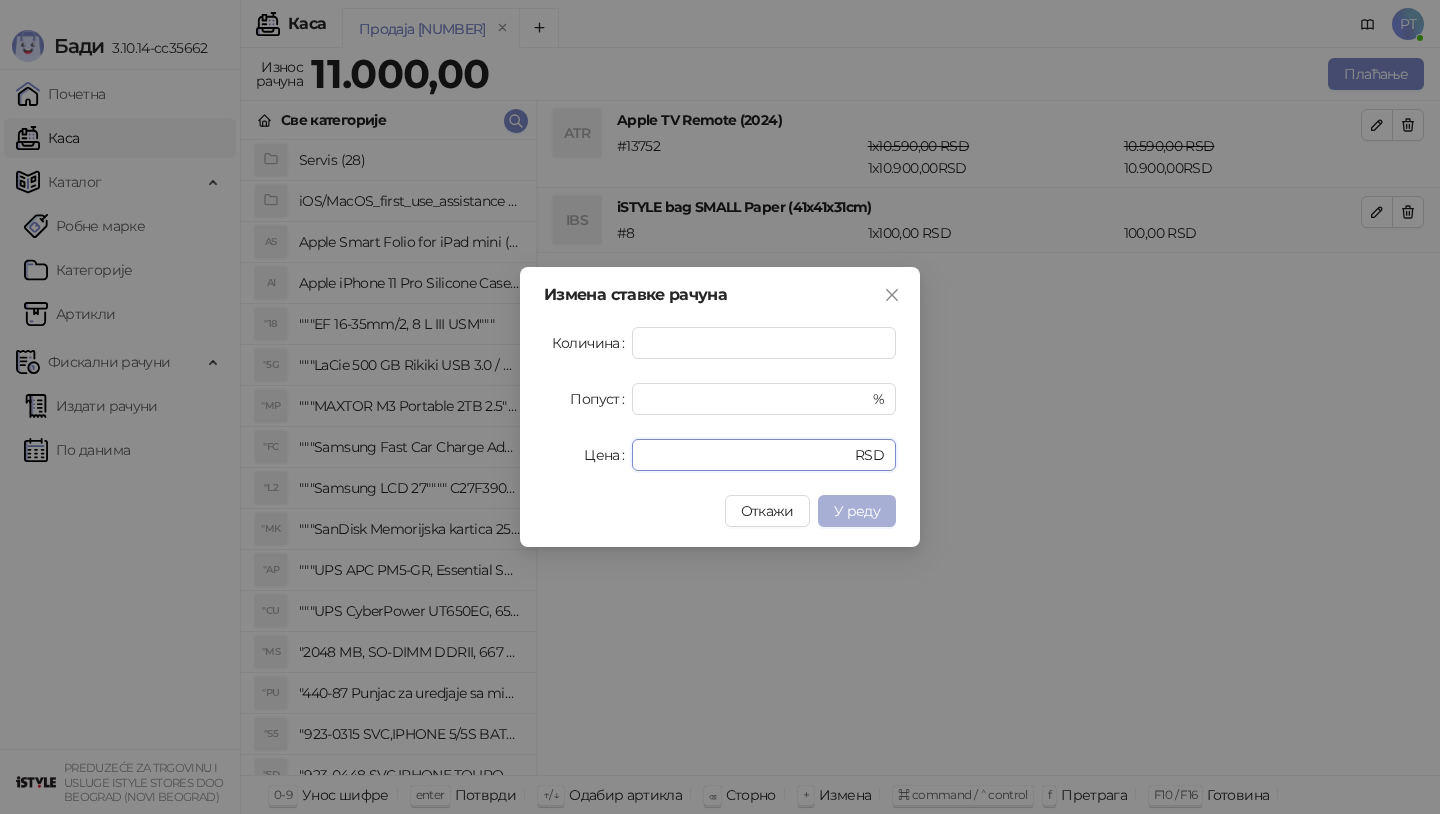 type on "*****" 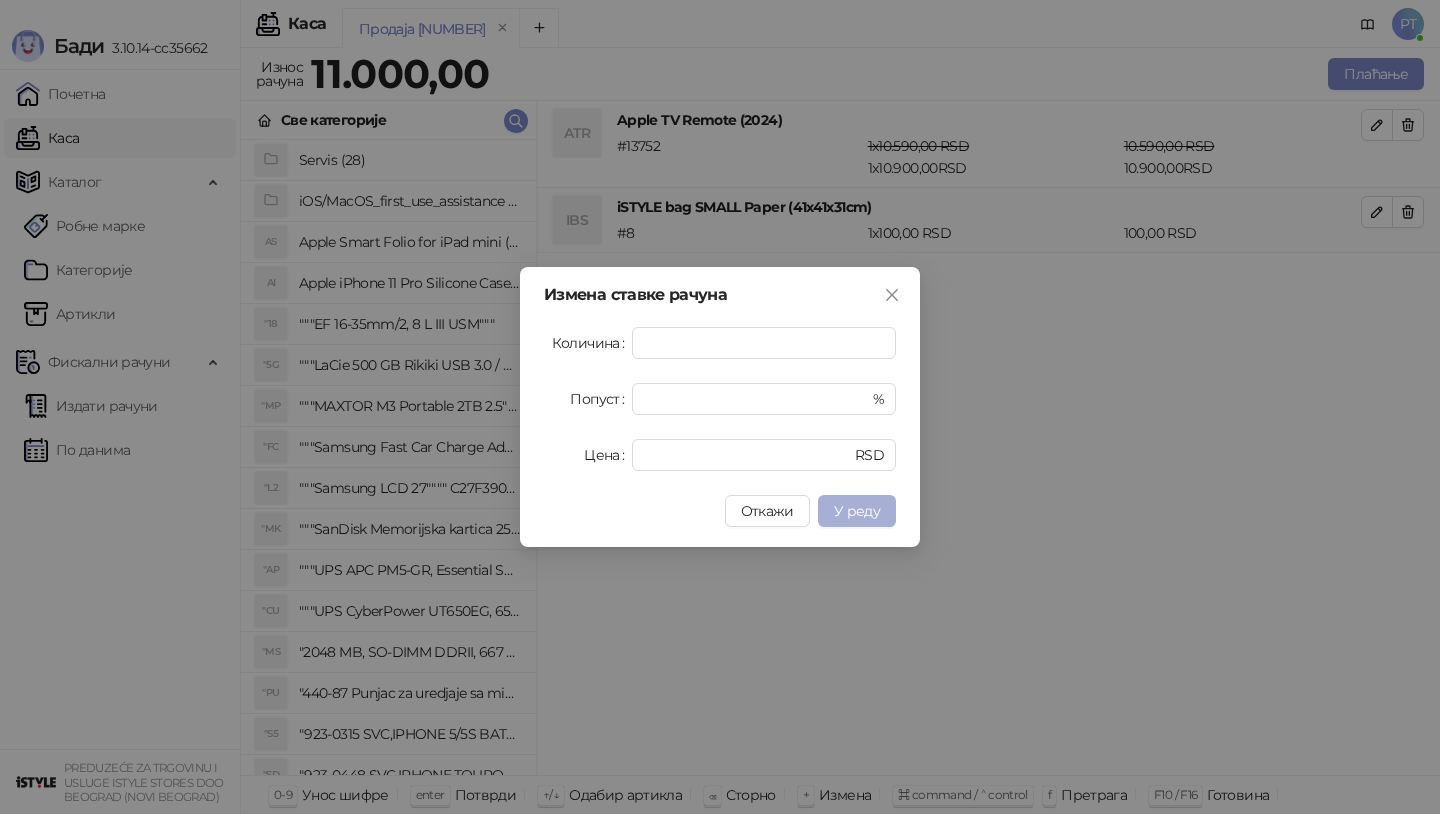 click on "У реду" at bounding box center [857, 511] 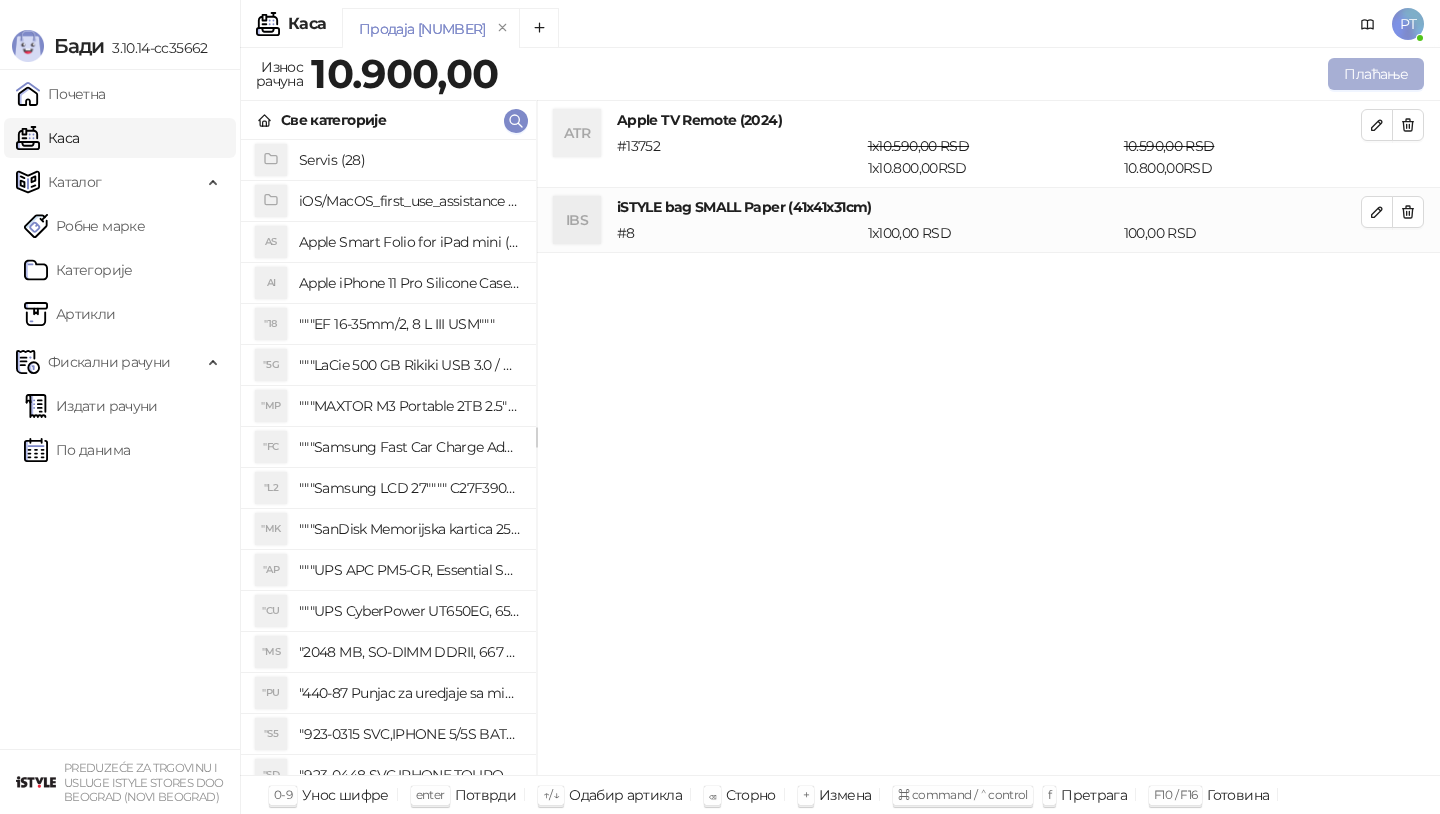 click on "Плаћање" at bounding box center (1376, 74) 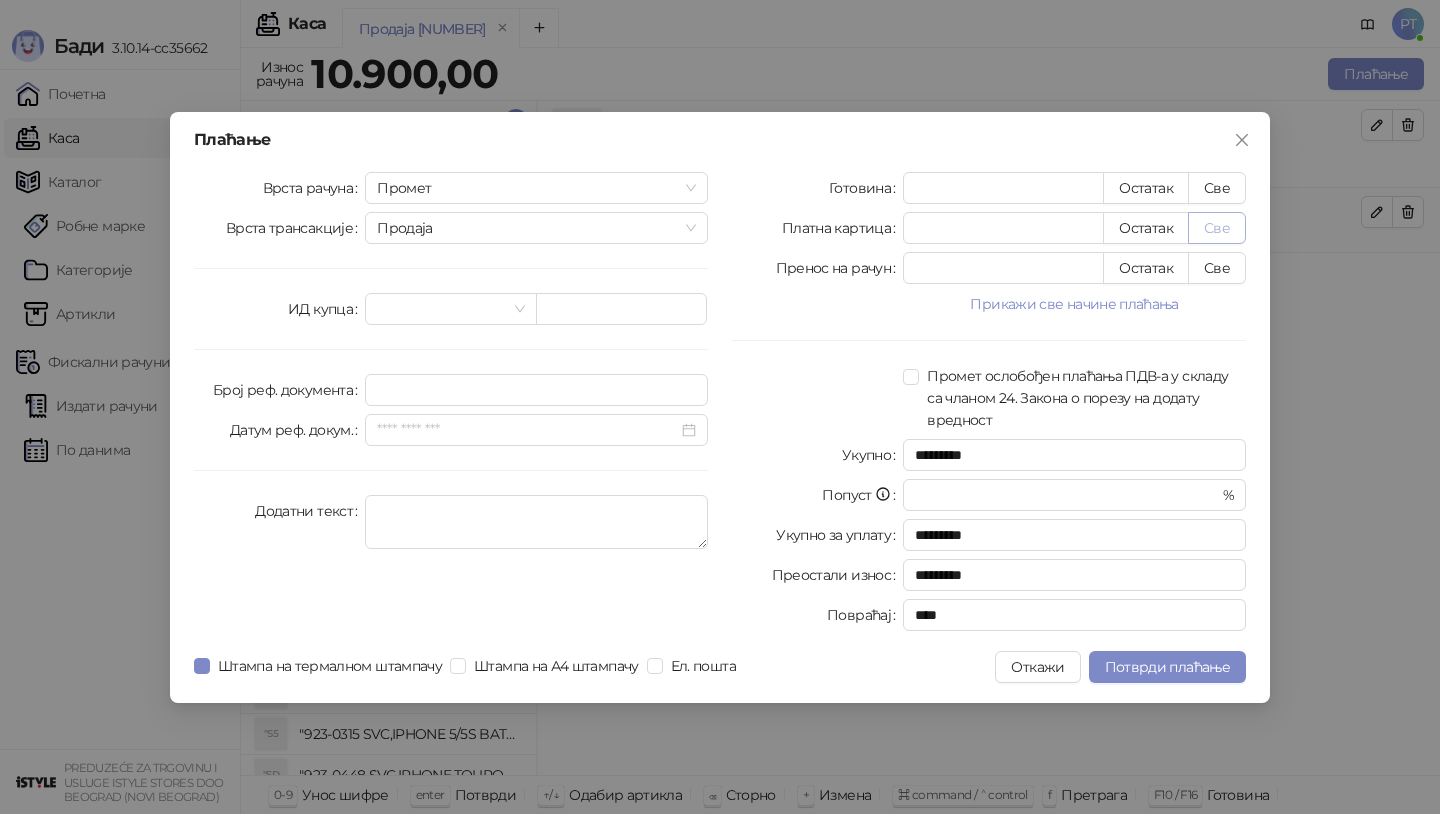 click on "Све" at bounding box center [1217, 228] 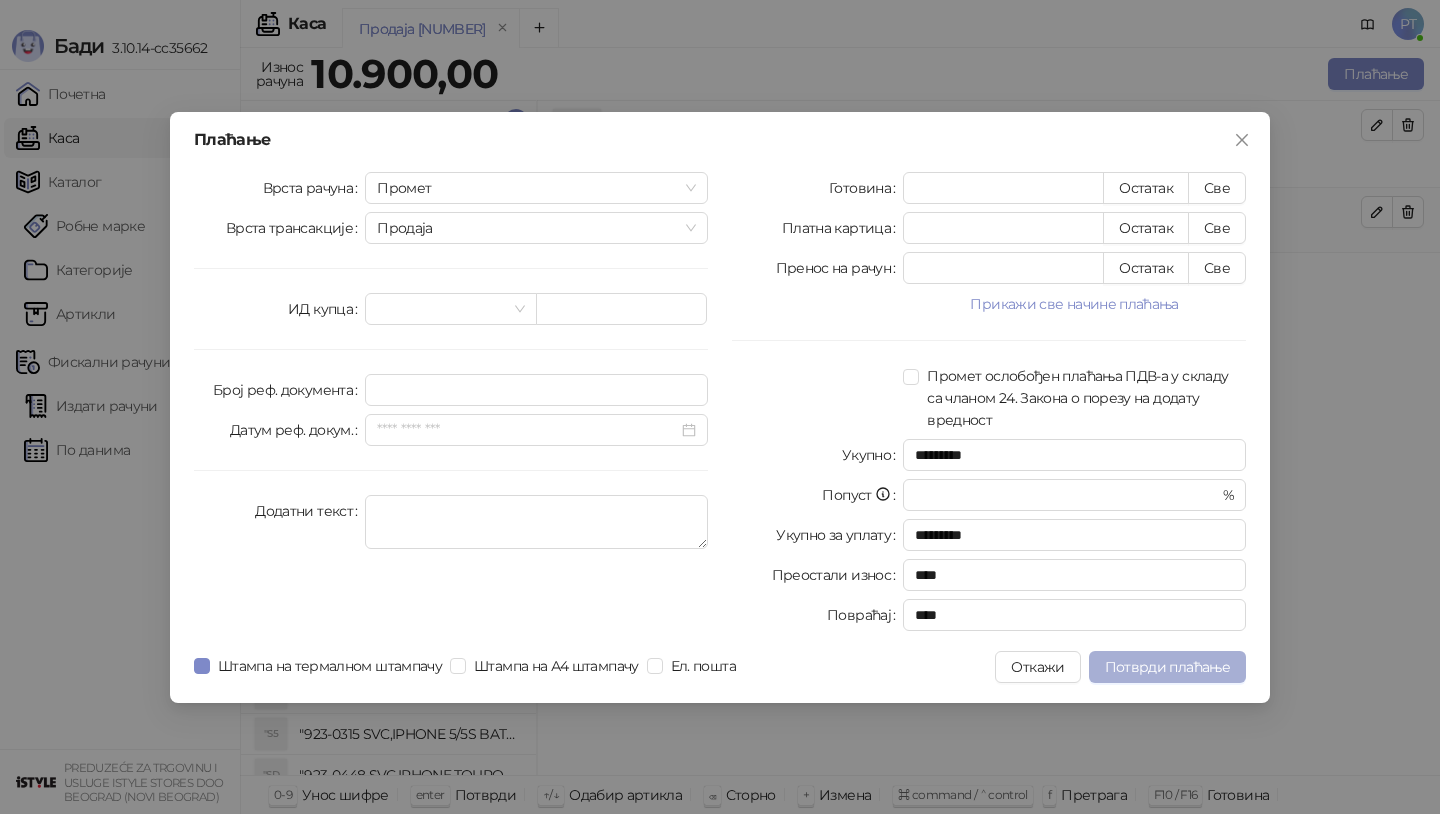 click on "Потврди плаћање" at bounding box center [1167, 667] 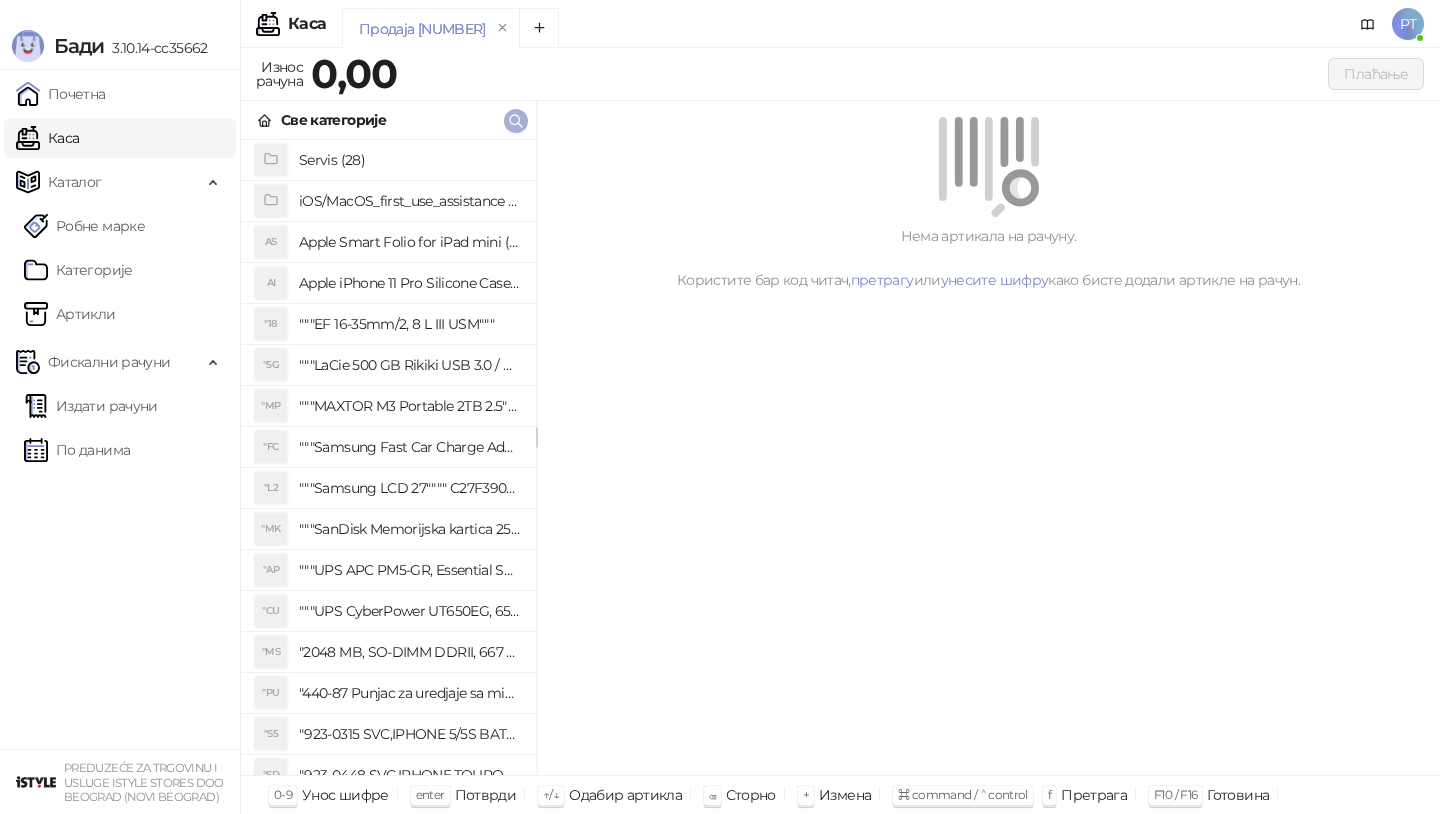click 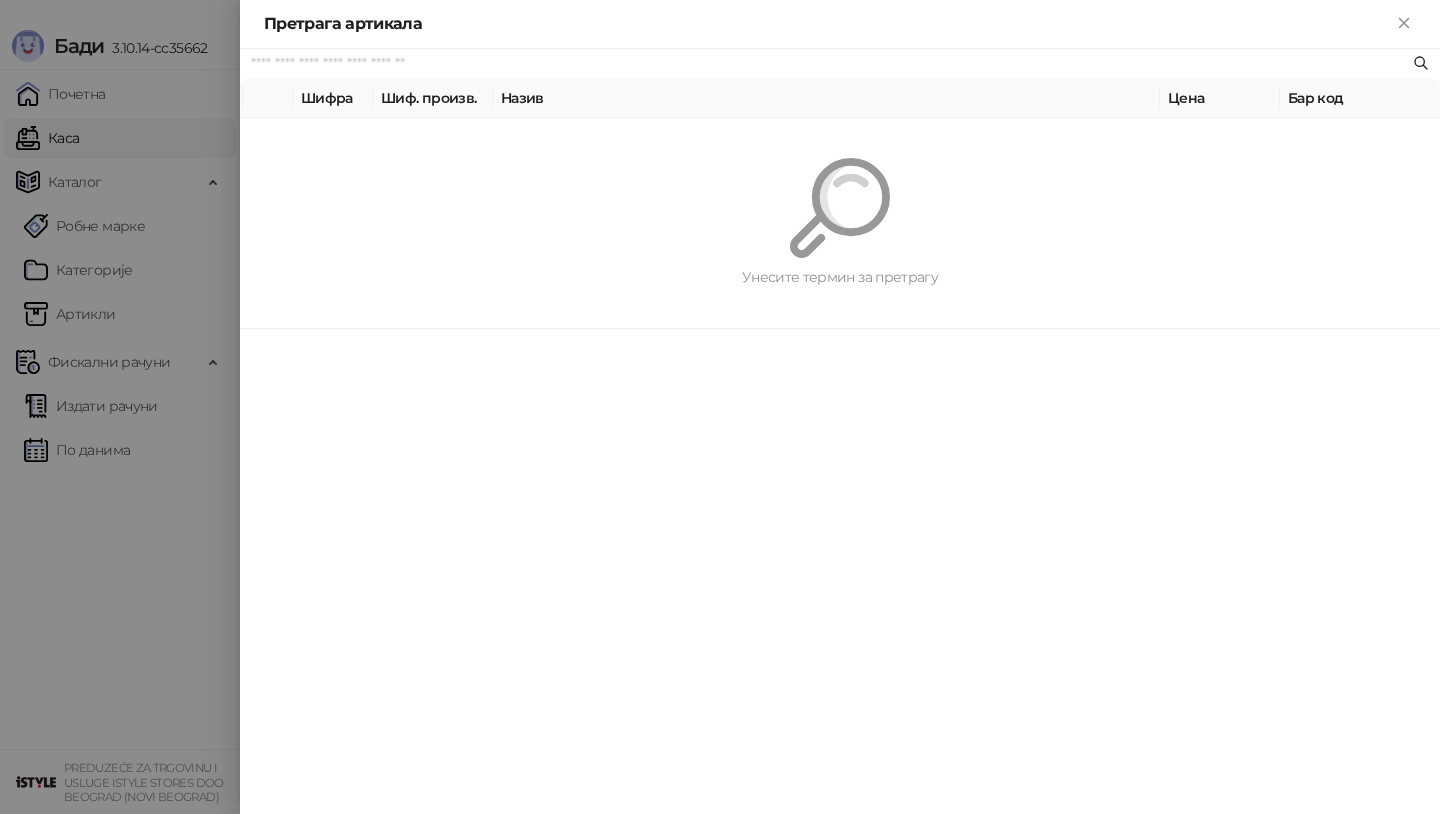 paste on "*********" 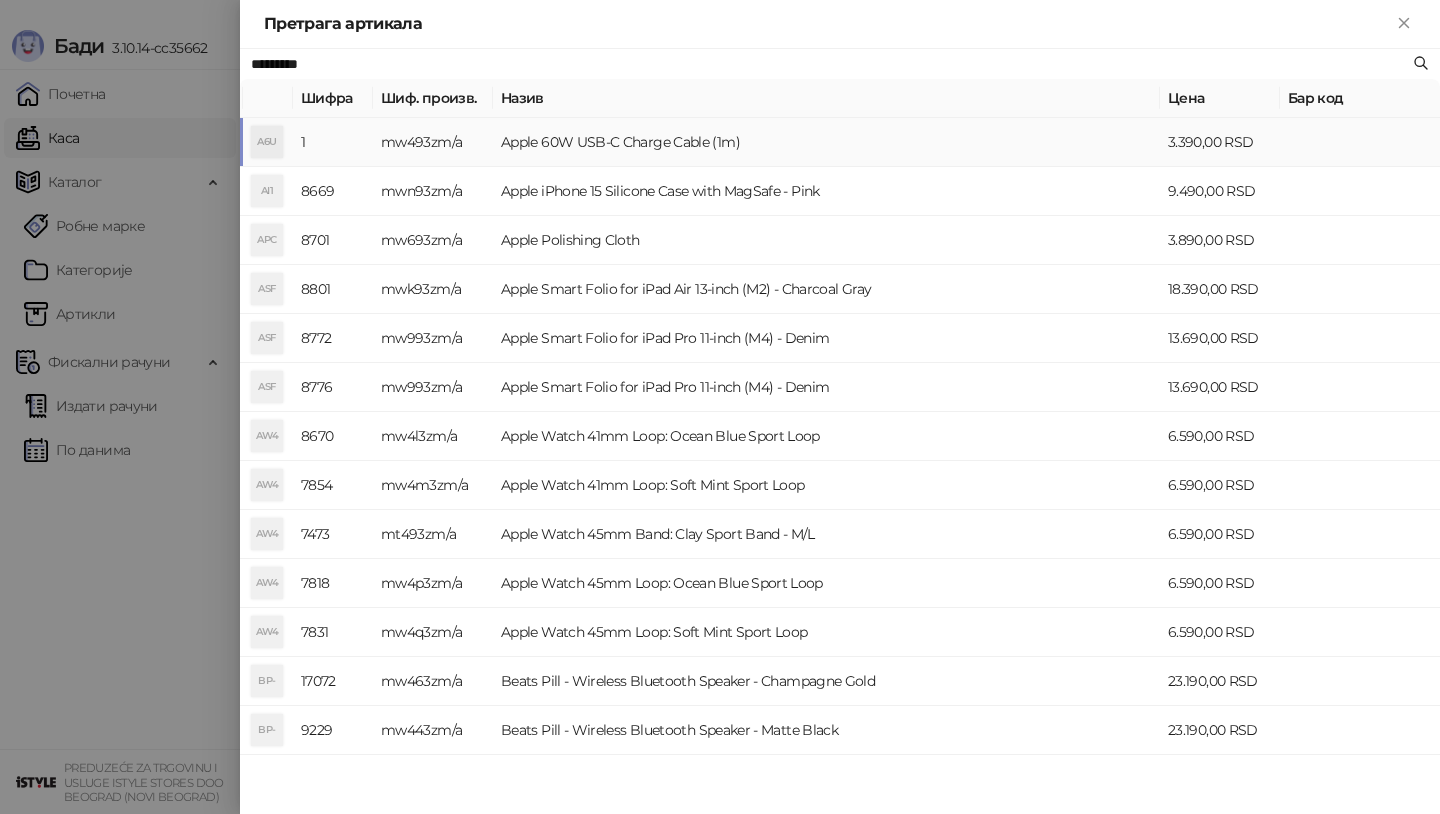 click on "A6U" at bounding box center [267, 142] 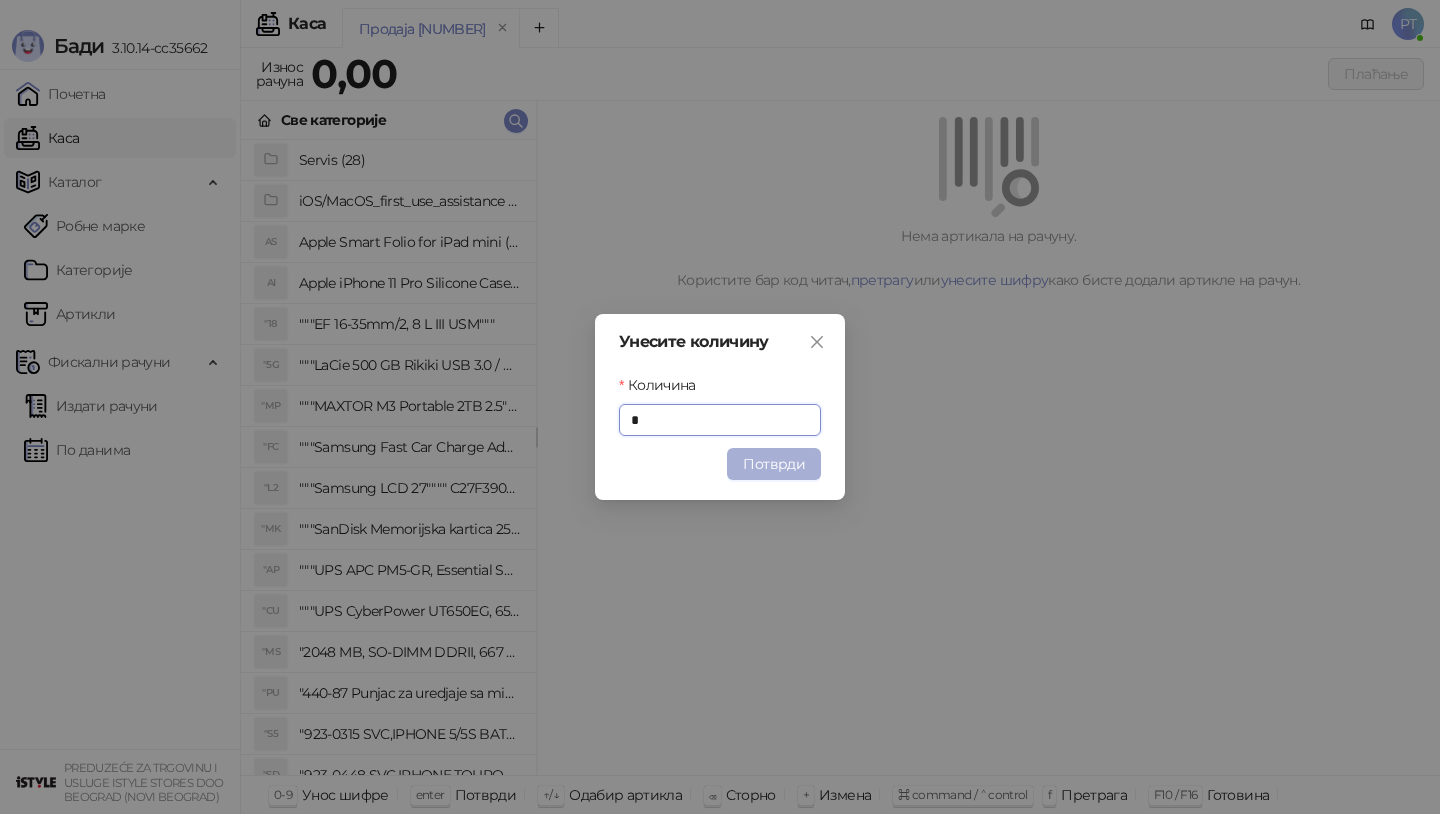 click on "Потврди" at bounding box center (774, 464) 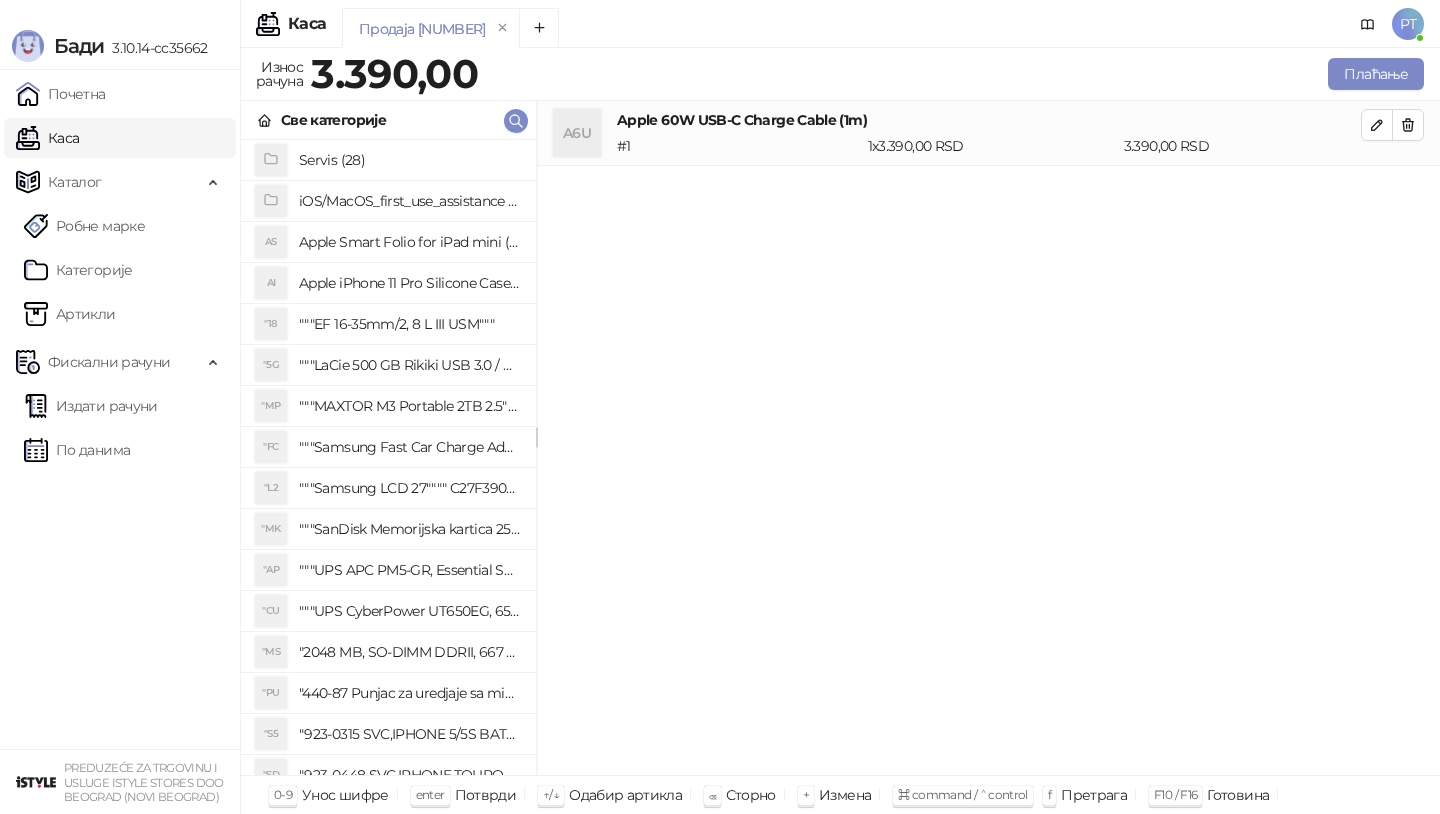 click on "Све категорије" at bounding box center (388, 120) 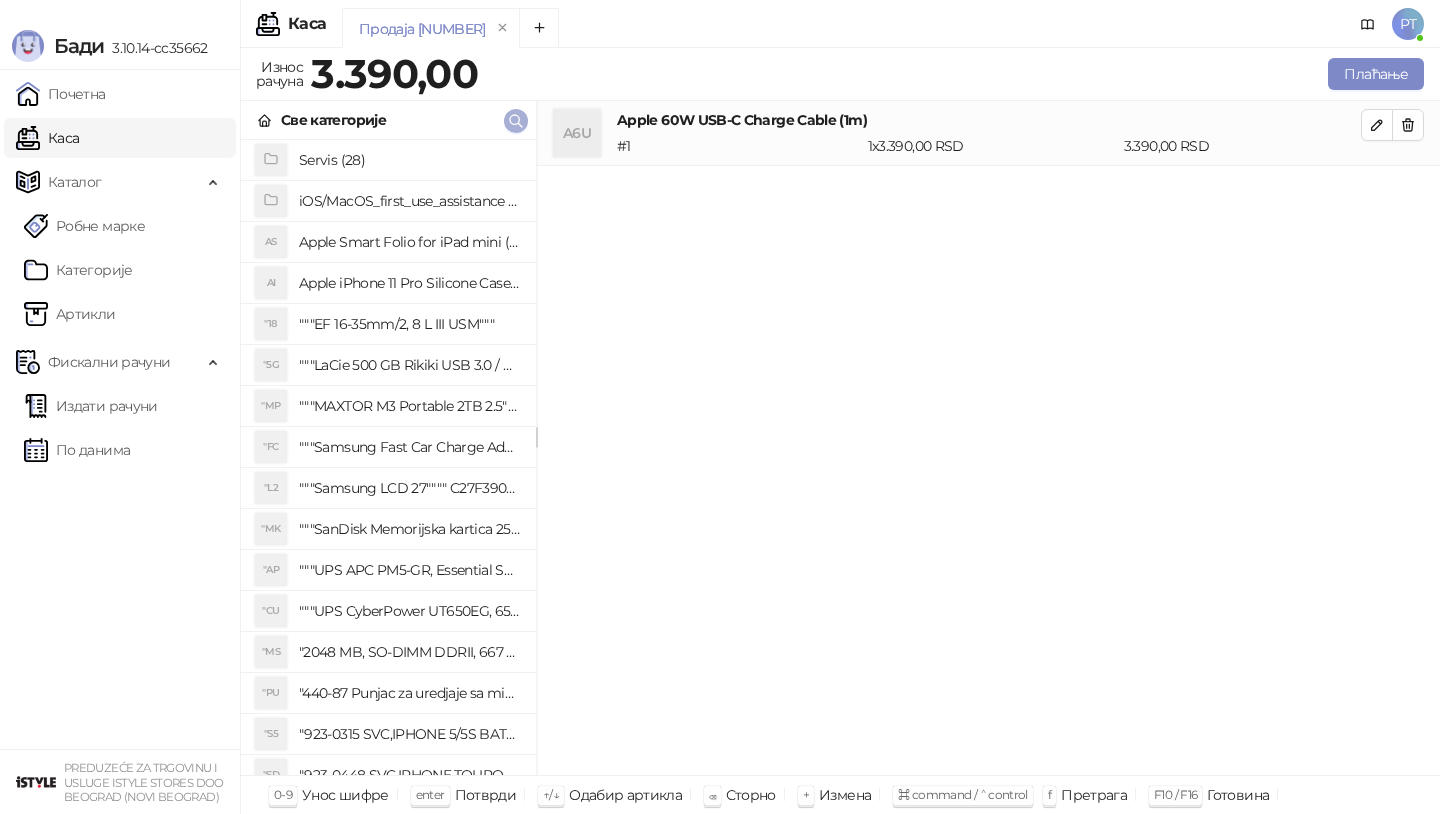 click 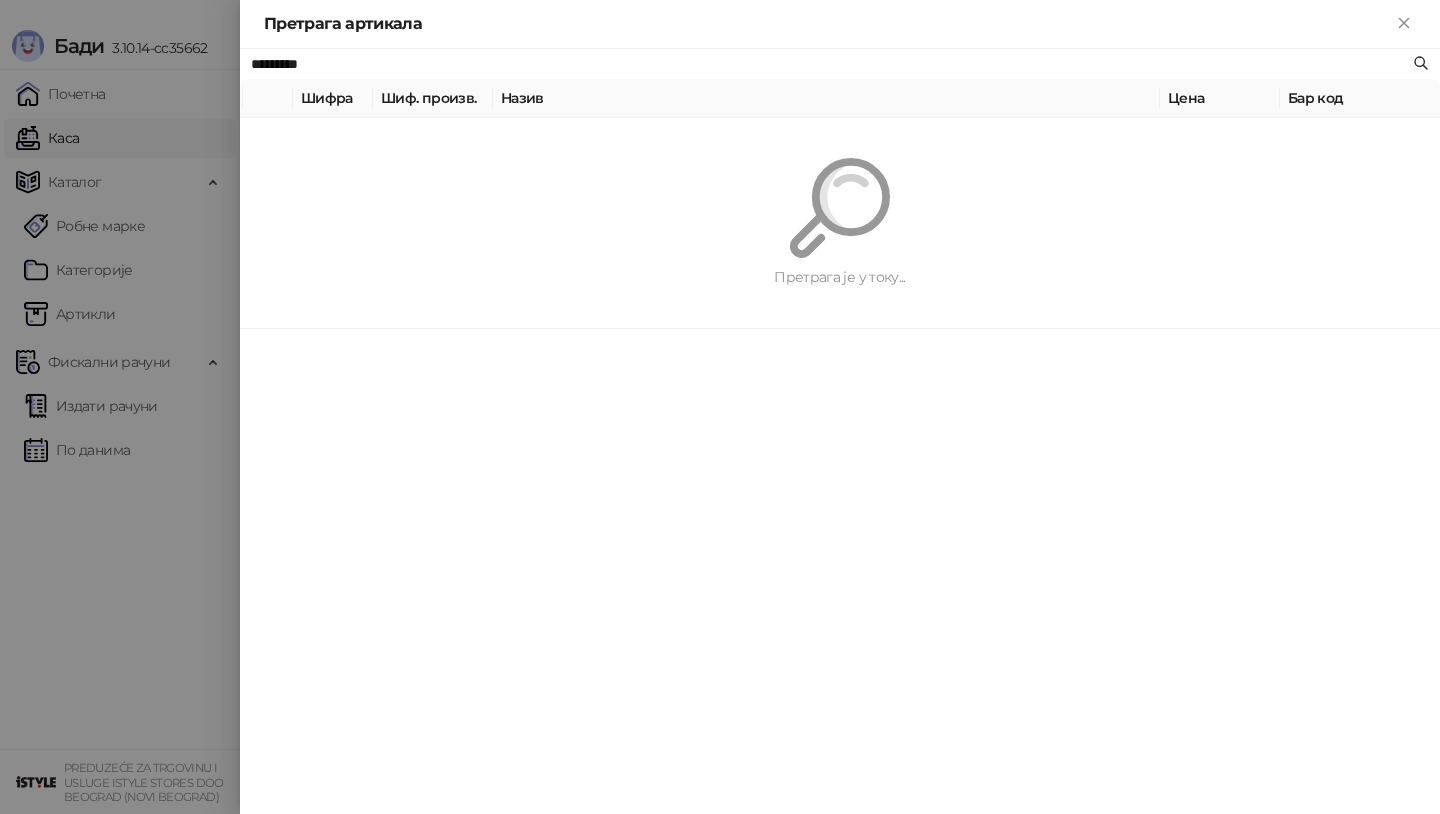 paste 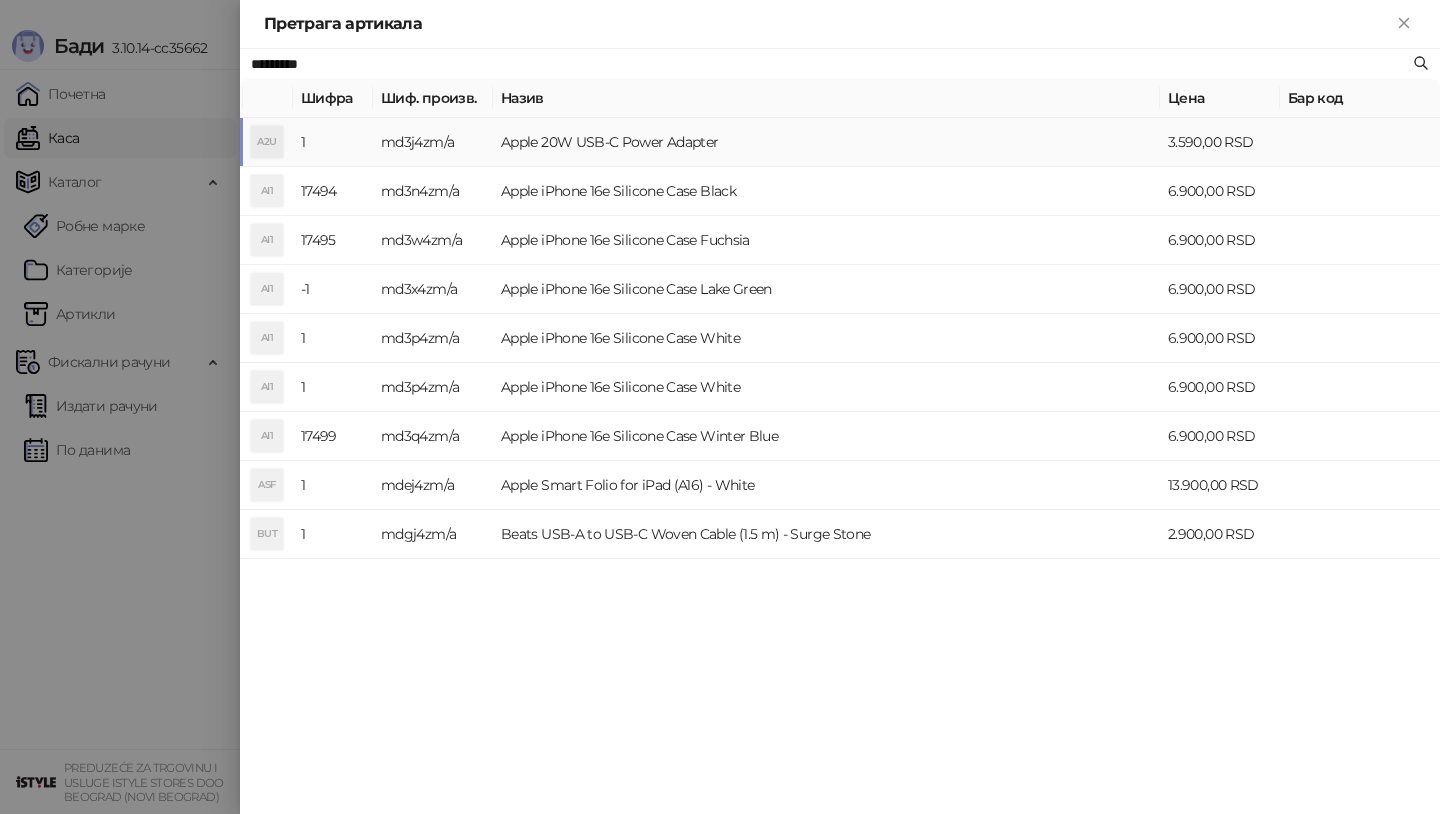 click on "A2U" at bounding box center (267, 142) 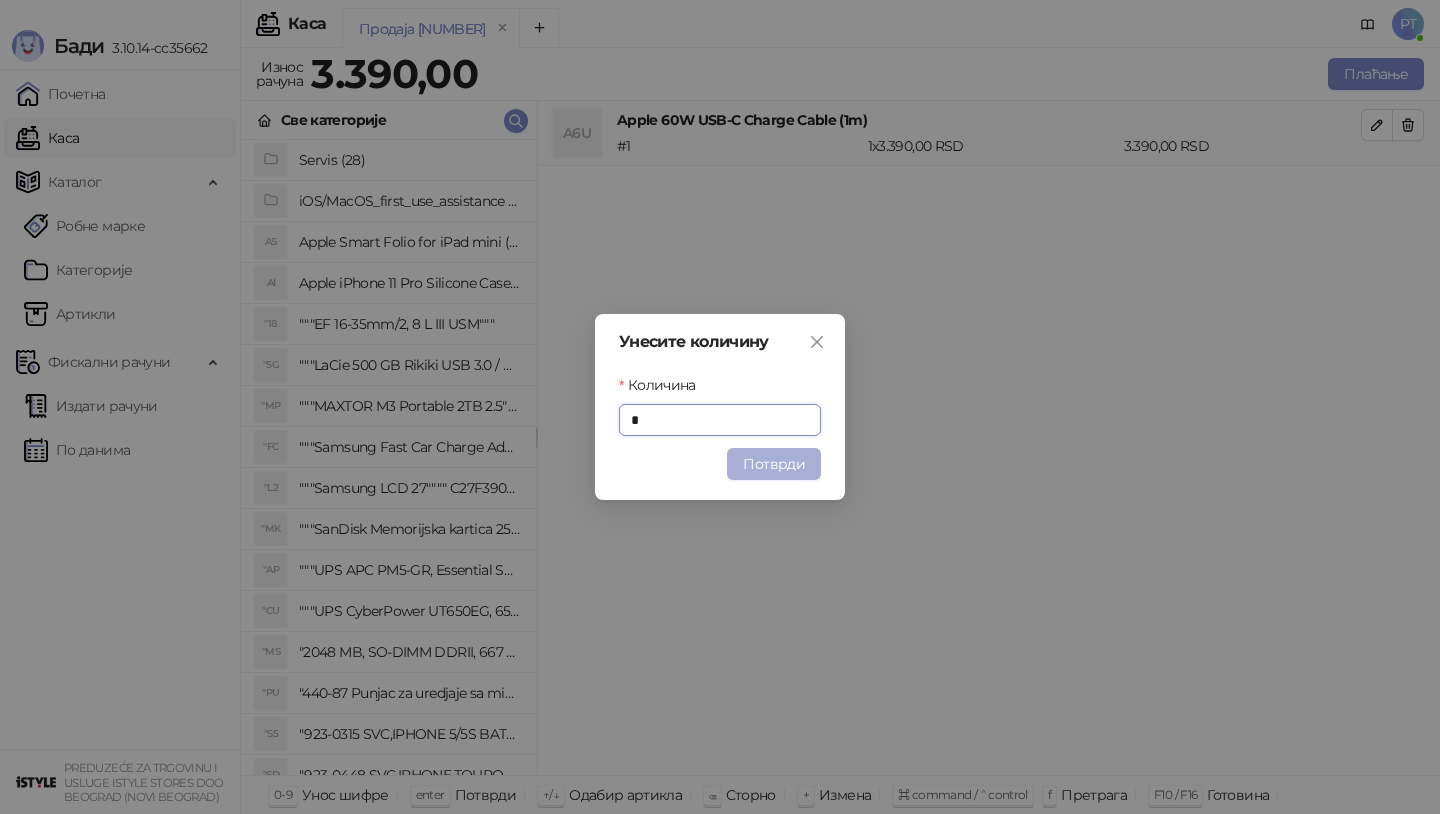 click on "Потврди" at bounding box center [774, 464] 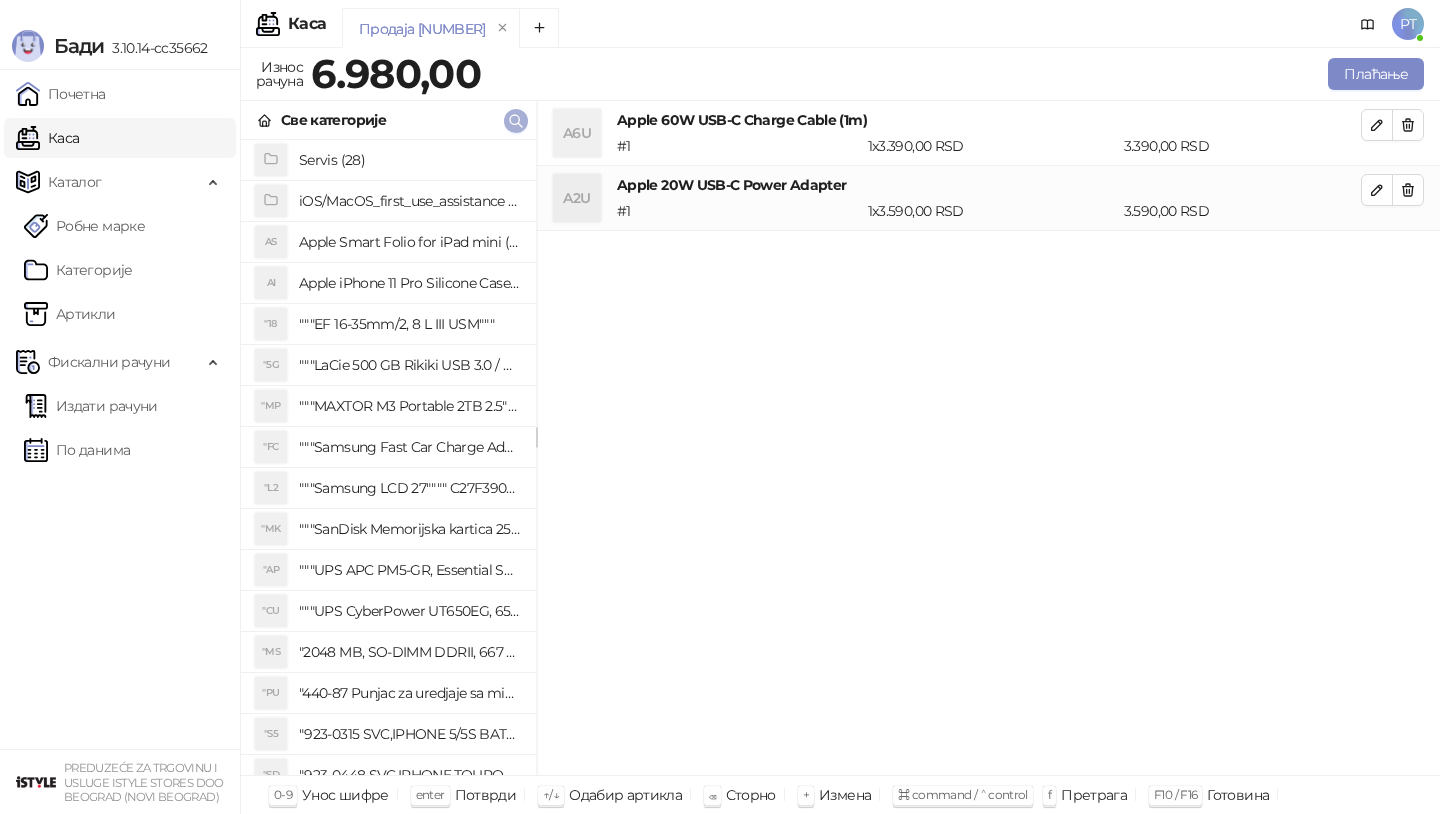 click 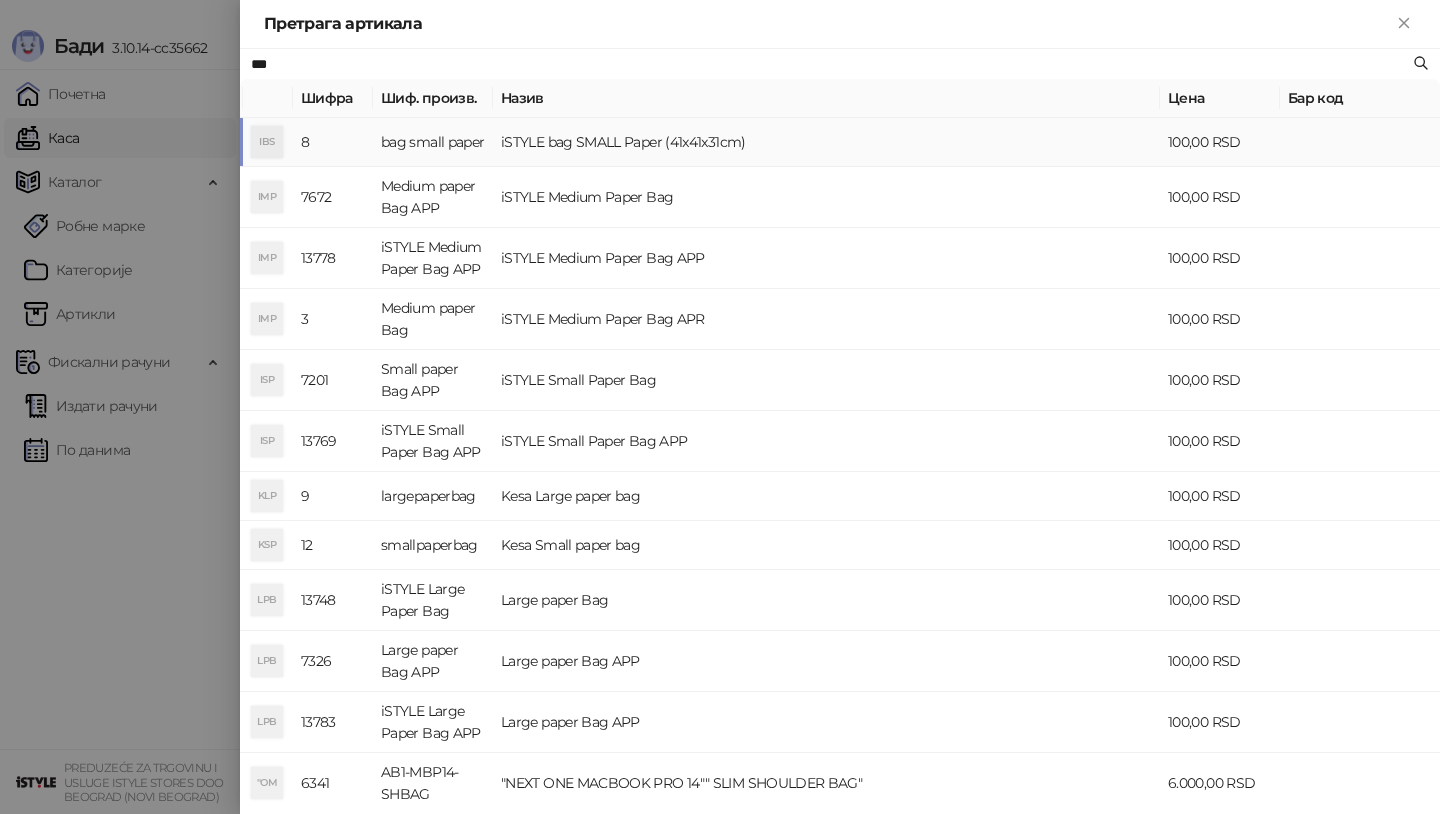type on "***" 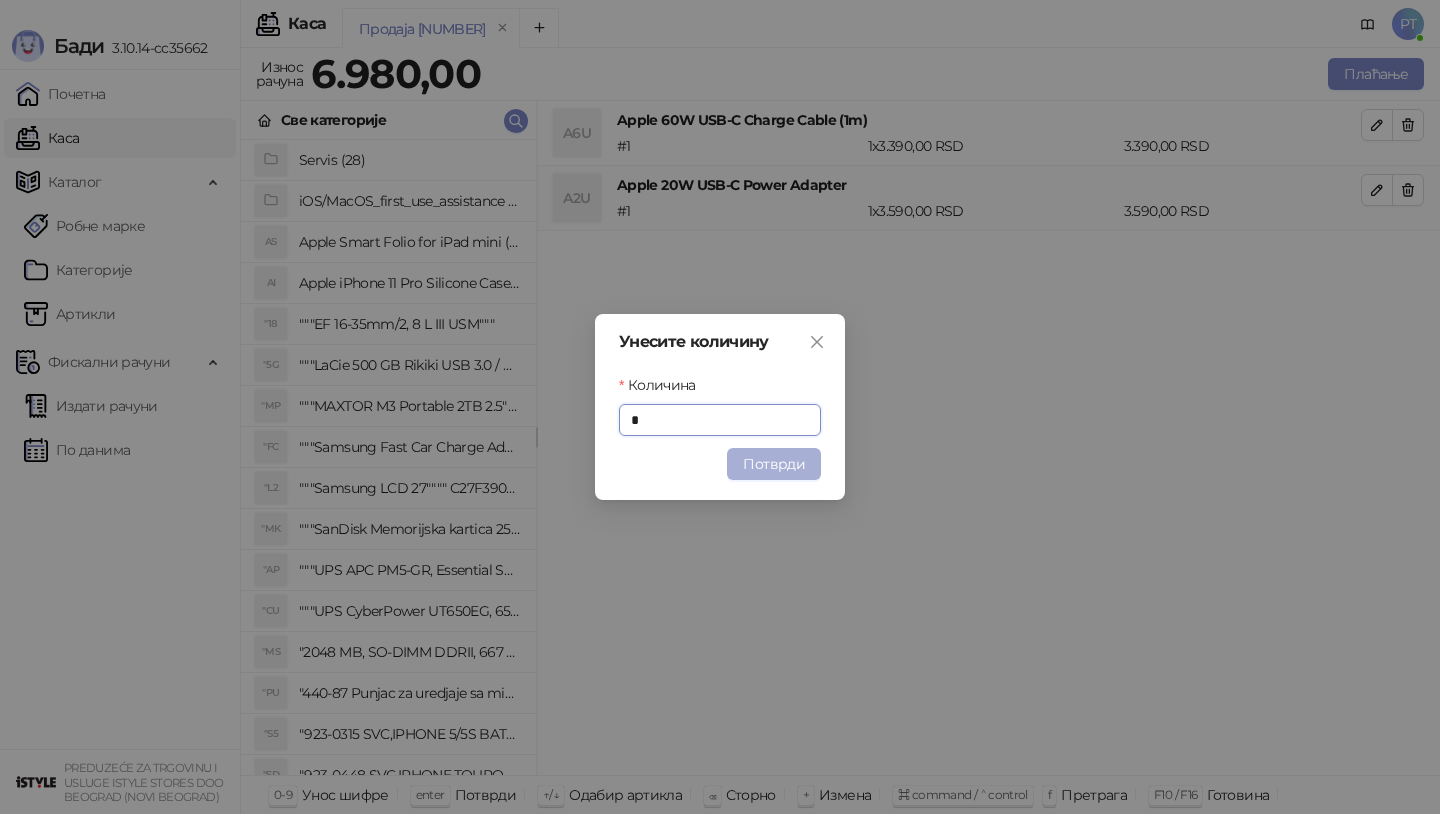 click on "Потврди" at bounding box center [774, 464] 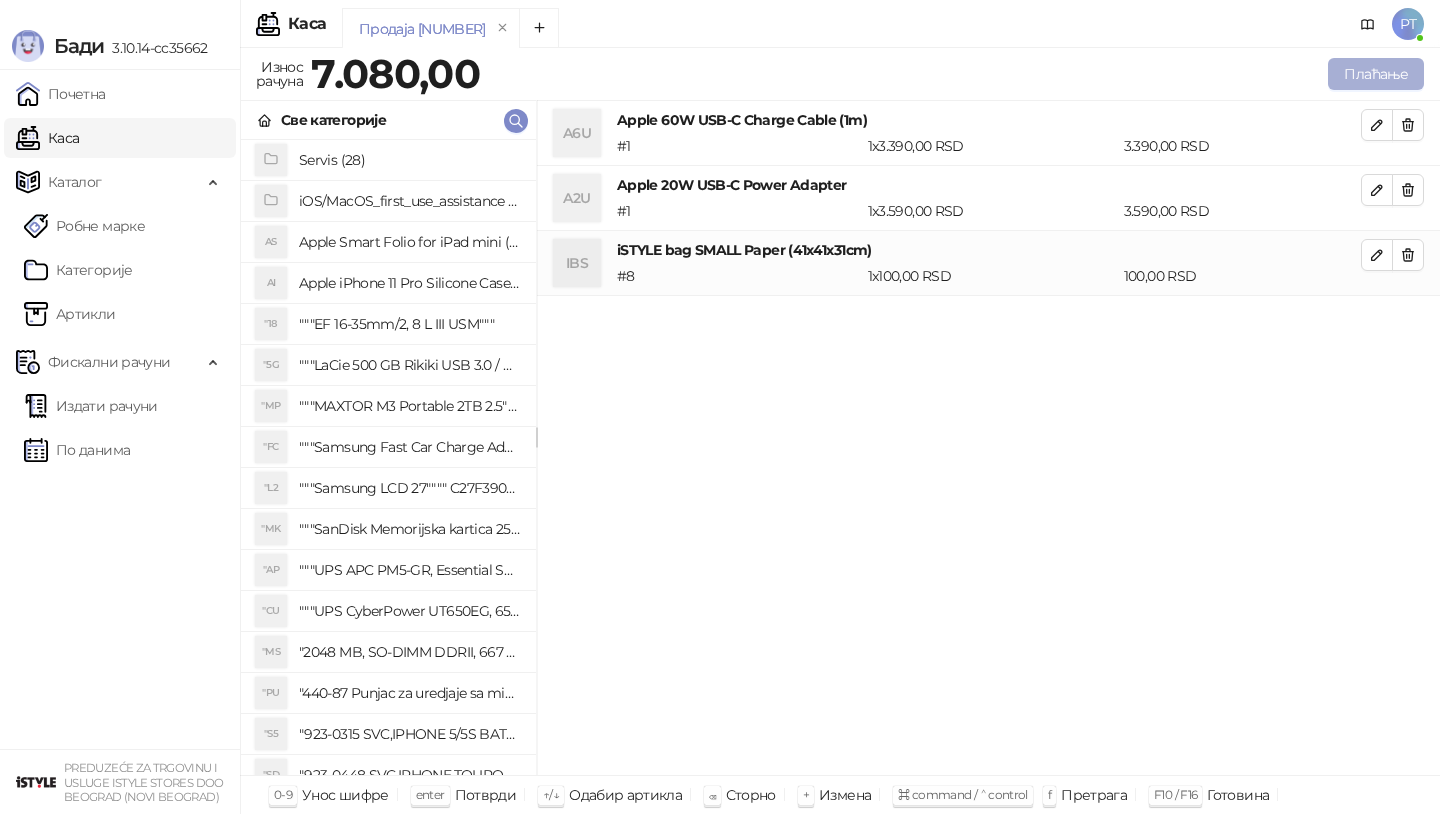 click on "Плаћање" at bounding box center [1376, 74] 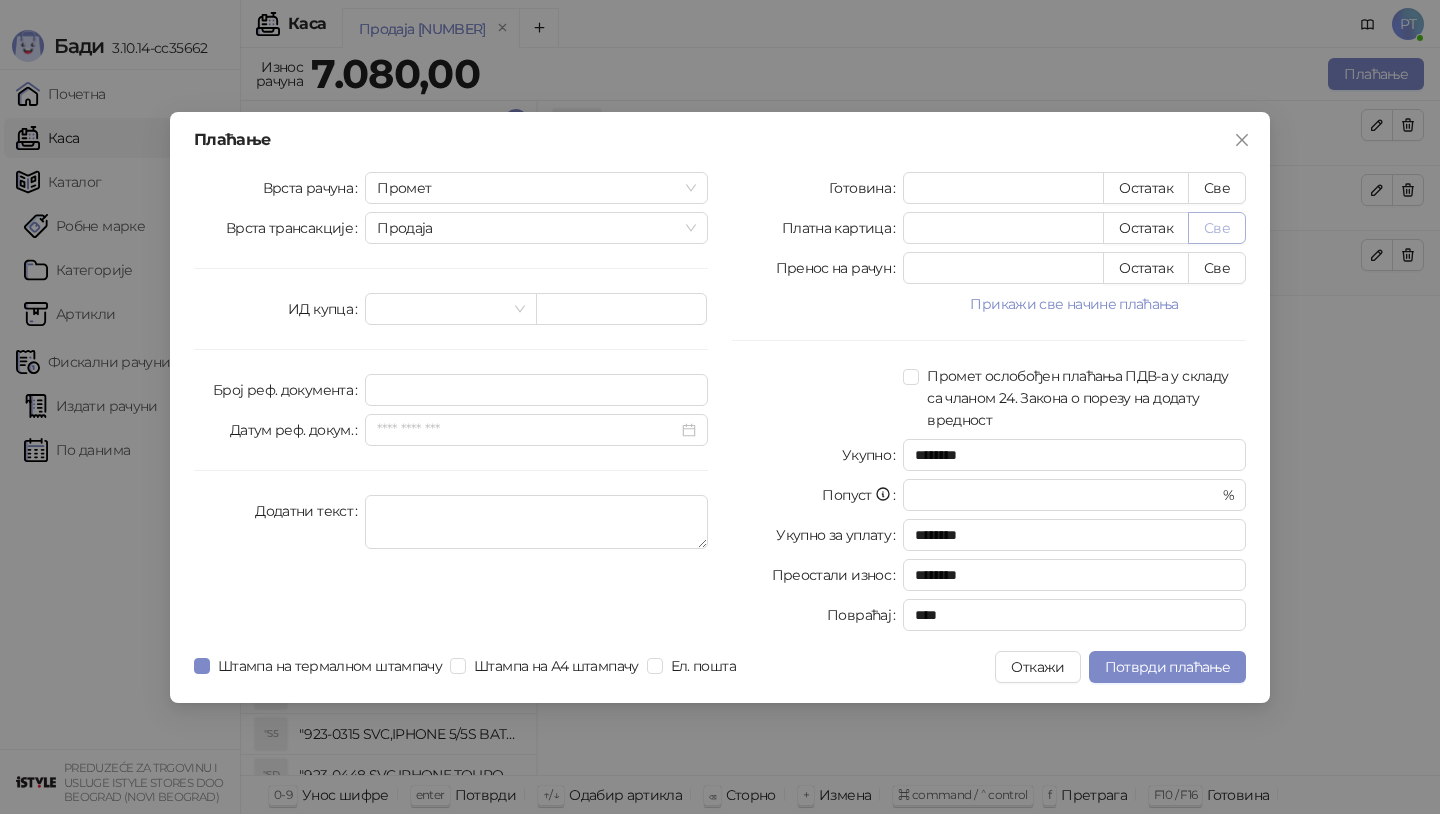 click on "Све" at bounding box center (1217, 228) 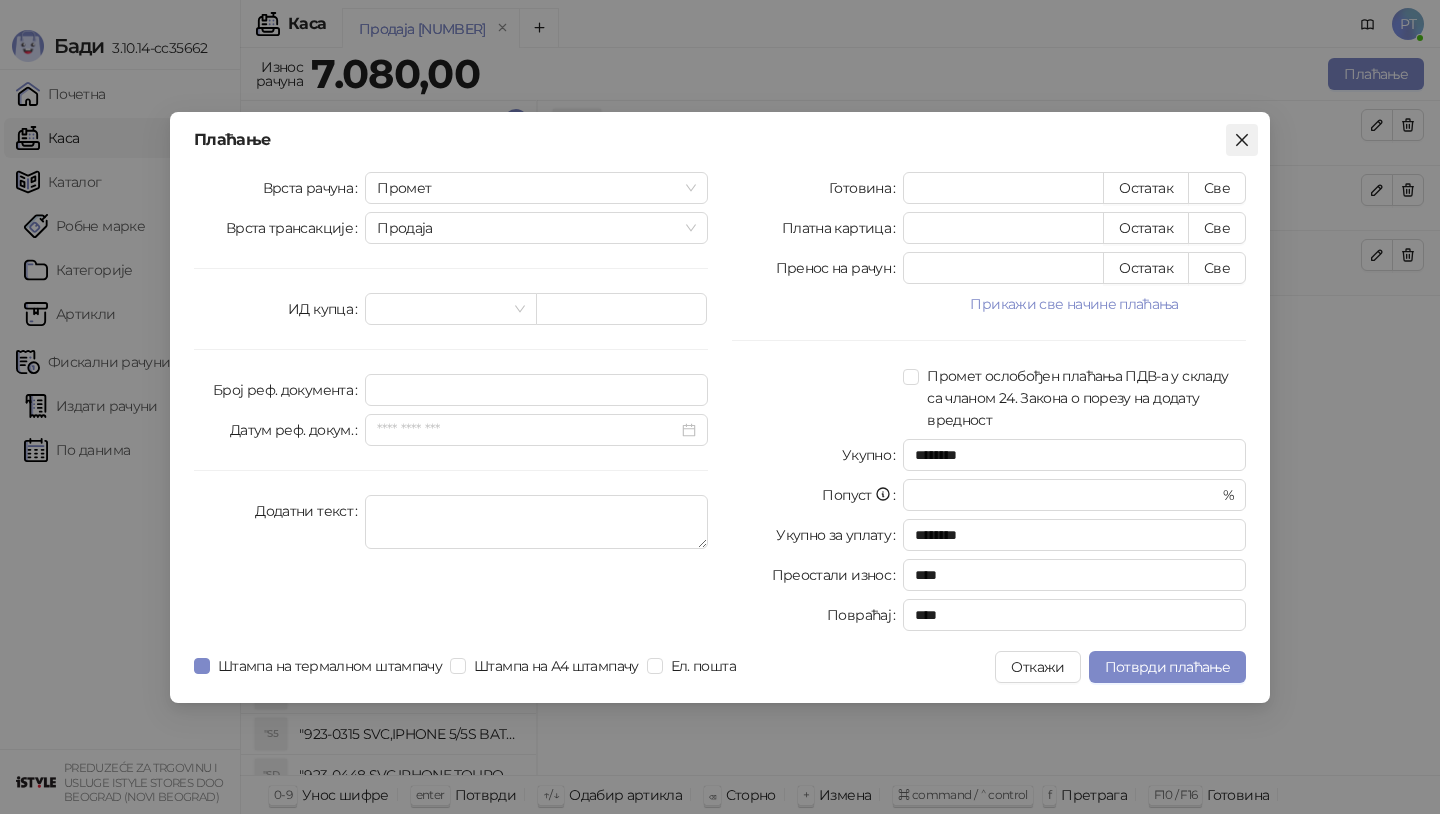 click 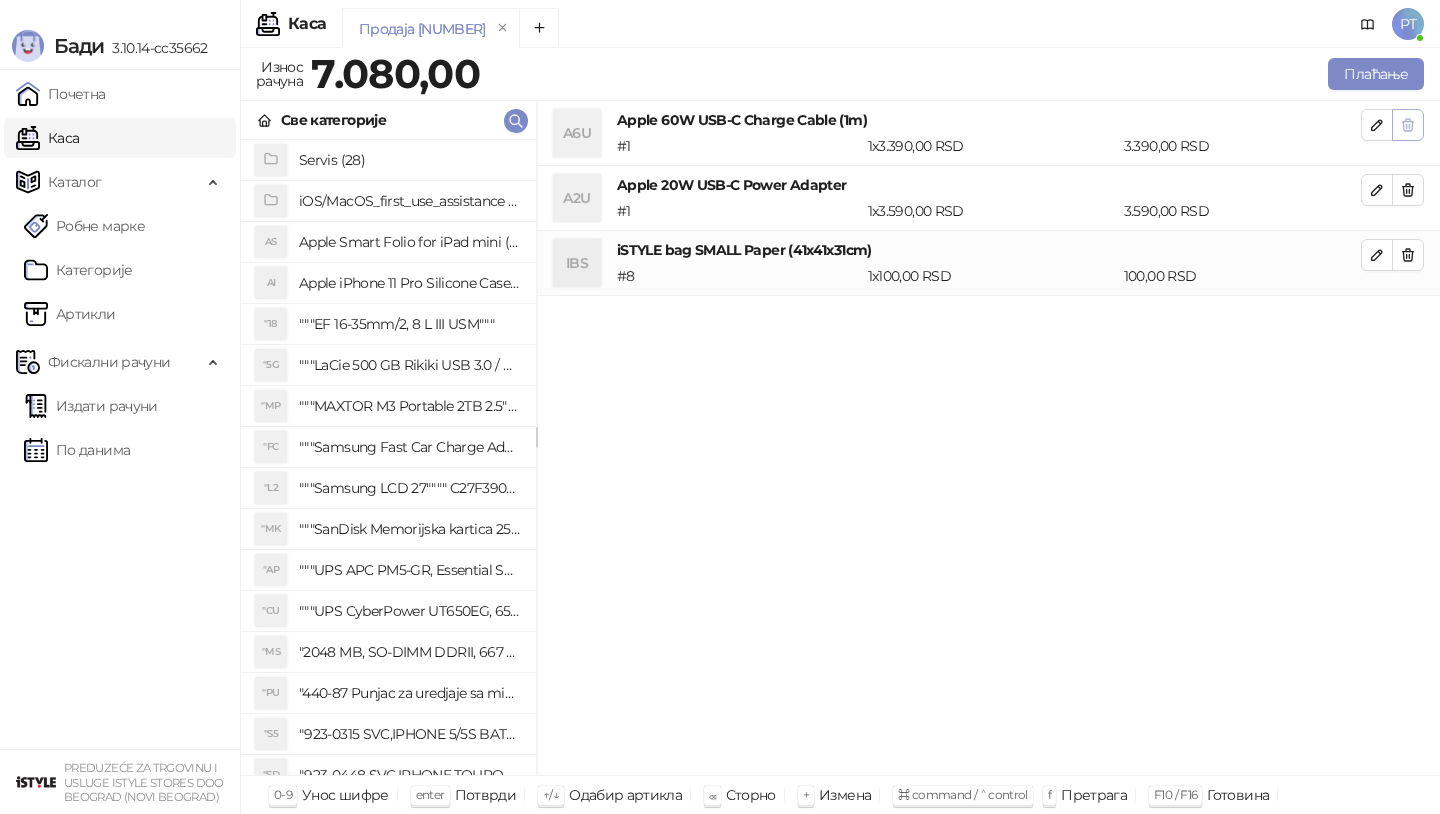 click 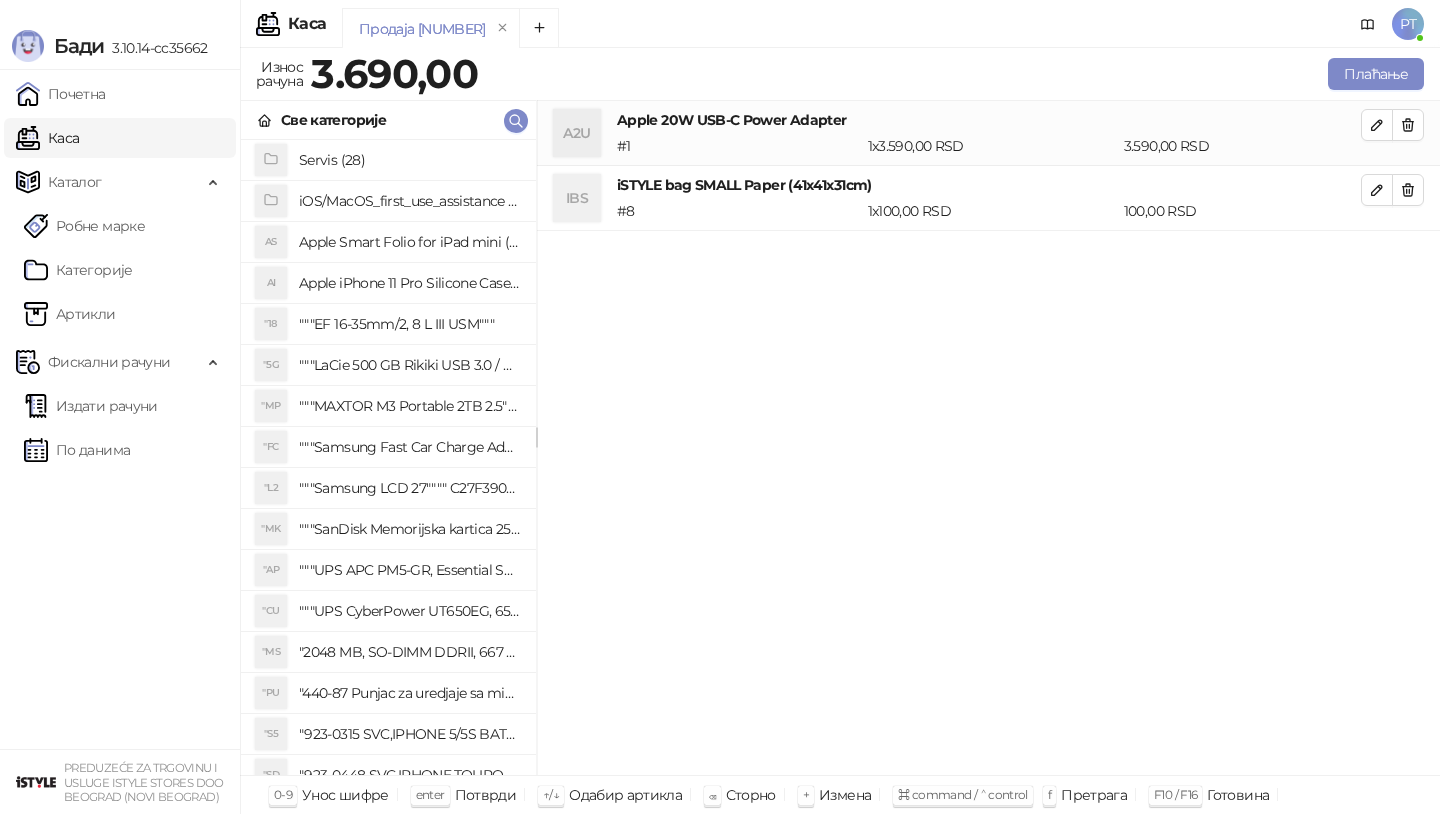 click 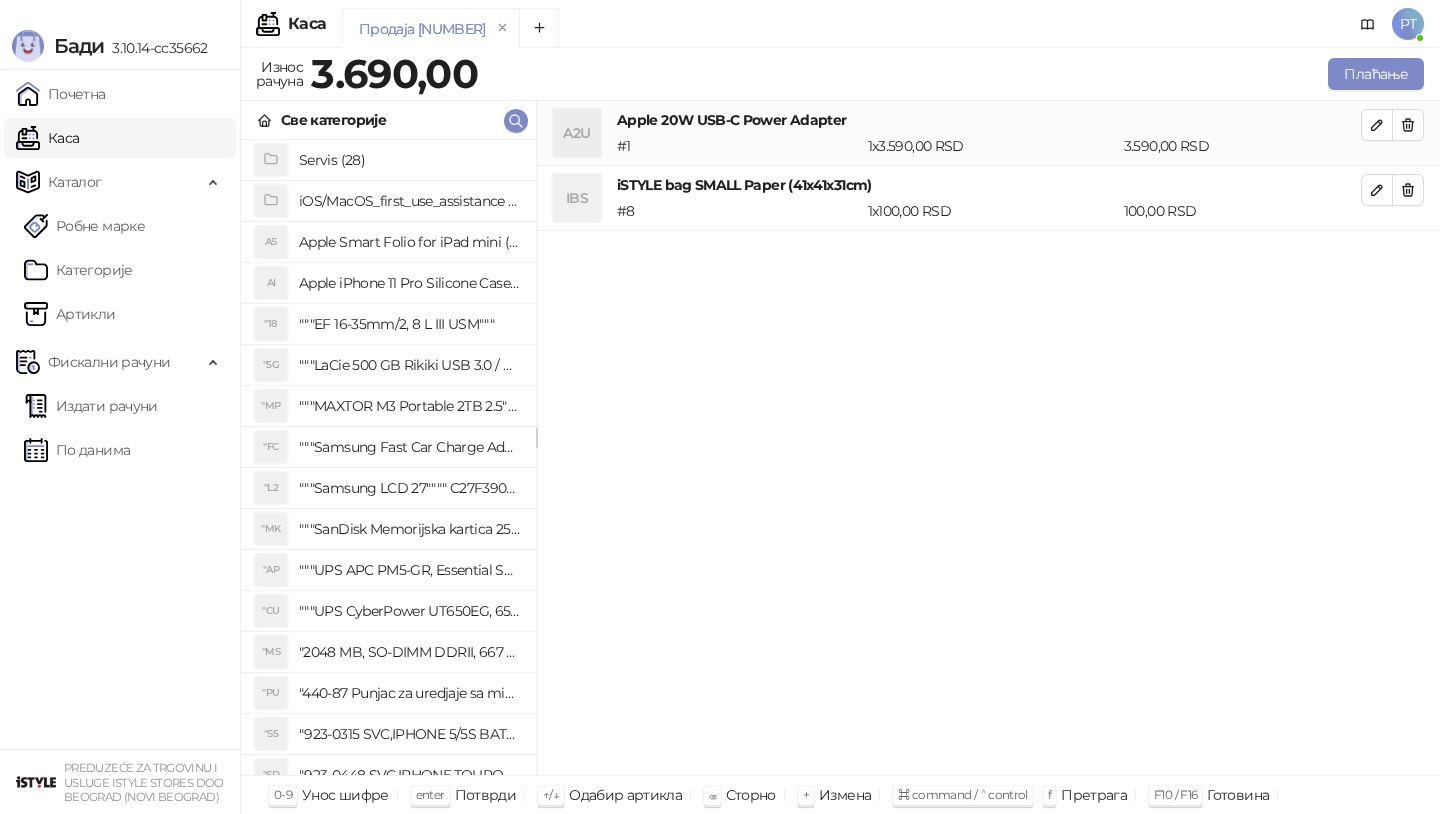 click 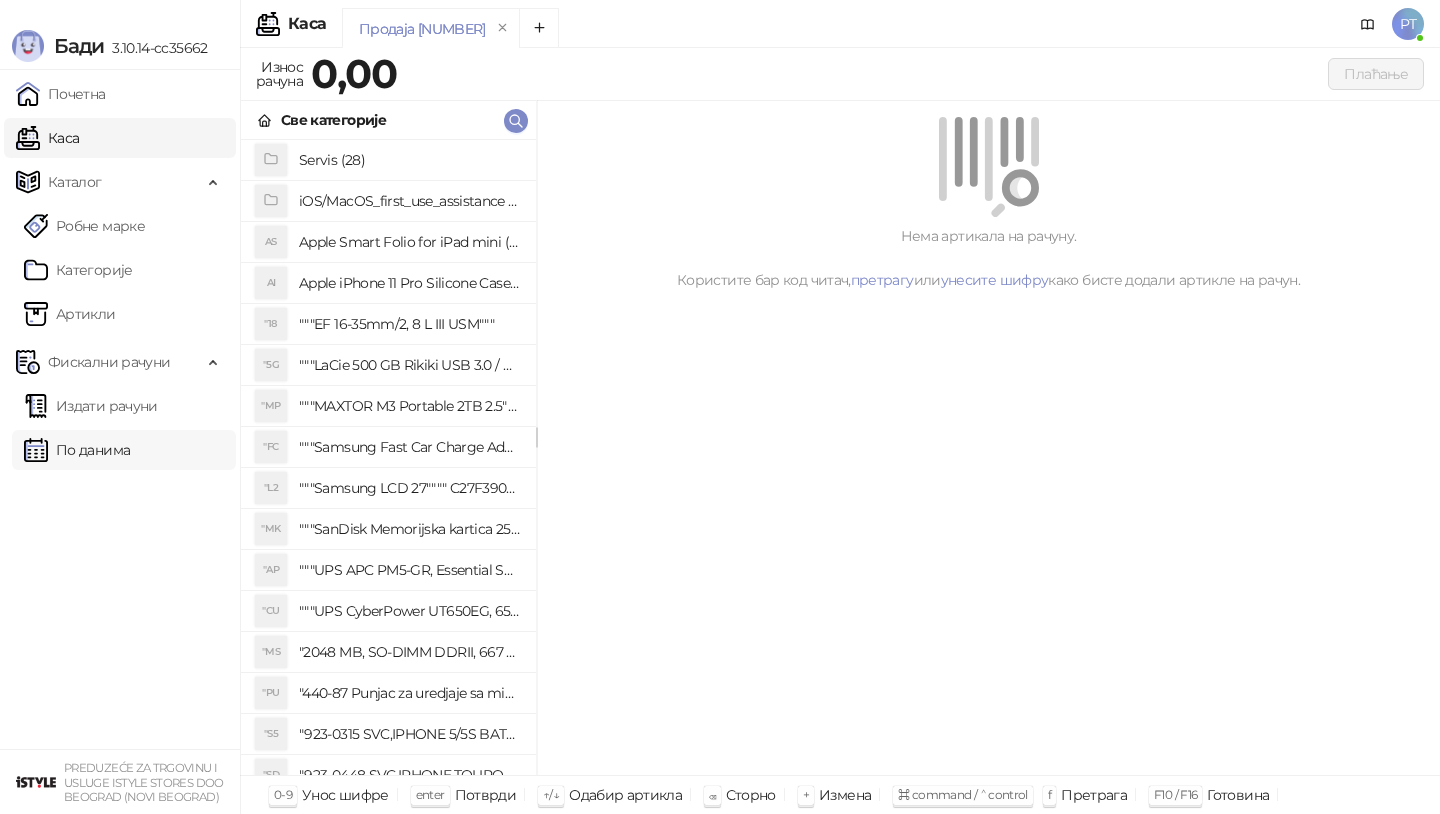 click on "По данима" at bounding box center (77, 450) 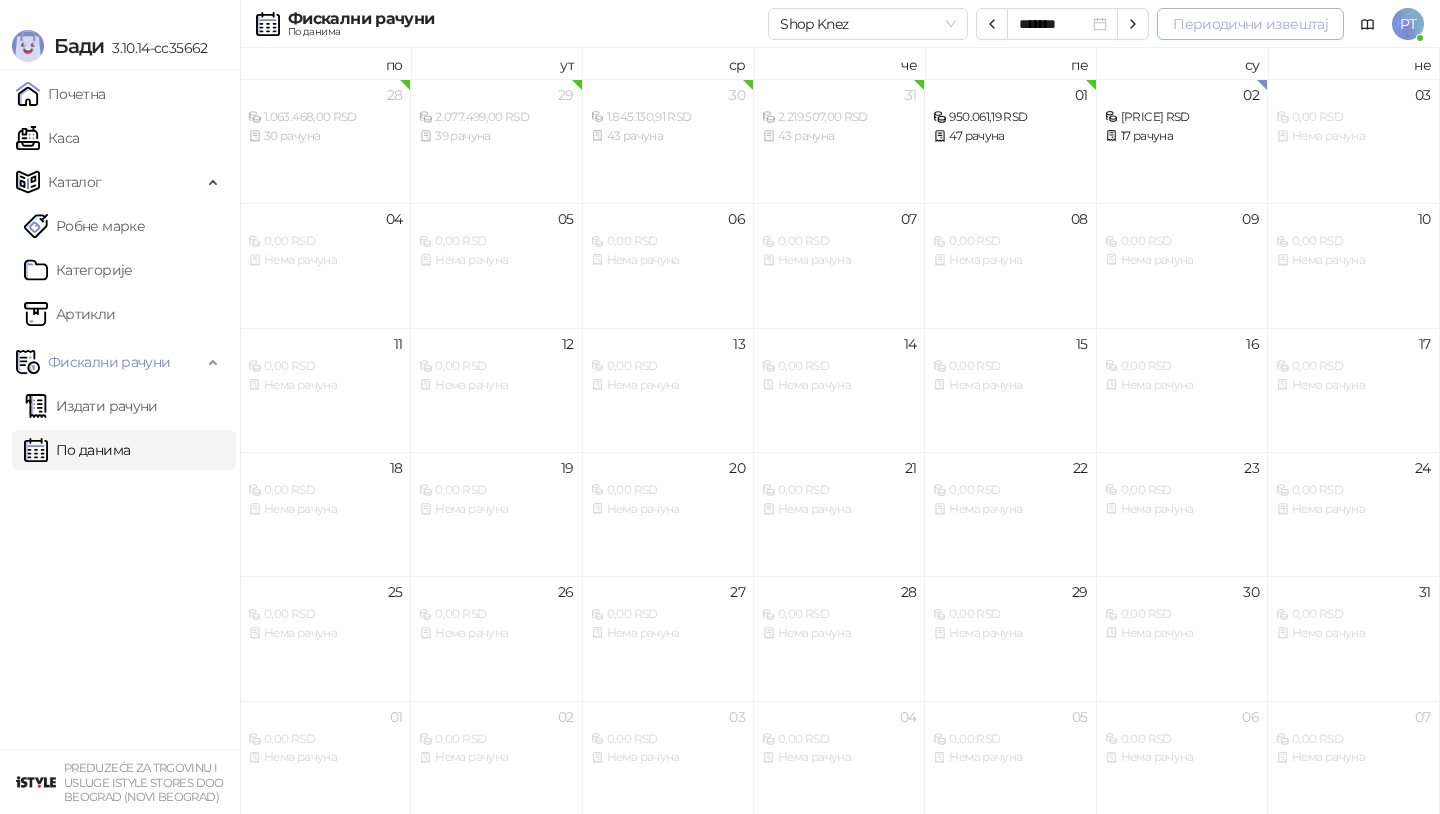 click on "Периодични извештај" at bounding box center [1250, 24] 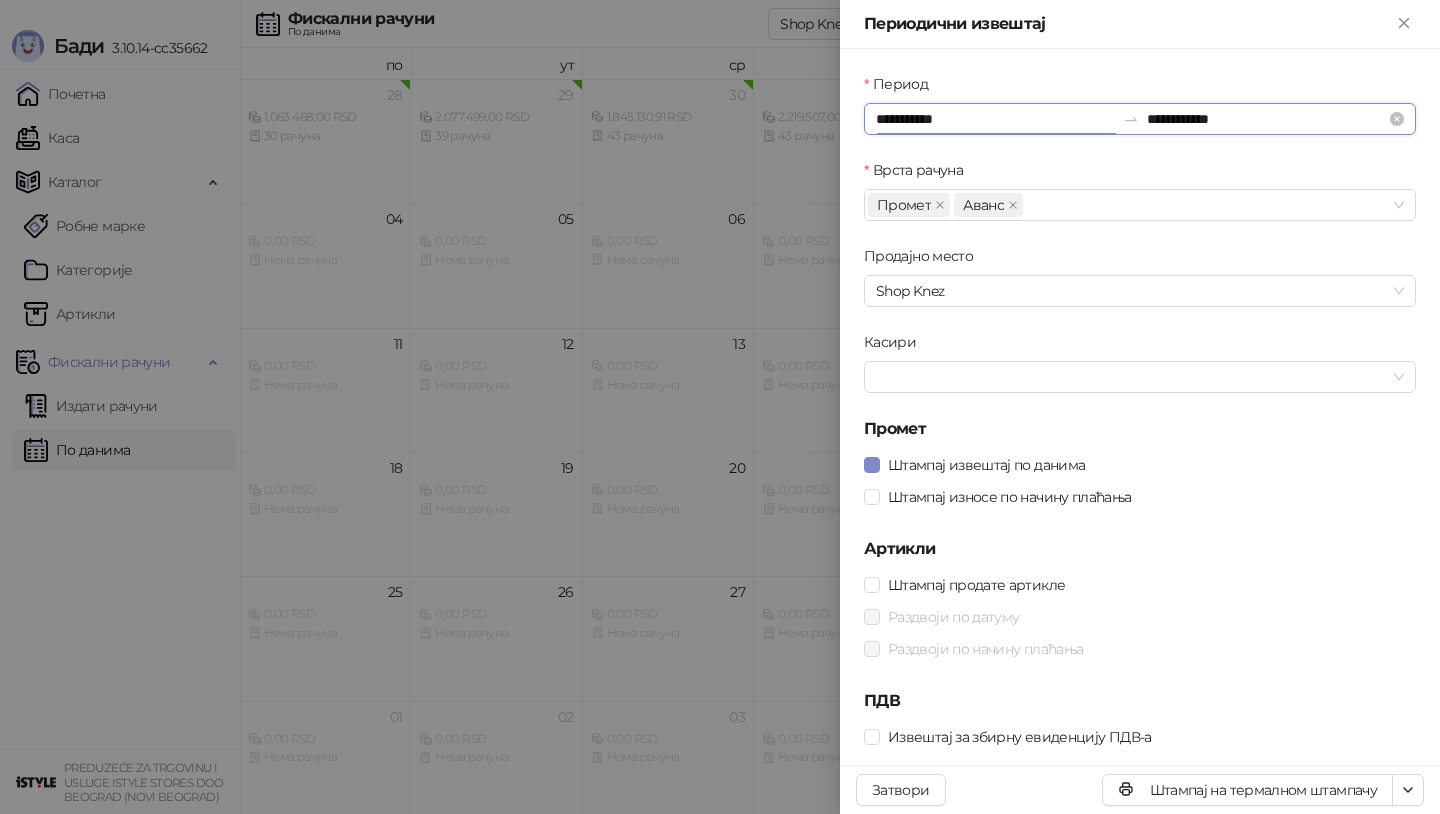 click on "**********" at bounding box center [995, 119] 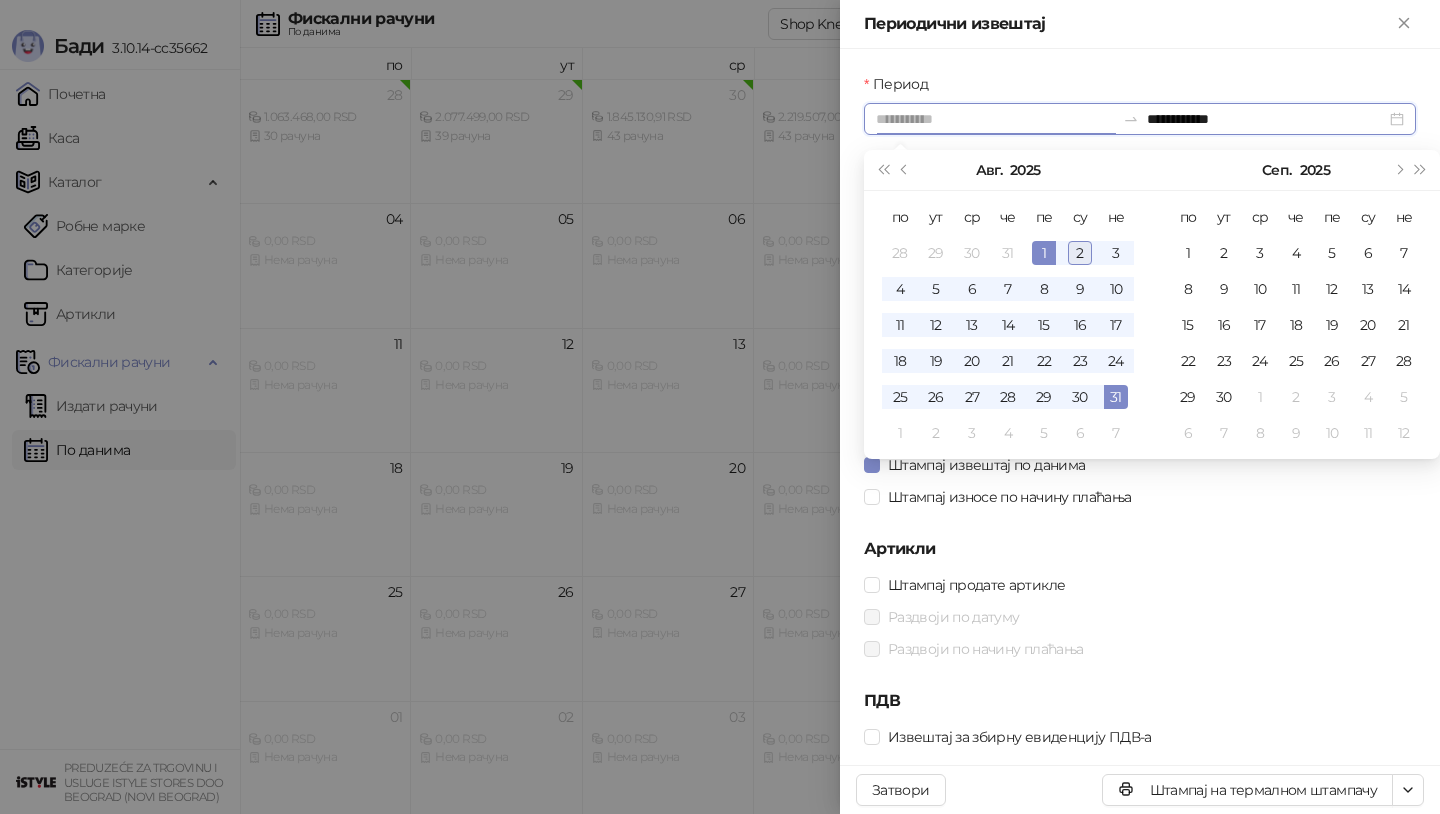 type on "**********" 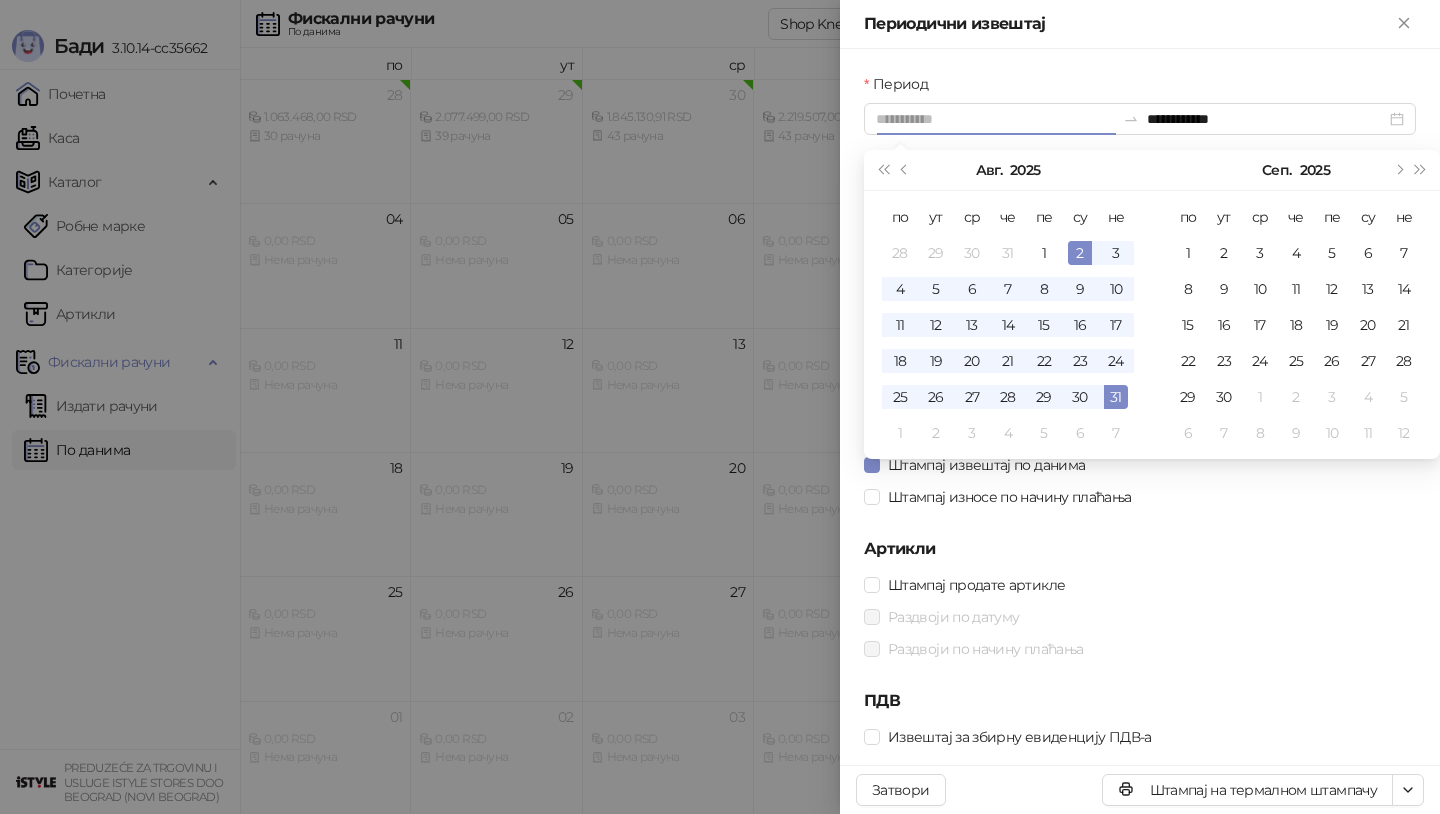 click on "2" at bounding box center (1080, 253) 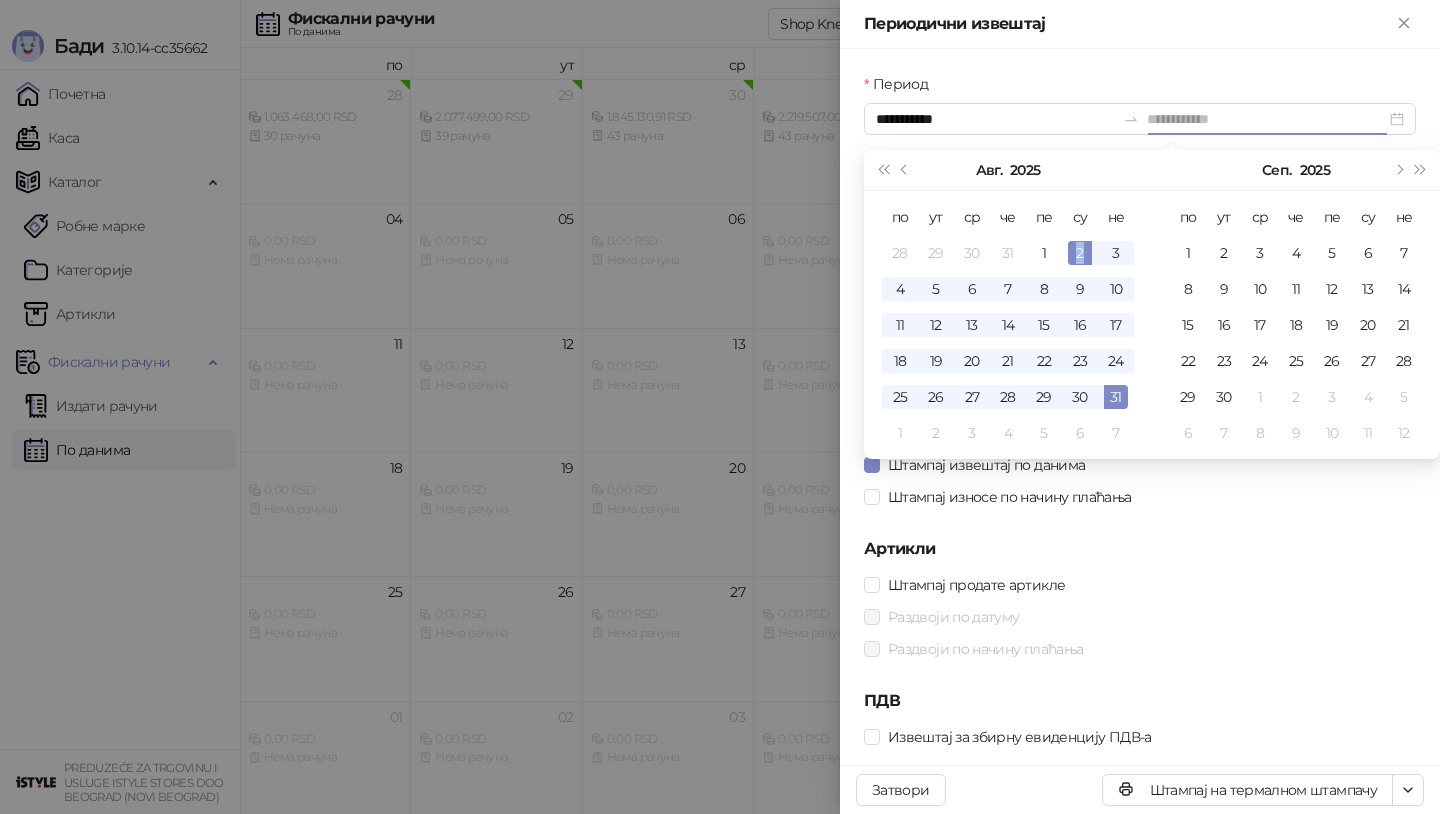 click on "2" at bounding box center [1080, 253] 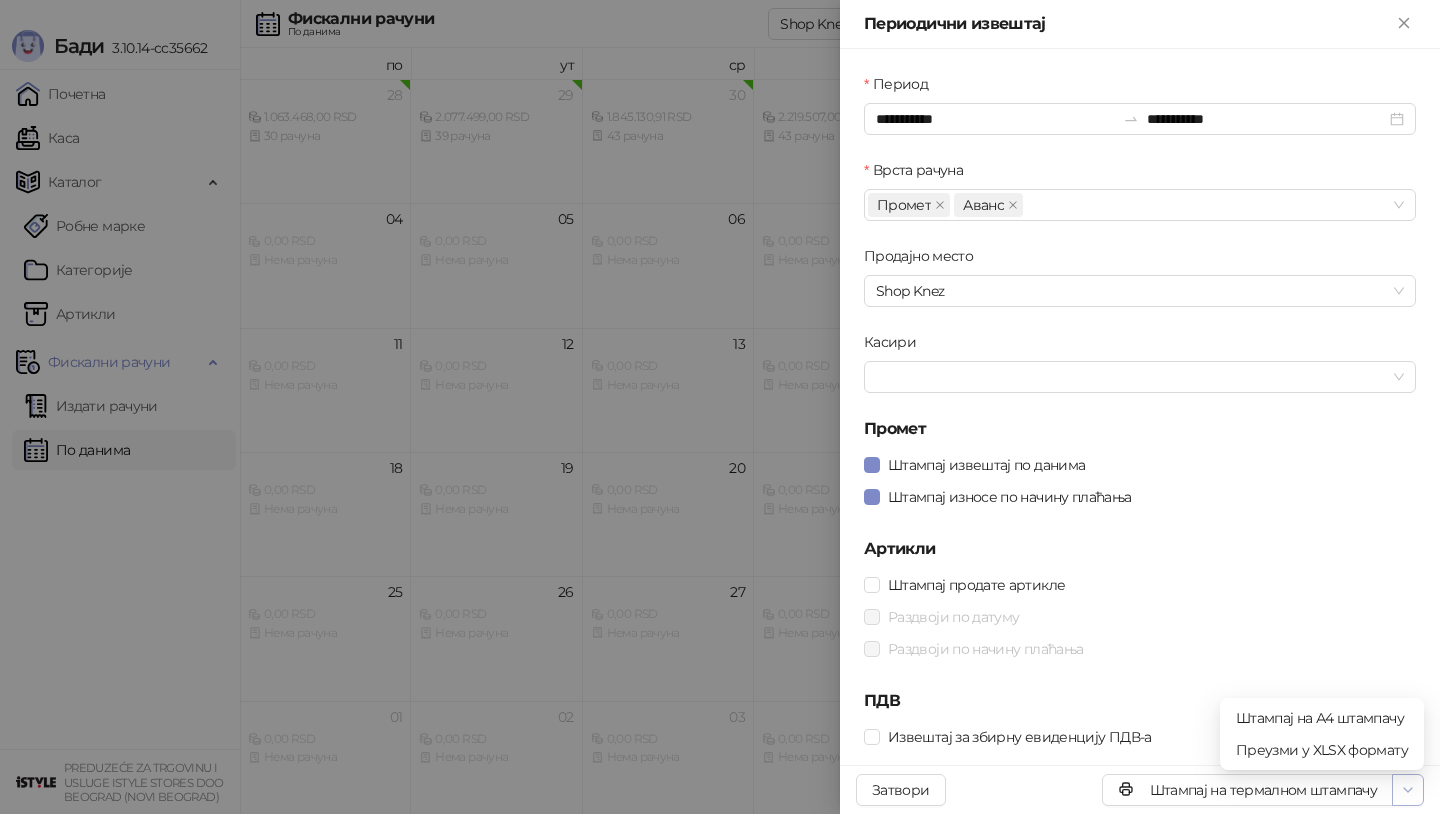 click 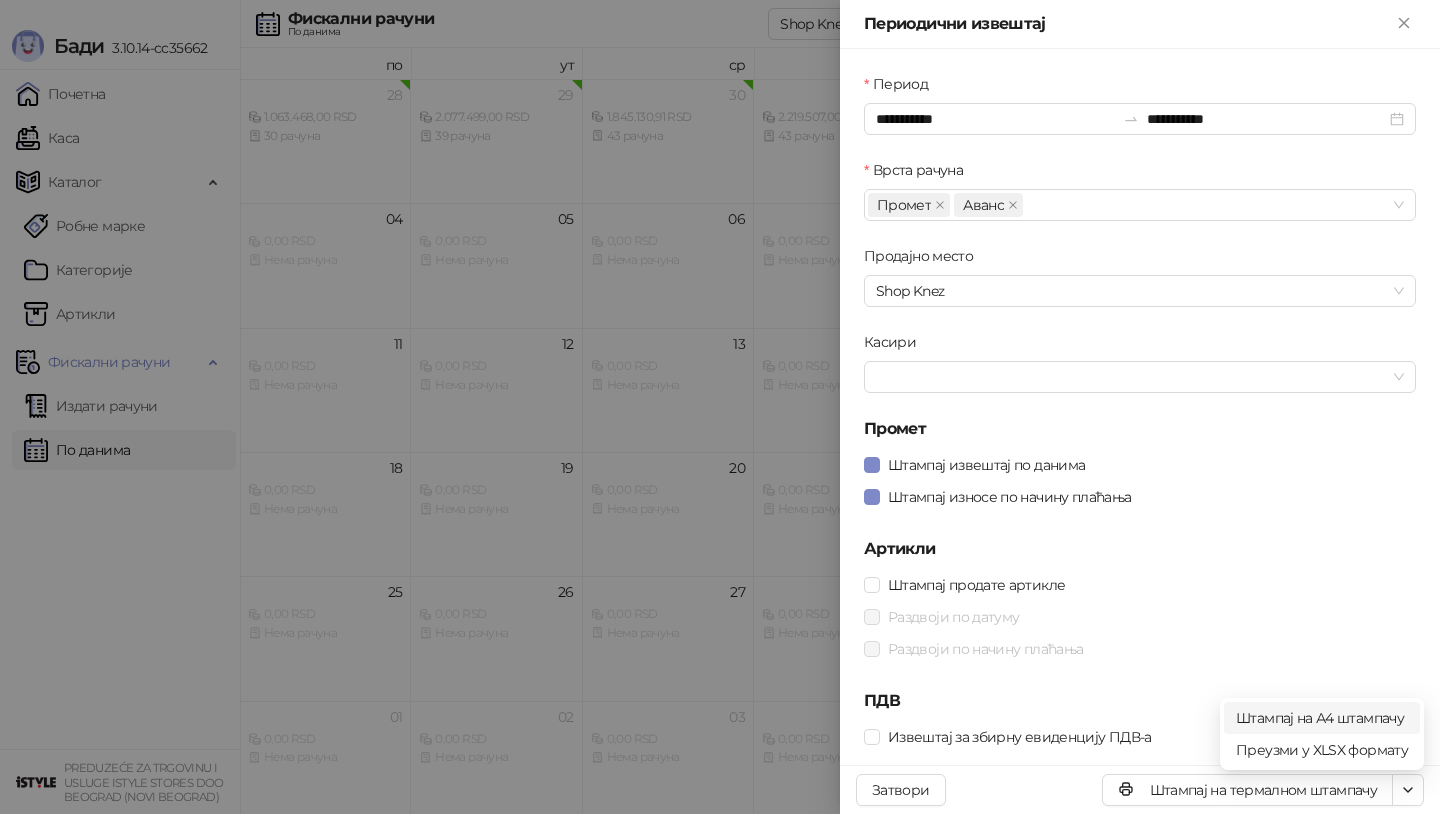 click on "Штампај на А4 штампачу" at bounding box center (1322, 718) 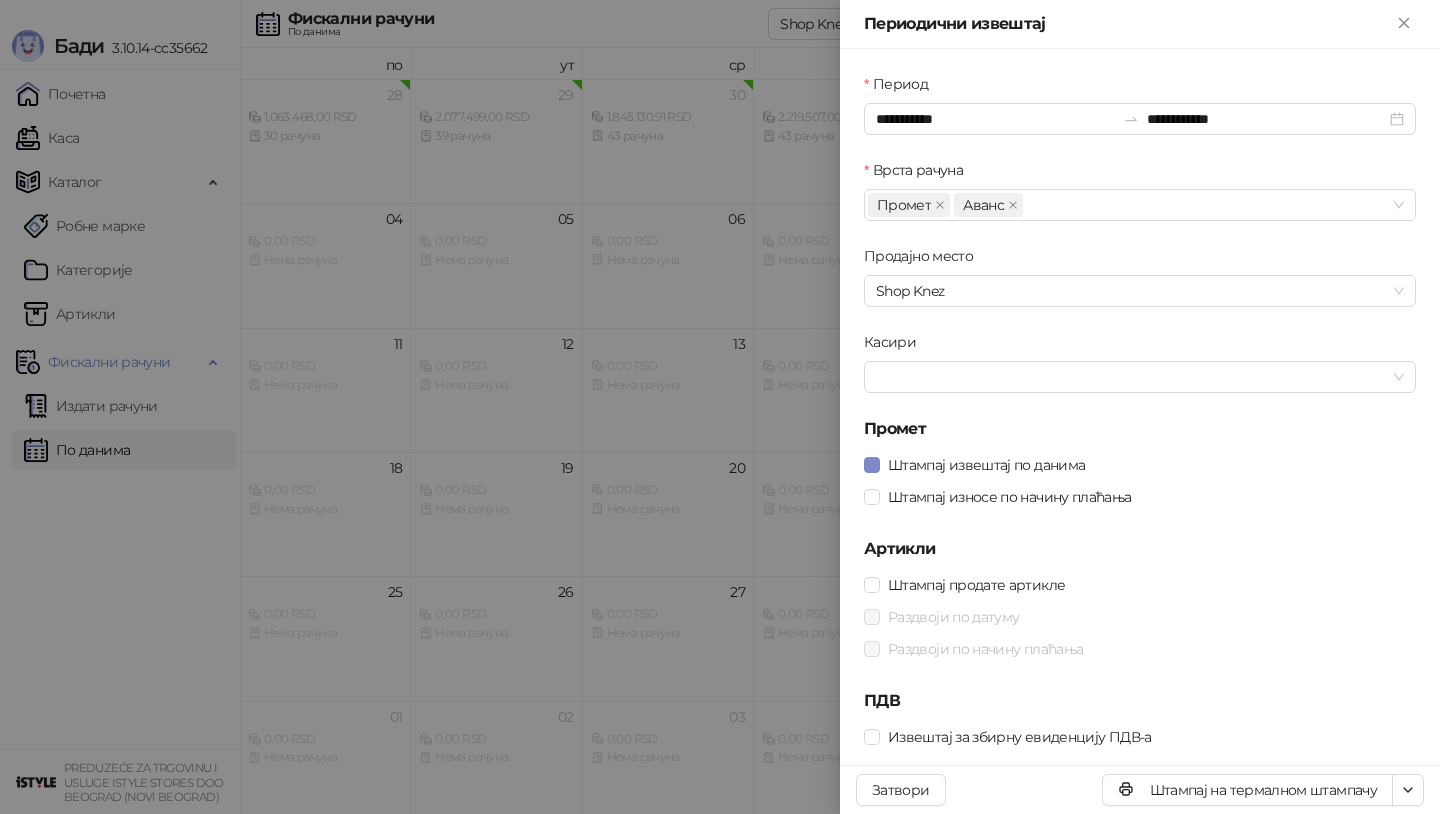 click at bounding box center (720, 407) 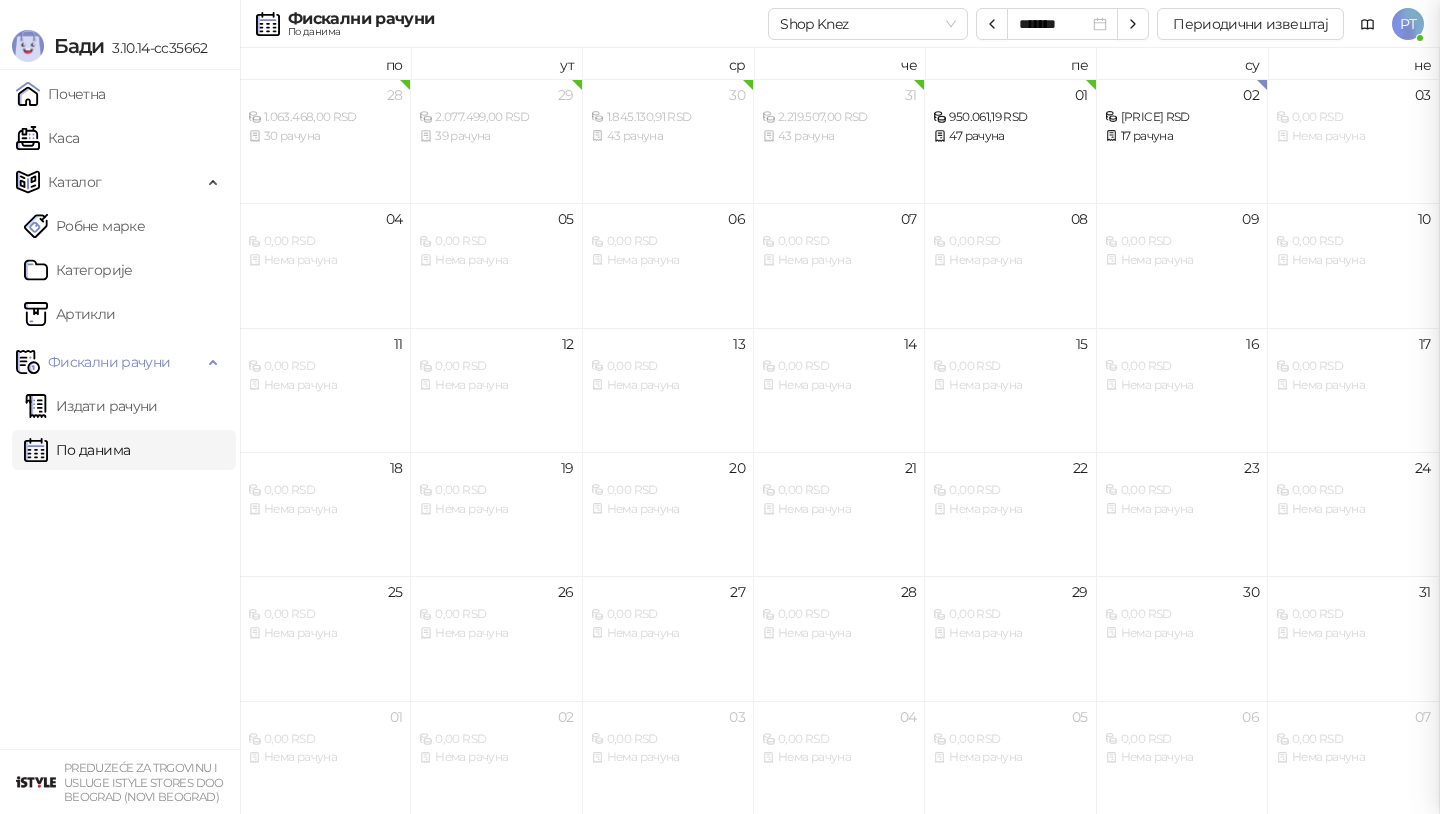 click at bounding box center [720, 407] 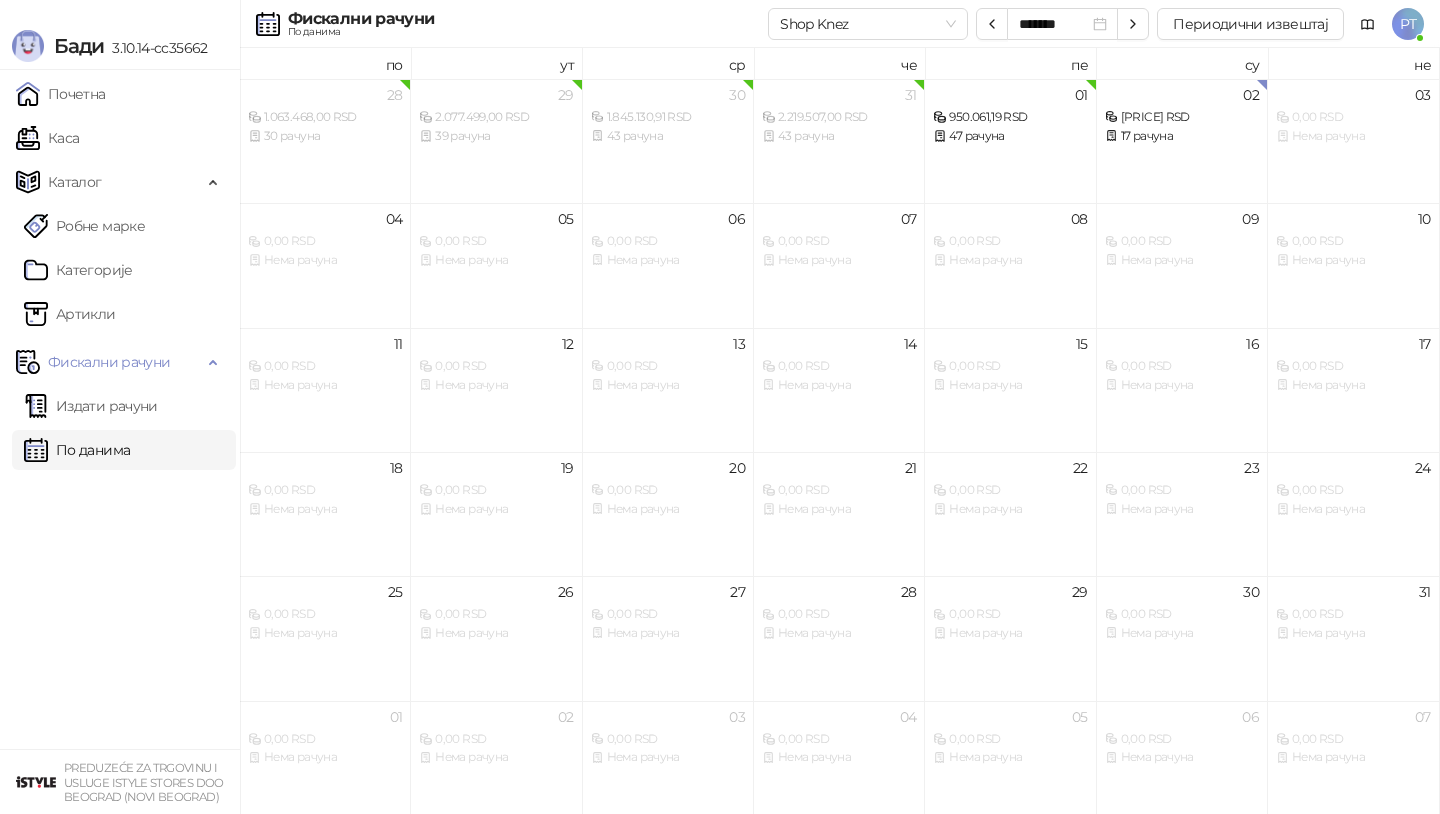 click on "Каса" at bounding box center (47, 138) 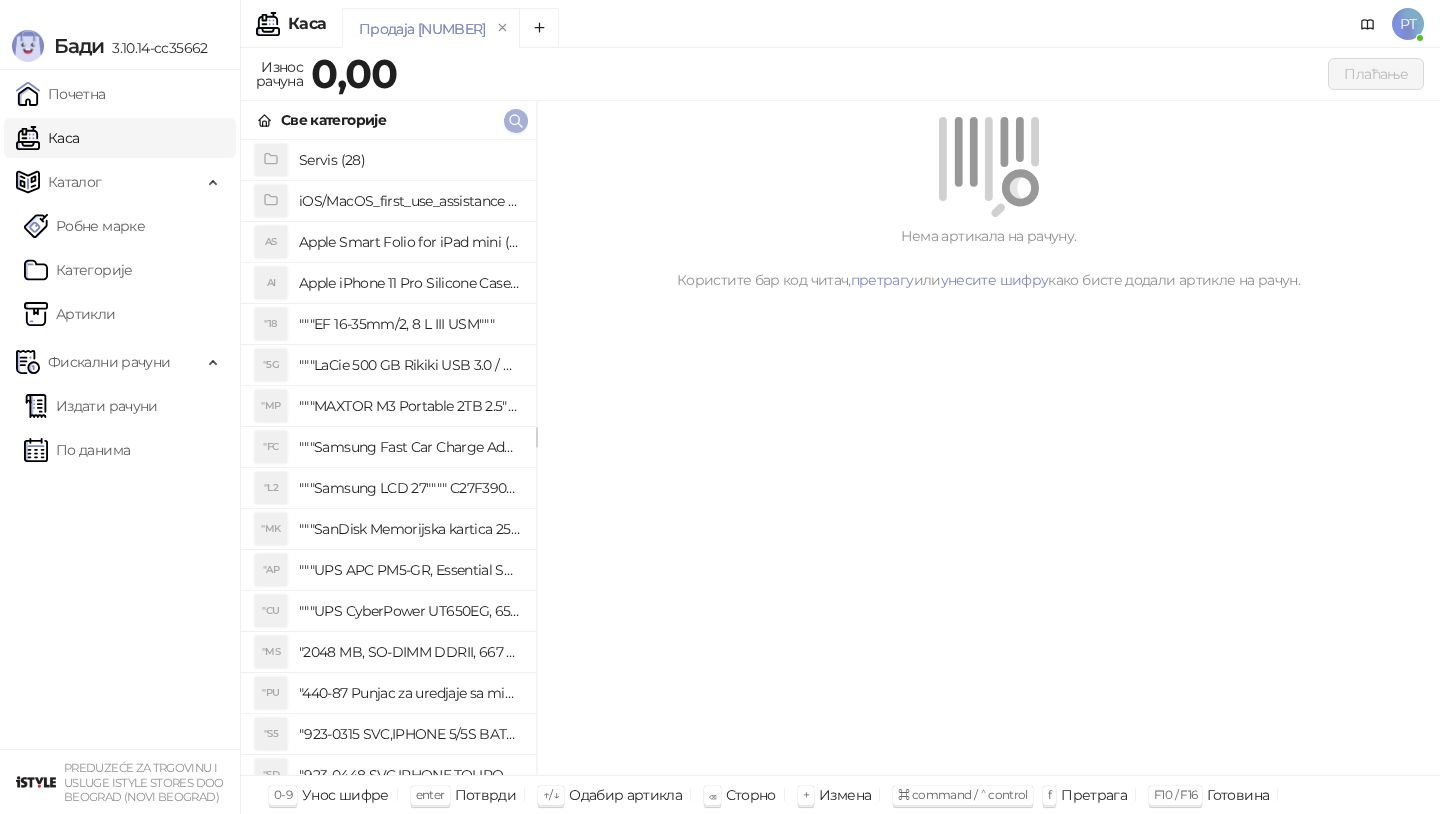 click 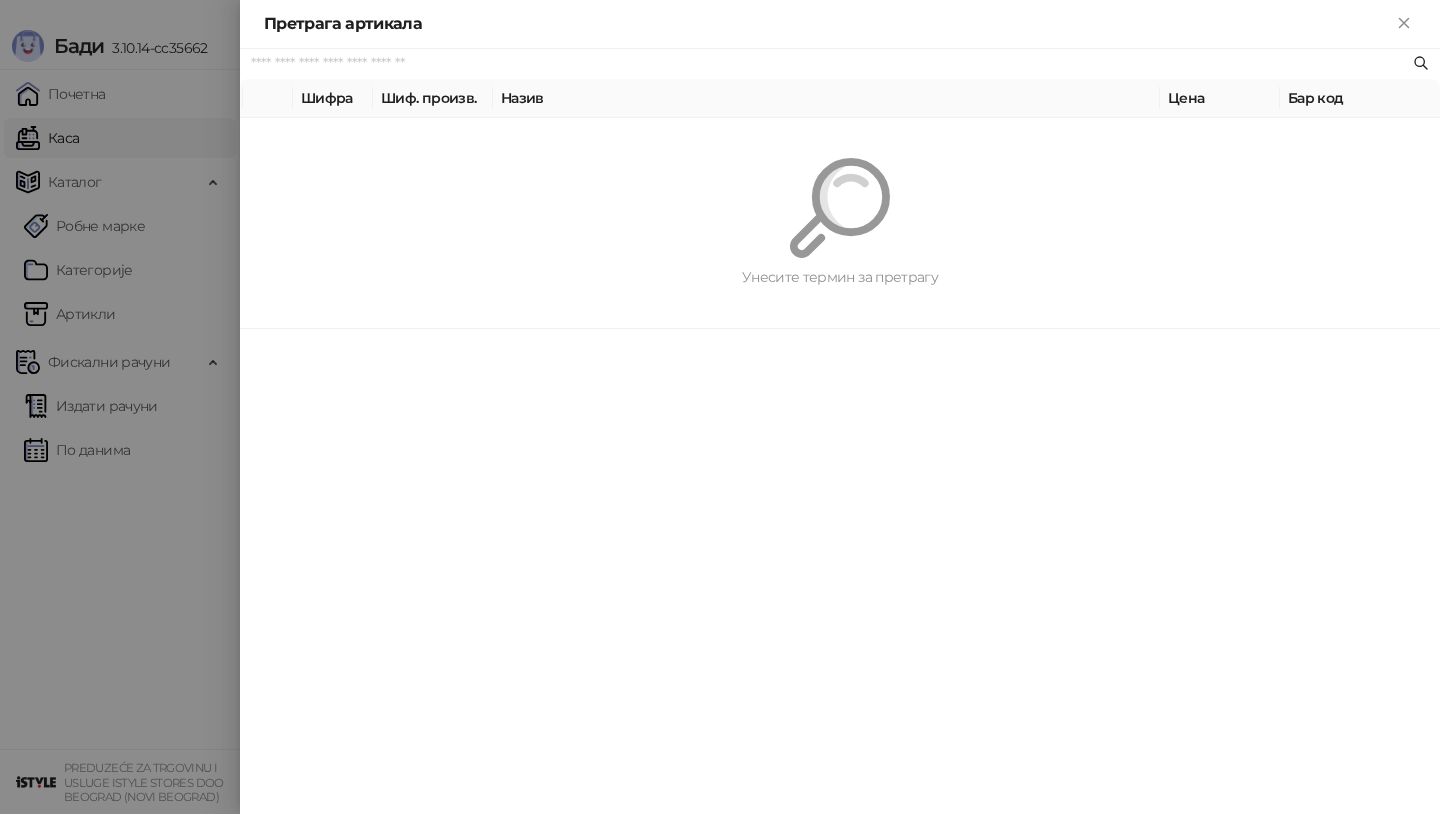 paste on "*********" 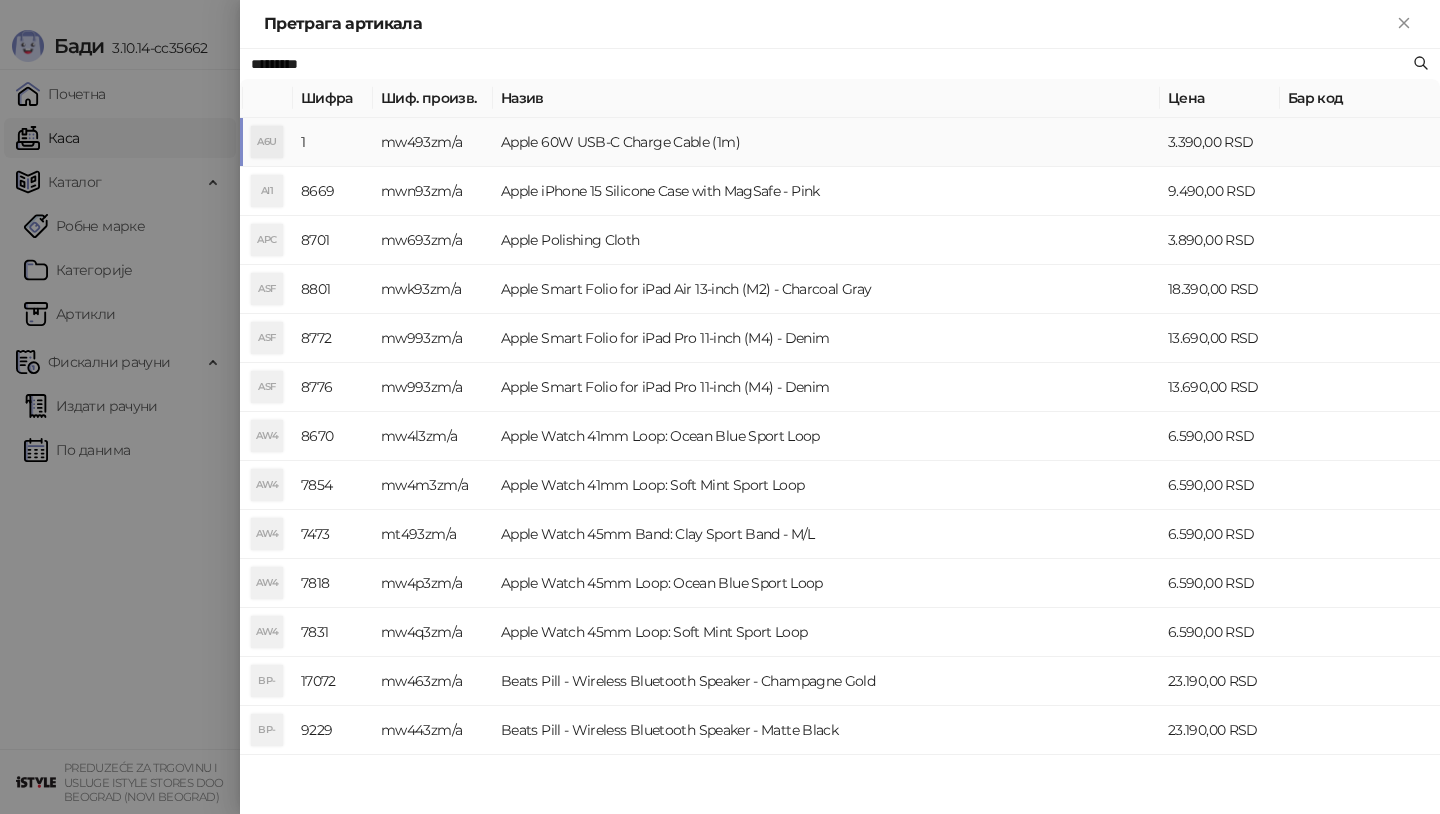 click on "A6U" at bounding box center (267, 142) 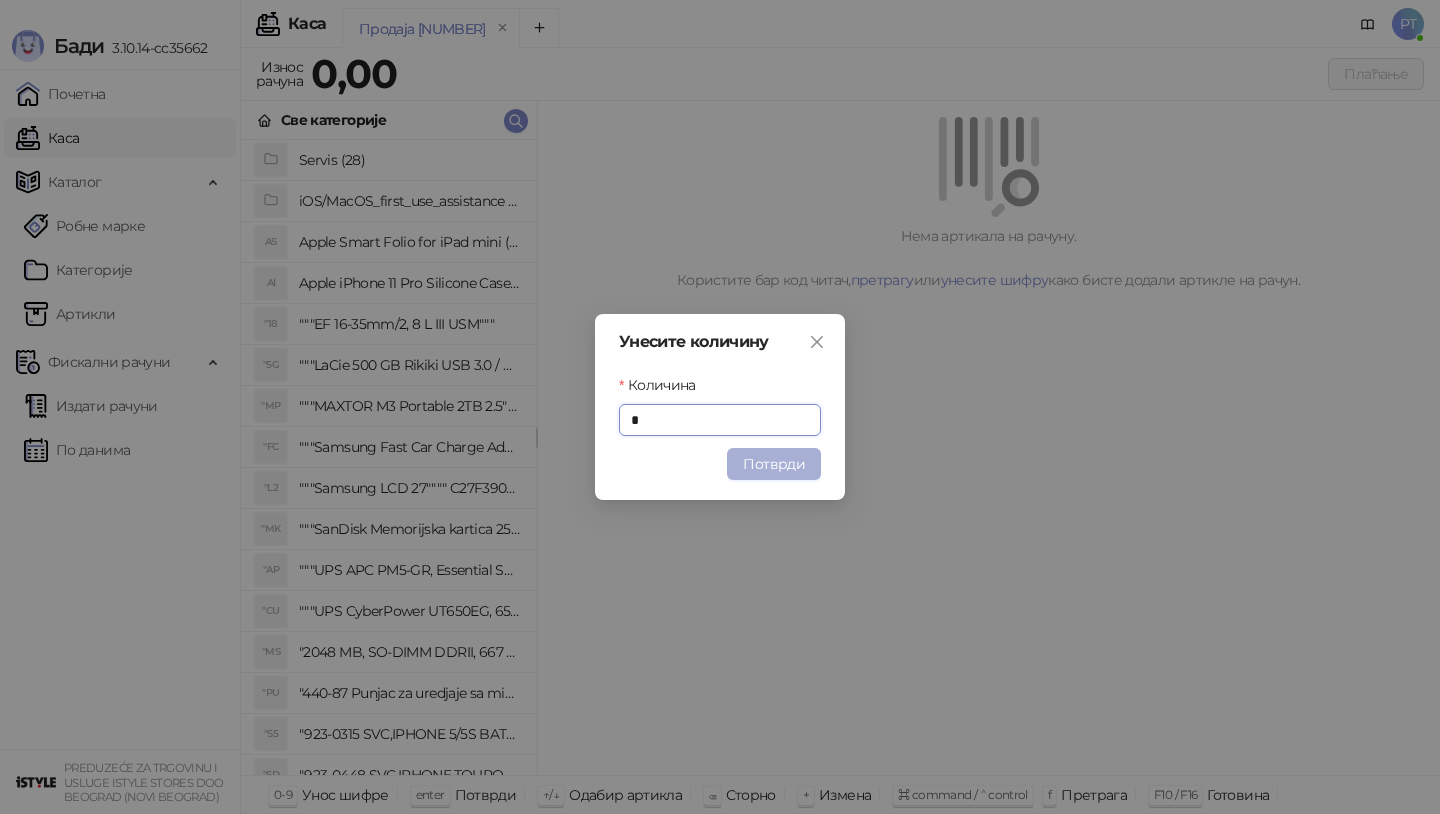 click on "Потврди" at bounding box center (774, 464) 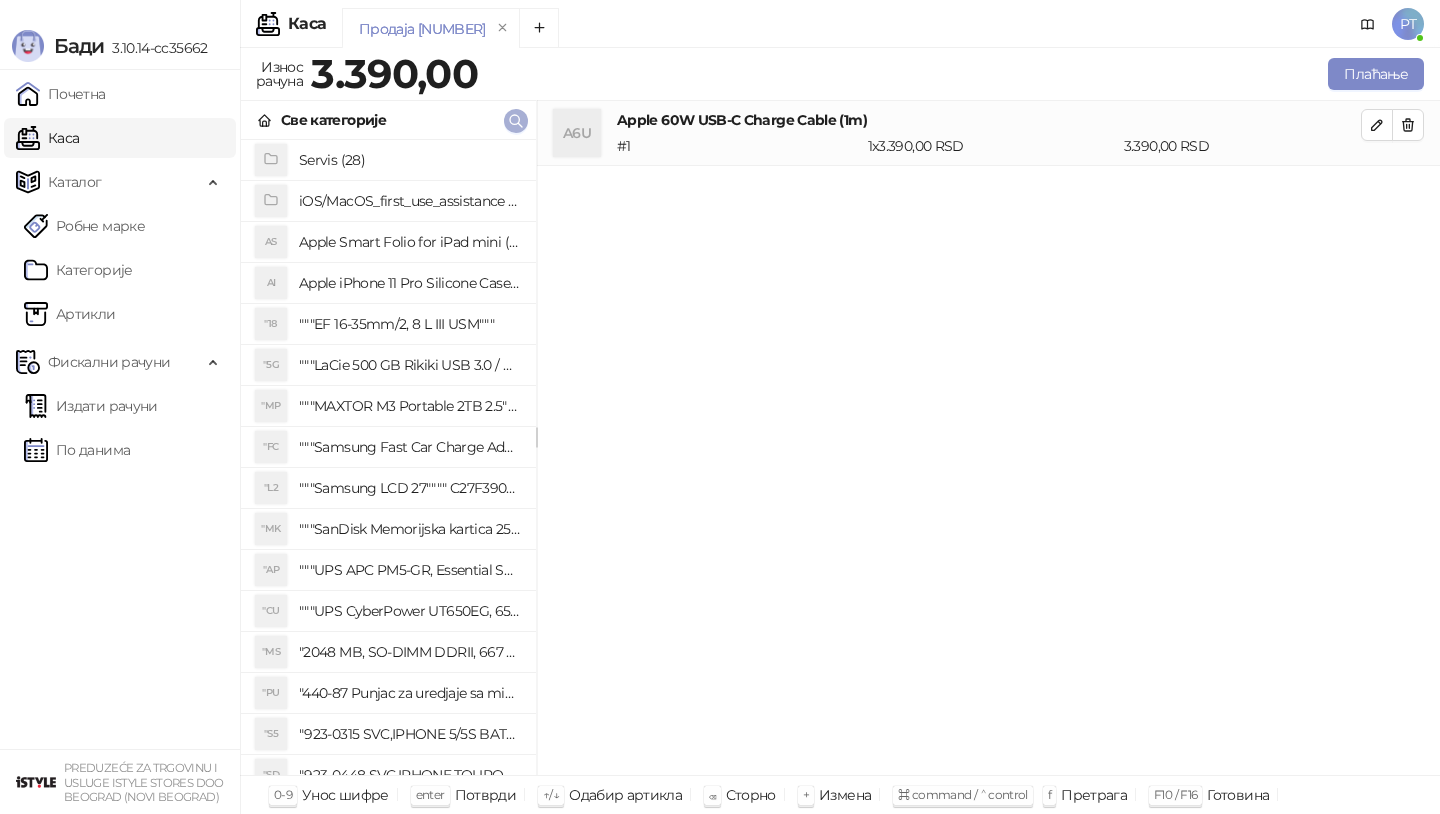 click 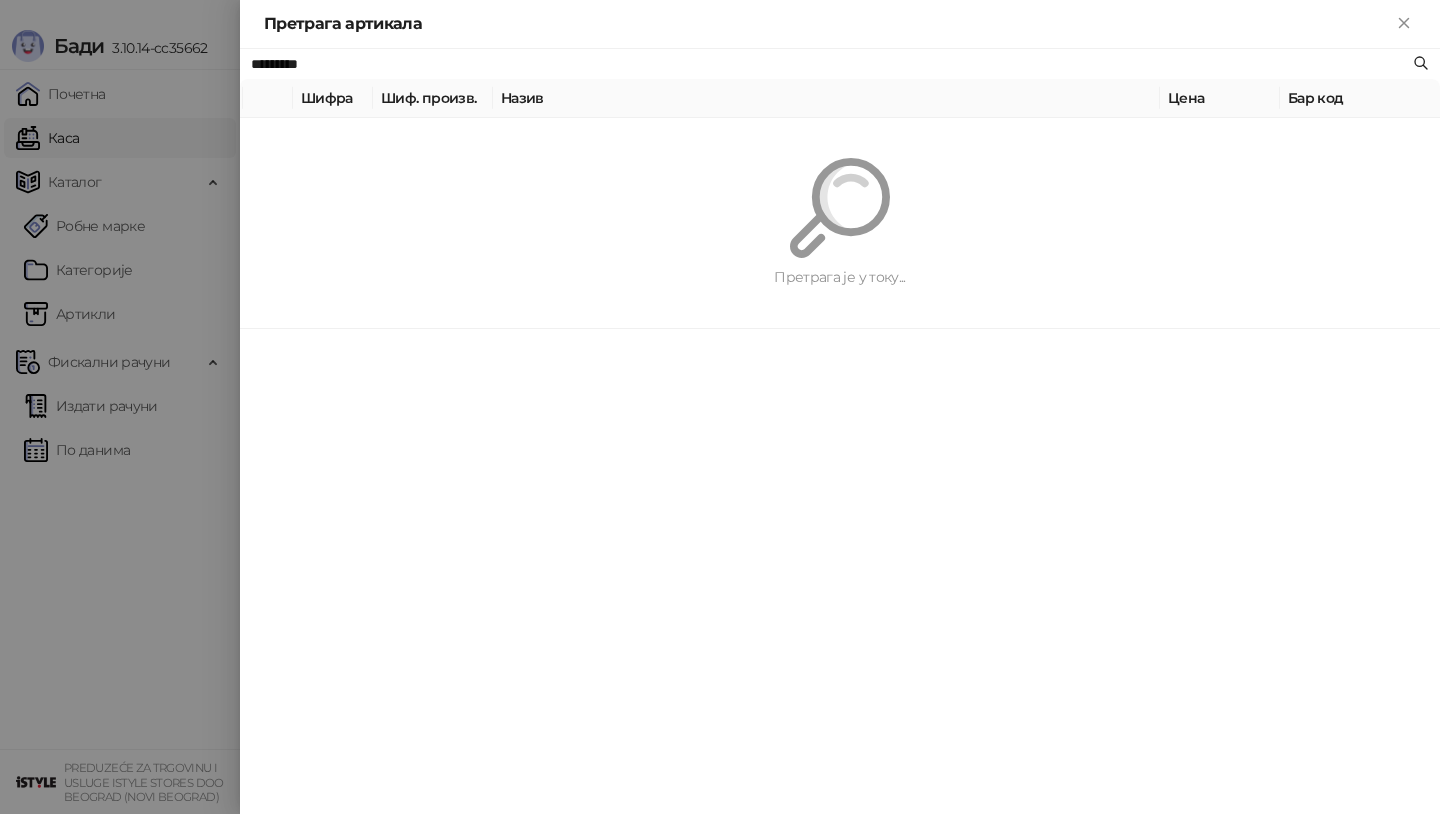 paste 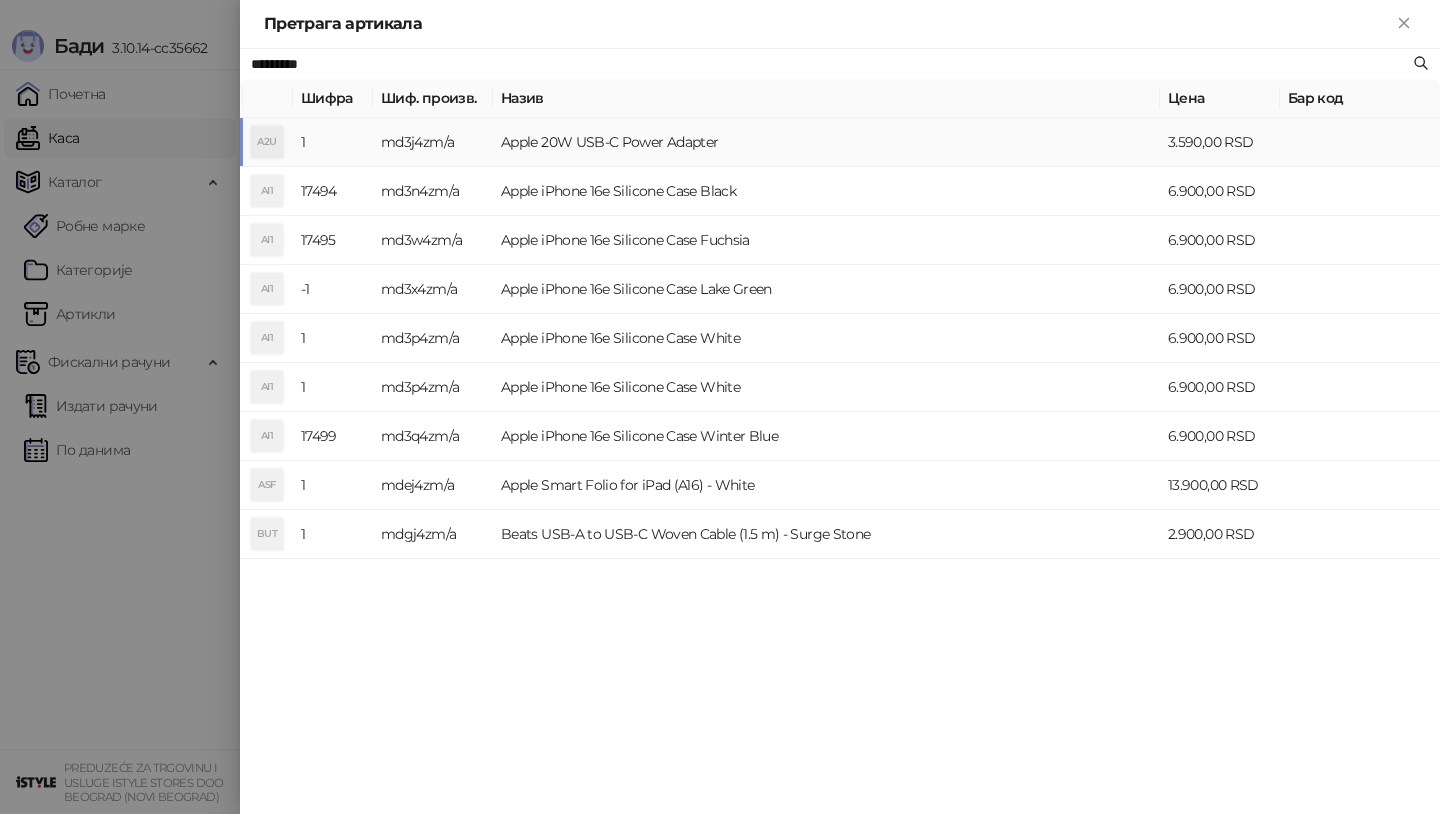 click on "A2U" at bounding box center [267, 142] 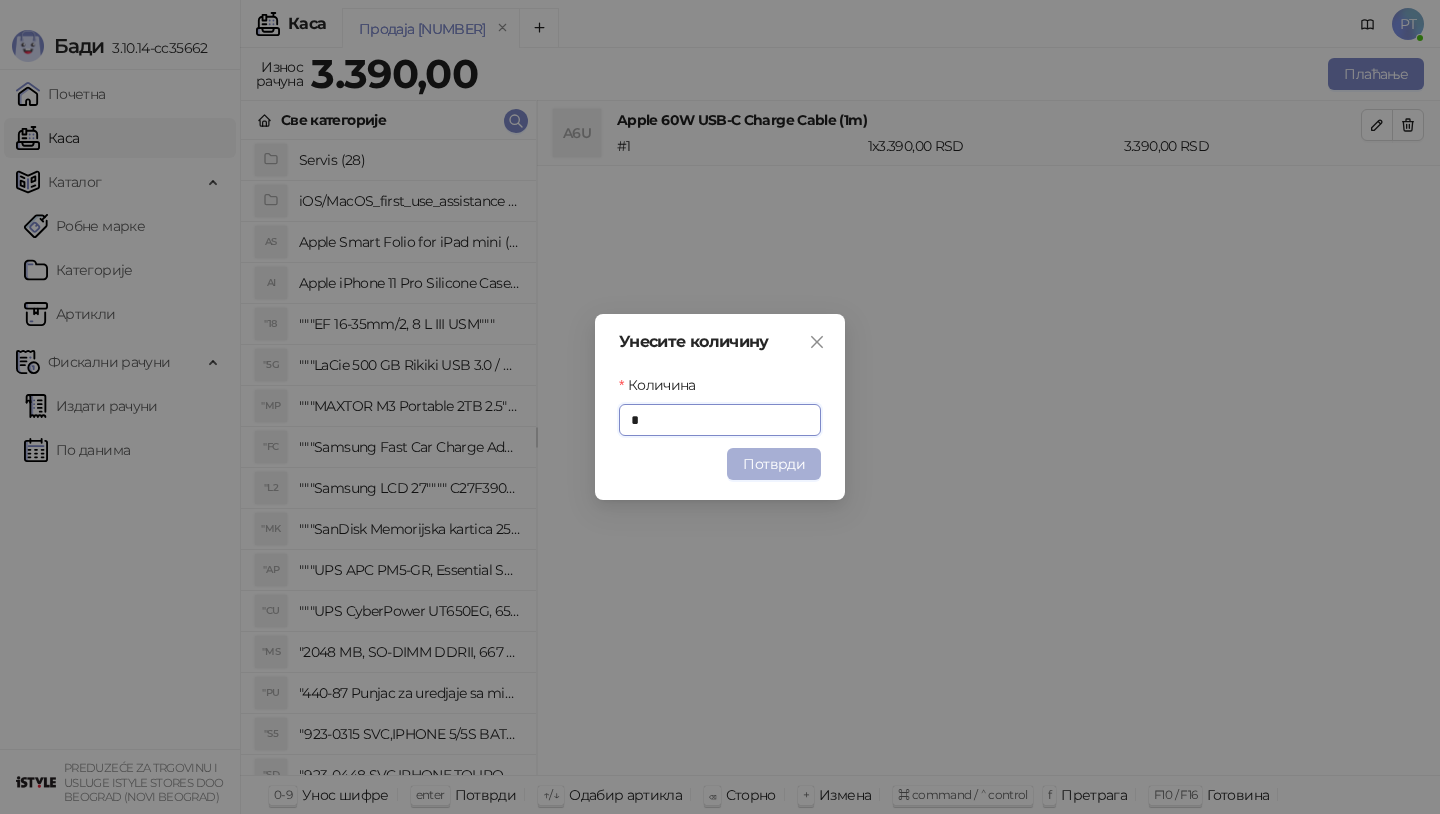 click on "Потврди" at bounding box center (774, 464) 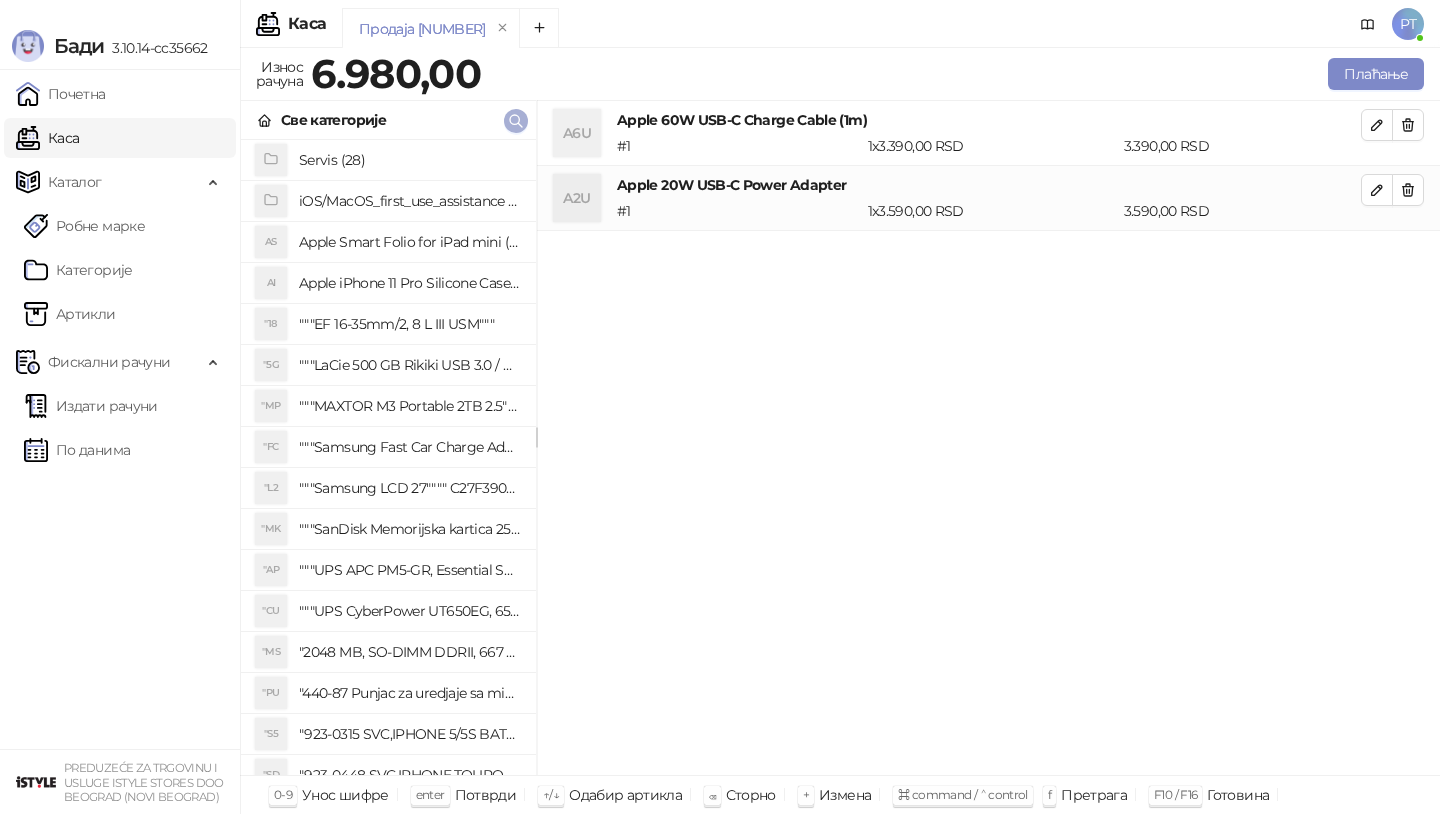 click 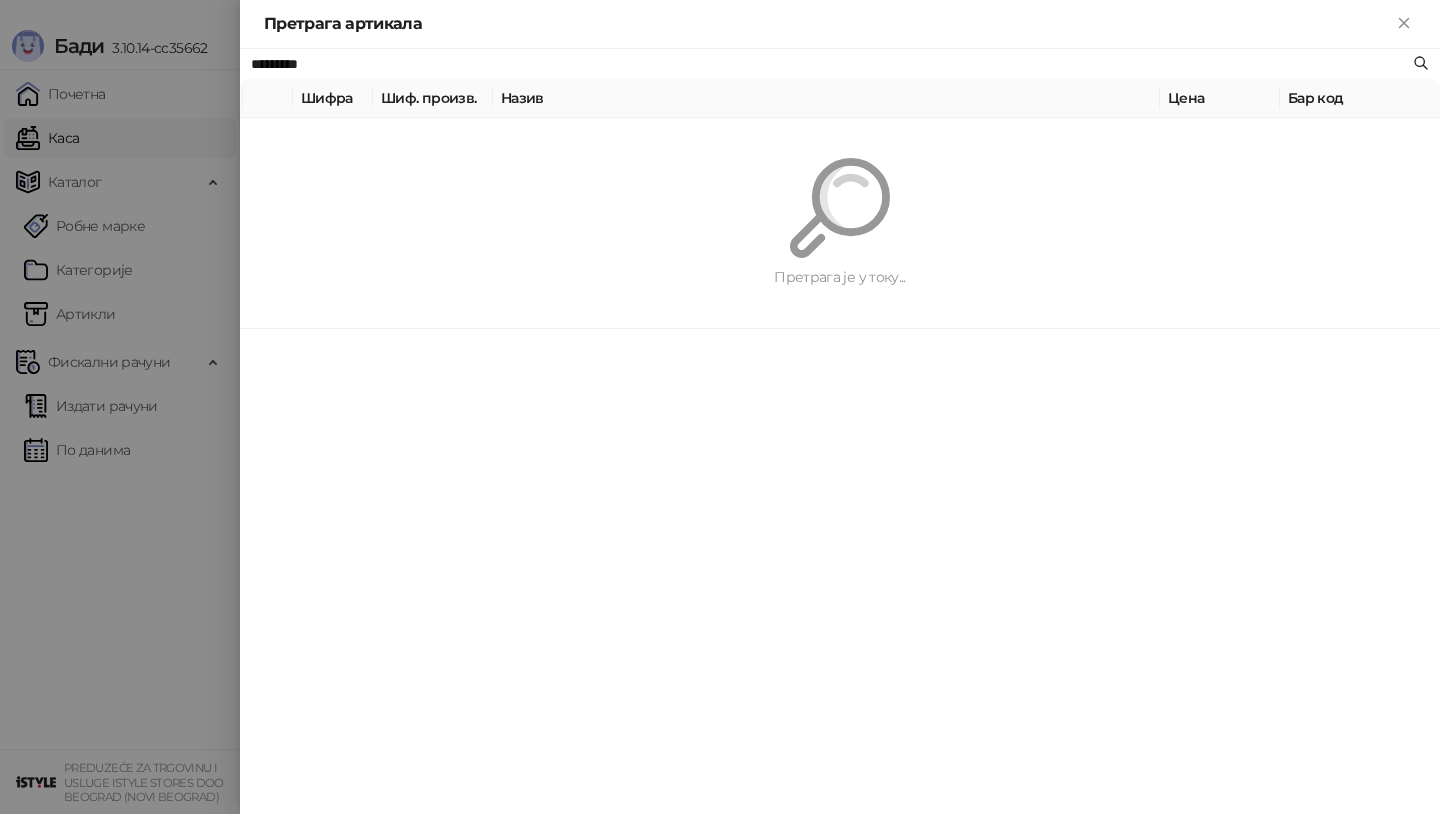 paste on "**********" 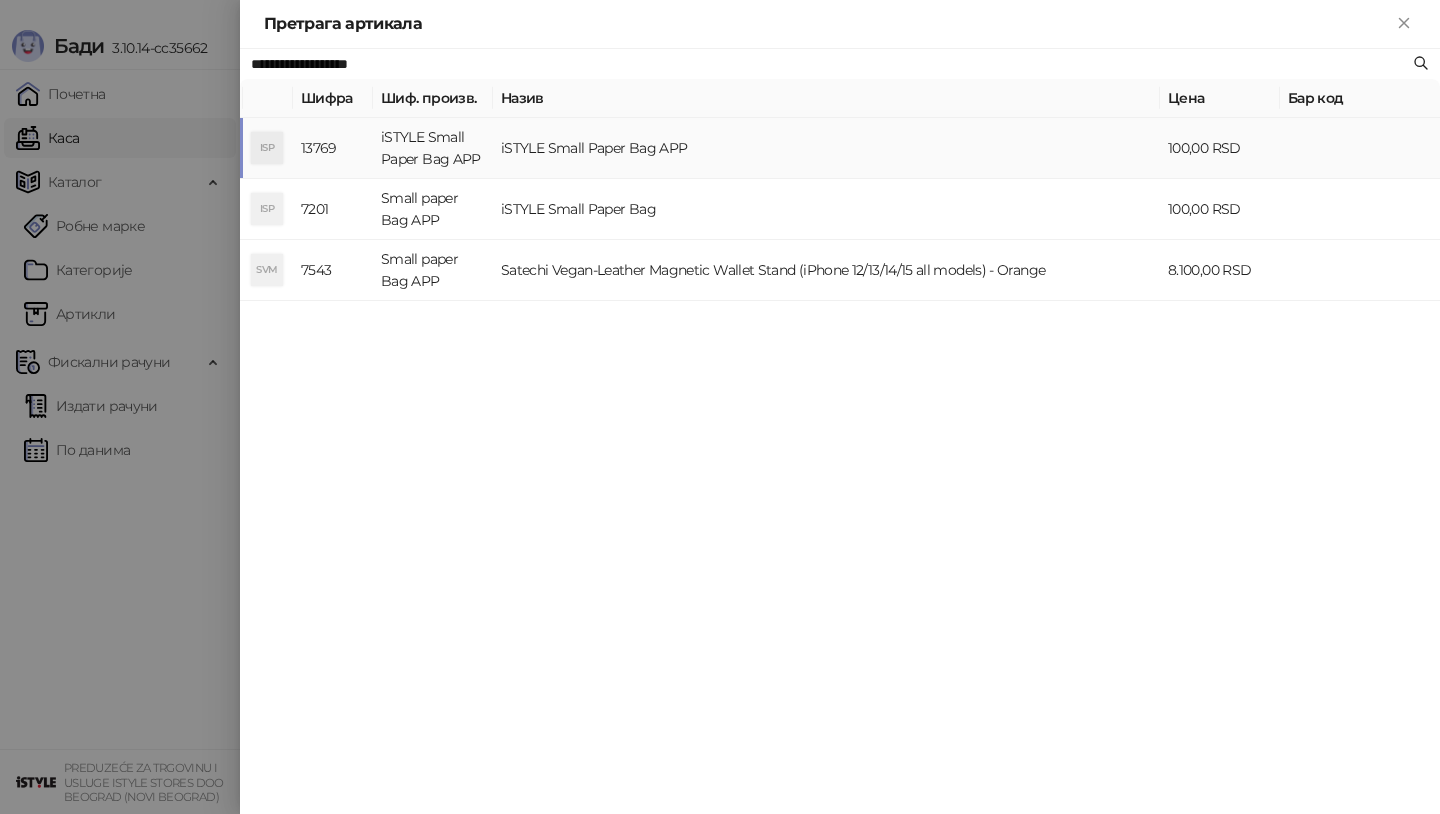 type on "**********" 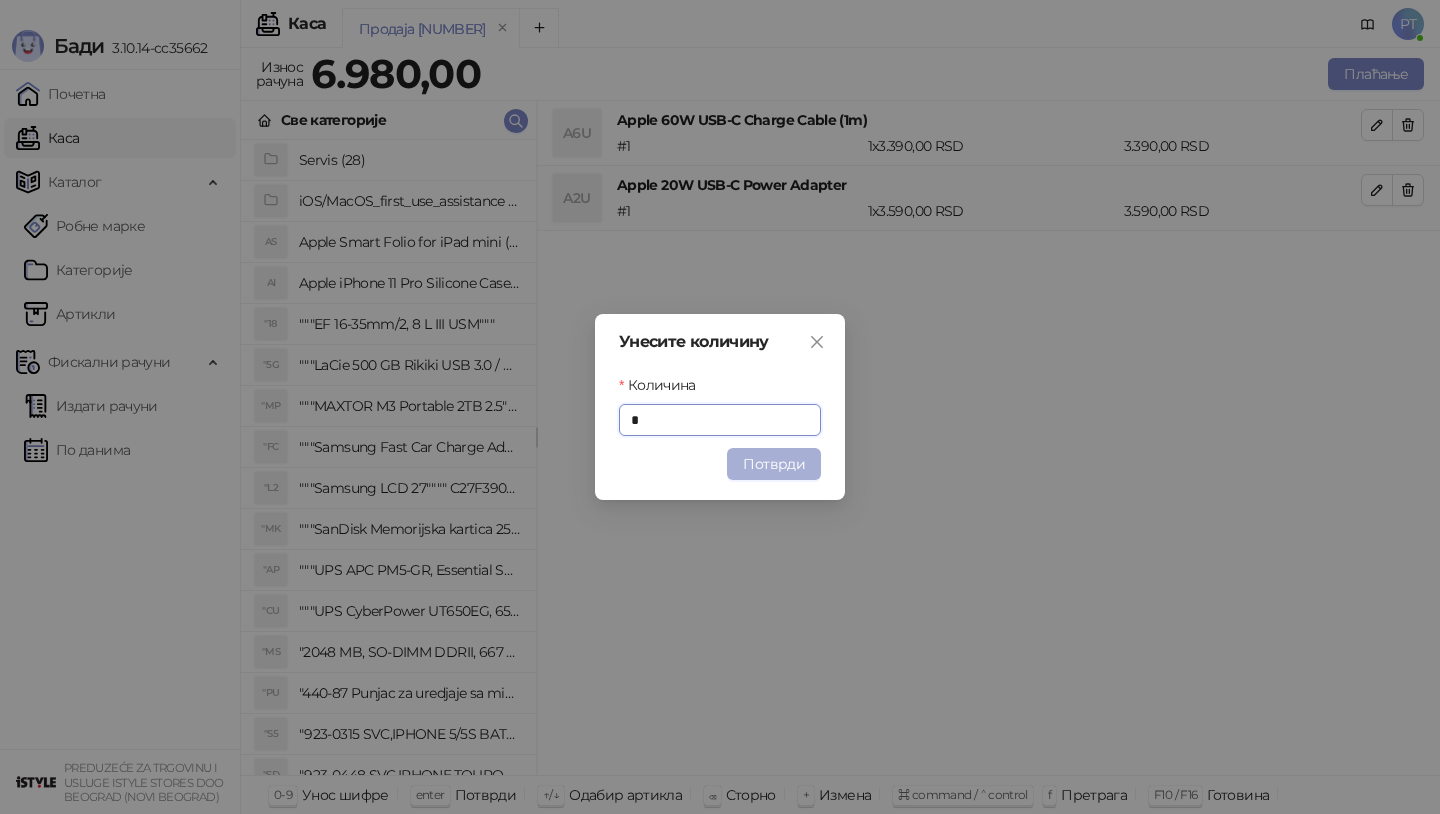 click on "Потврди" at bounding box center [774, 464] 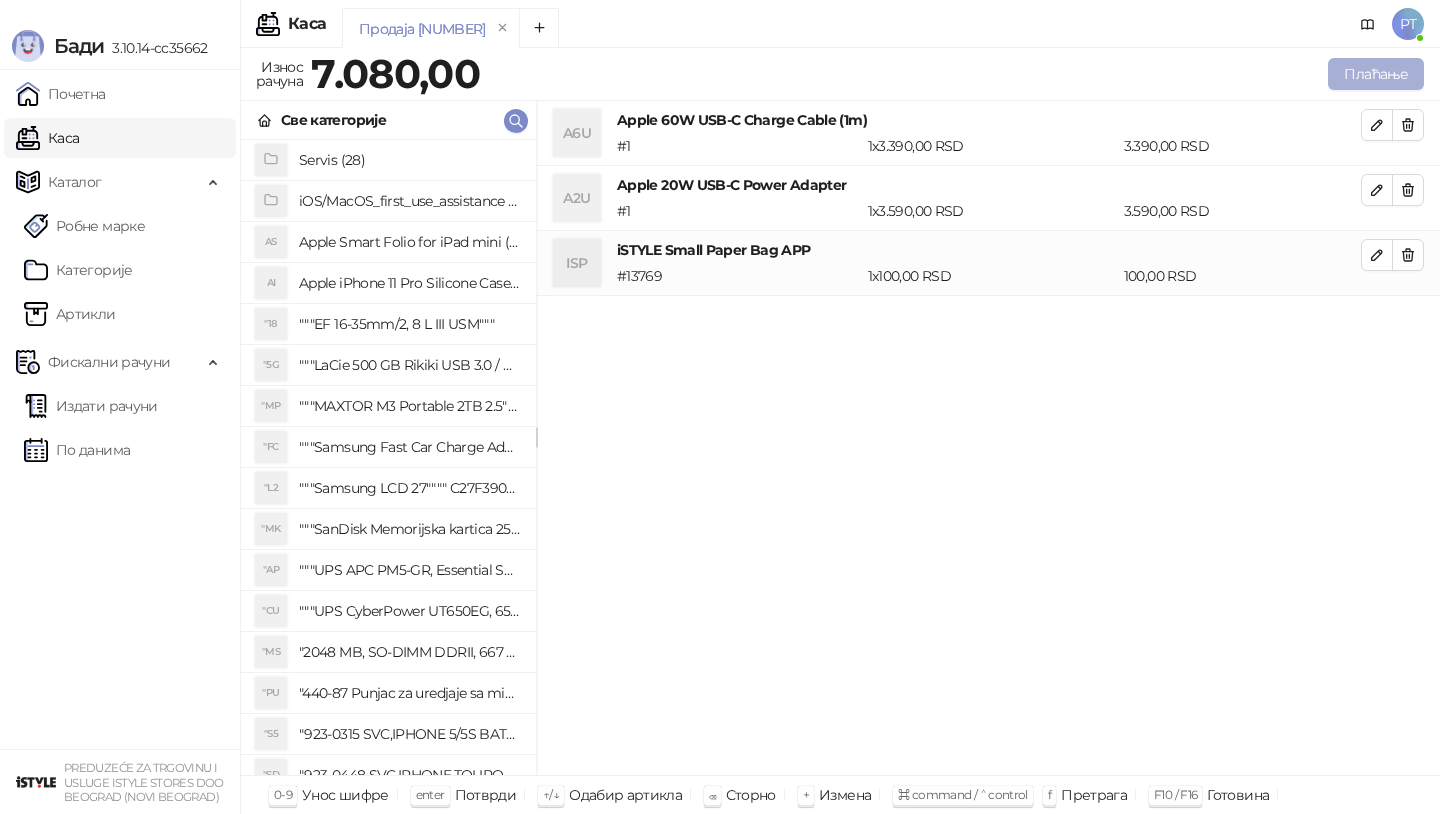 click on "Плаћање" at bounding box center (1376, 74) 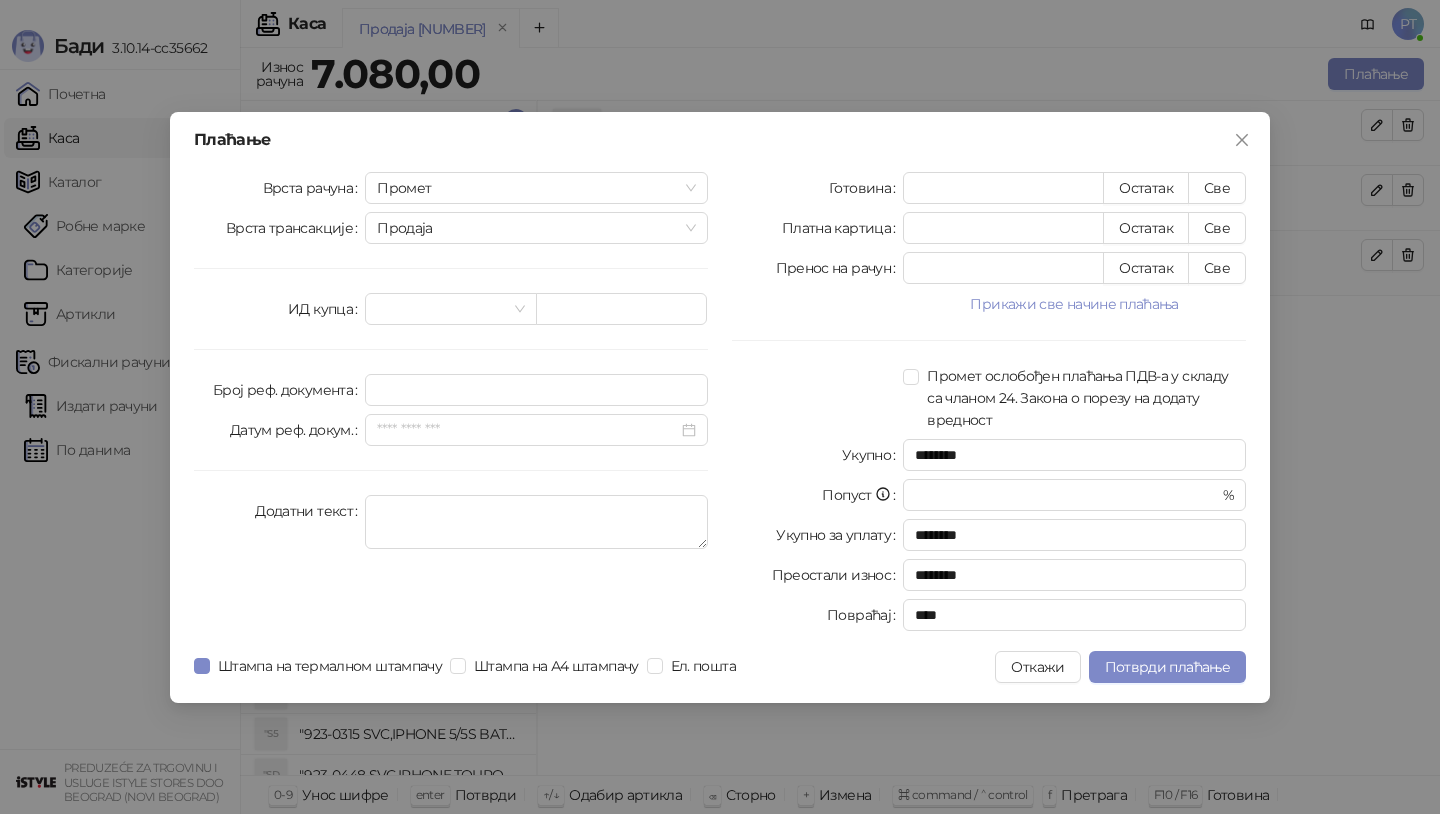 click on "Плаћање Врста рачуна Промет Врста трансакције Продаја ИД купца Број реф. документа Датум реф. докум. Додатни текст Готовина * Остатак Све Платна картица * Остатак Све Пренос на рачун * Остатак Све Прикажи све начине плаћања Ваучер * Остатак Све Чек * Остатак Све Инстант плаћање * Остатак Све Друго безготовинско * Остатак Све   Промет ослобођен плаћања ПДВ-а у складу са чланом 24. Закона о порезу на додату вредност Укупно ******** Попуст   * % Укупно за уплату ******** Преостали износ ******** Повраћај **** Штампа на термалном штампачу Штампа на А4 штампачу Ел. пошта Откажи" at bounding box center (720, 407) 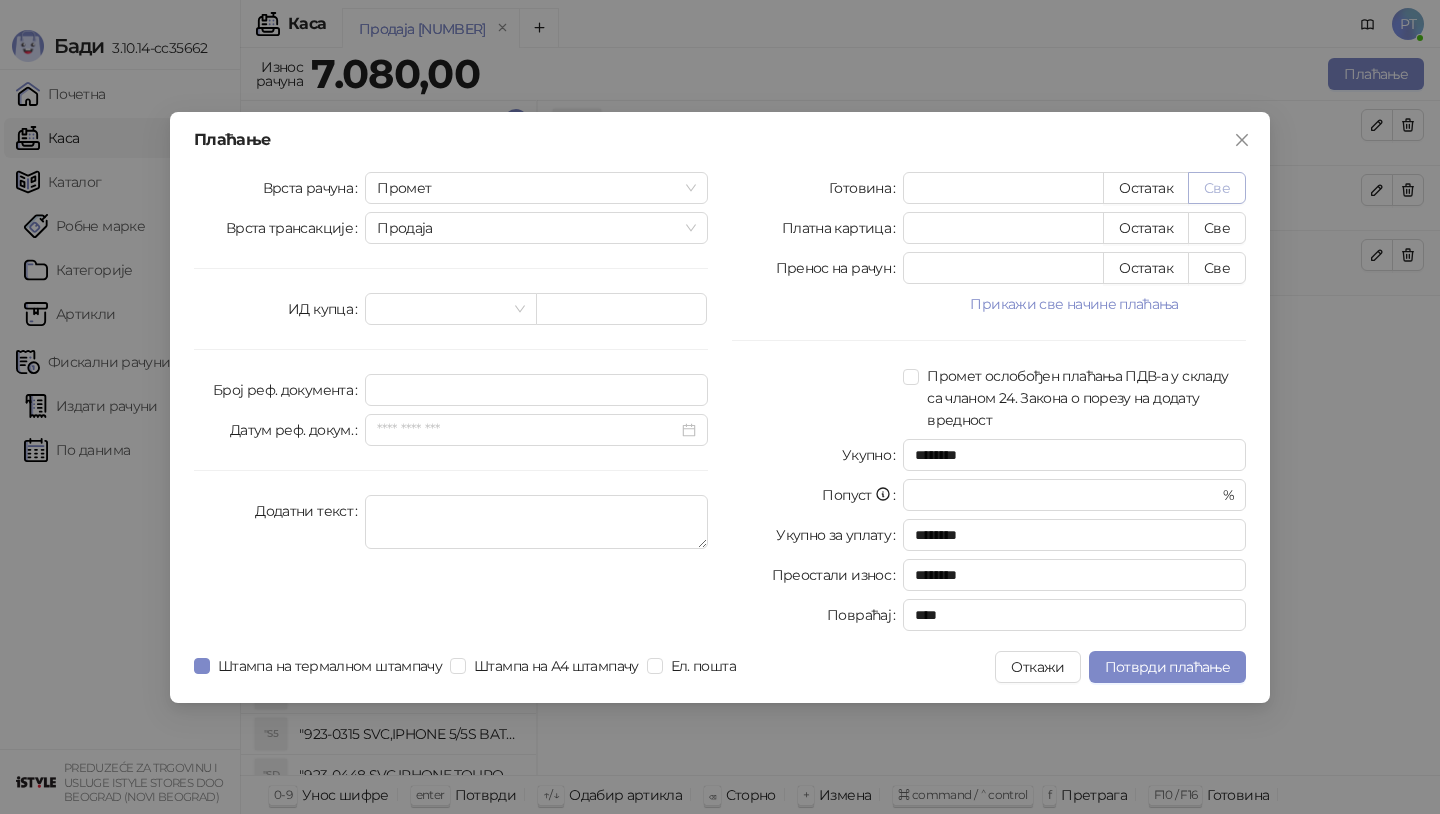 click on "Све" at bounding box center [1217, 188] 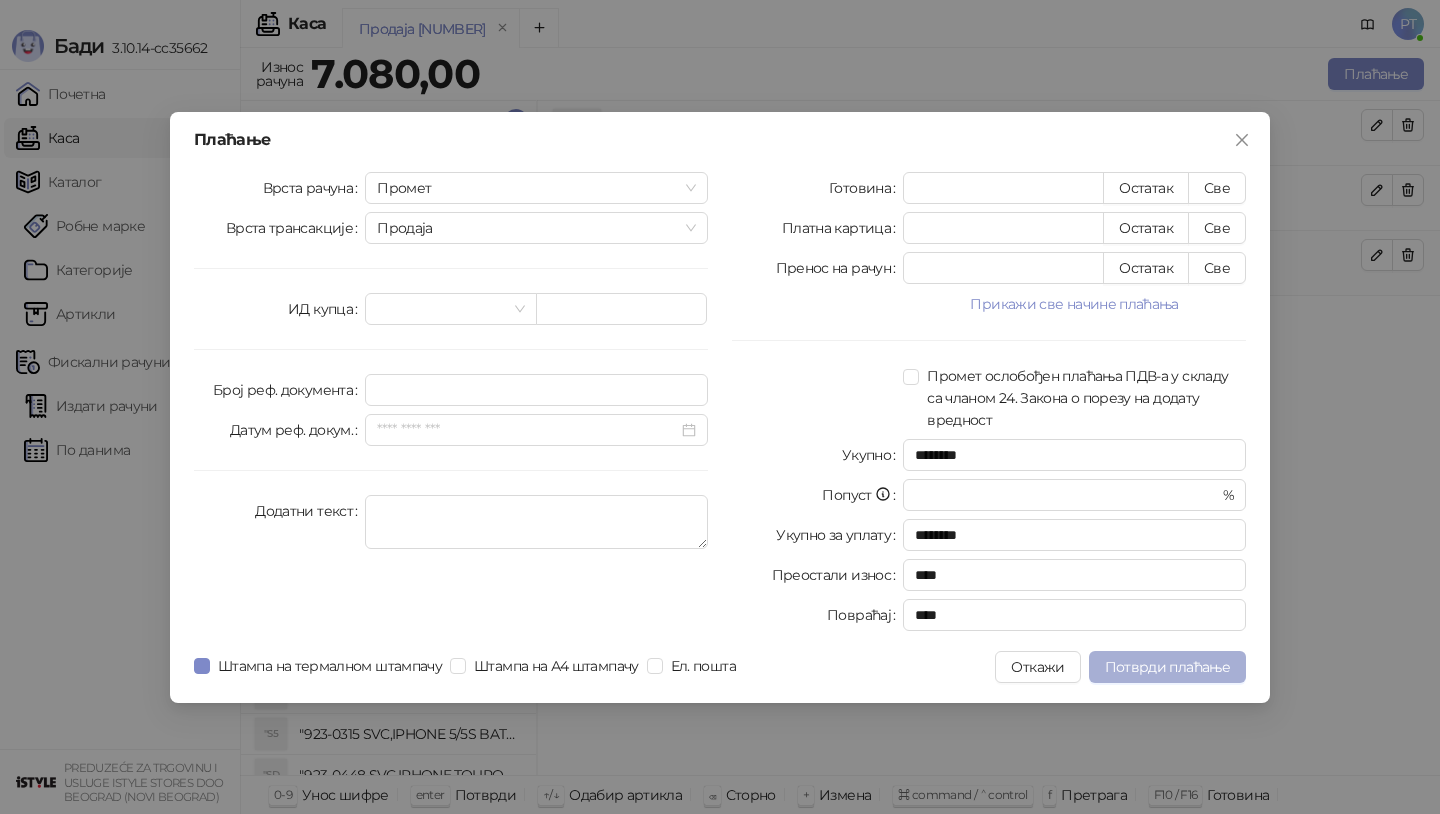 click on "Потврди плаћање" at bounding box center (1167, 667) 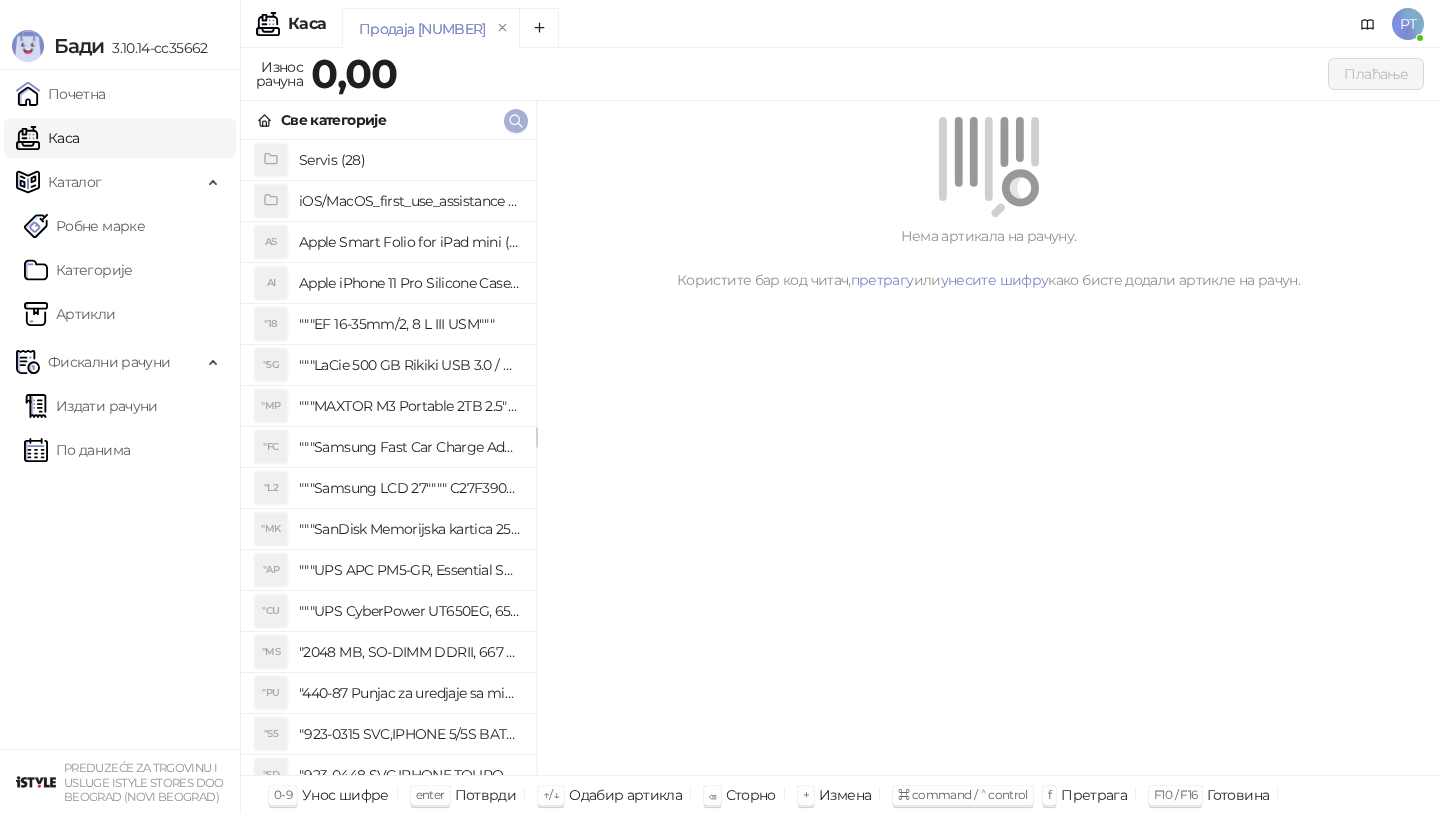 click 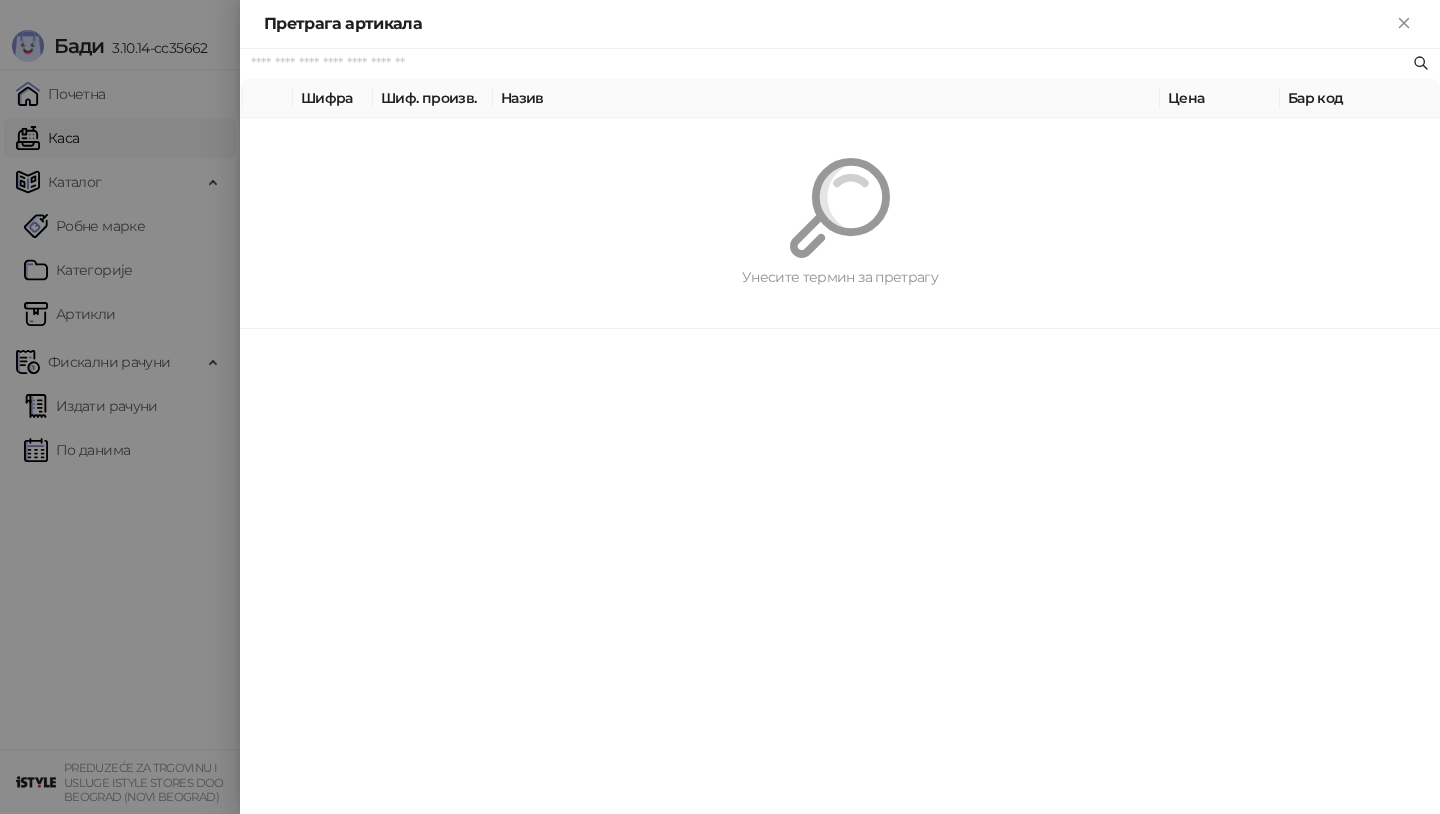 paste on "*********" 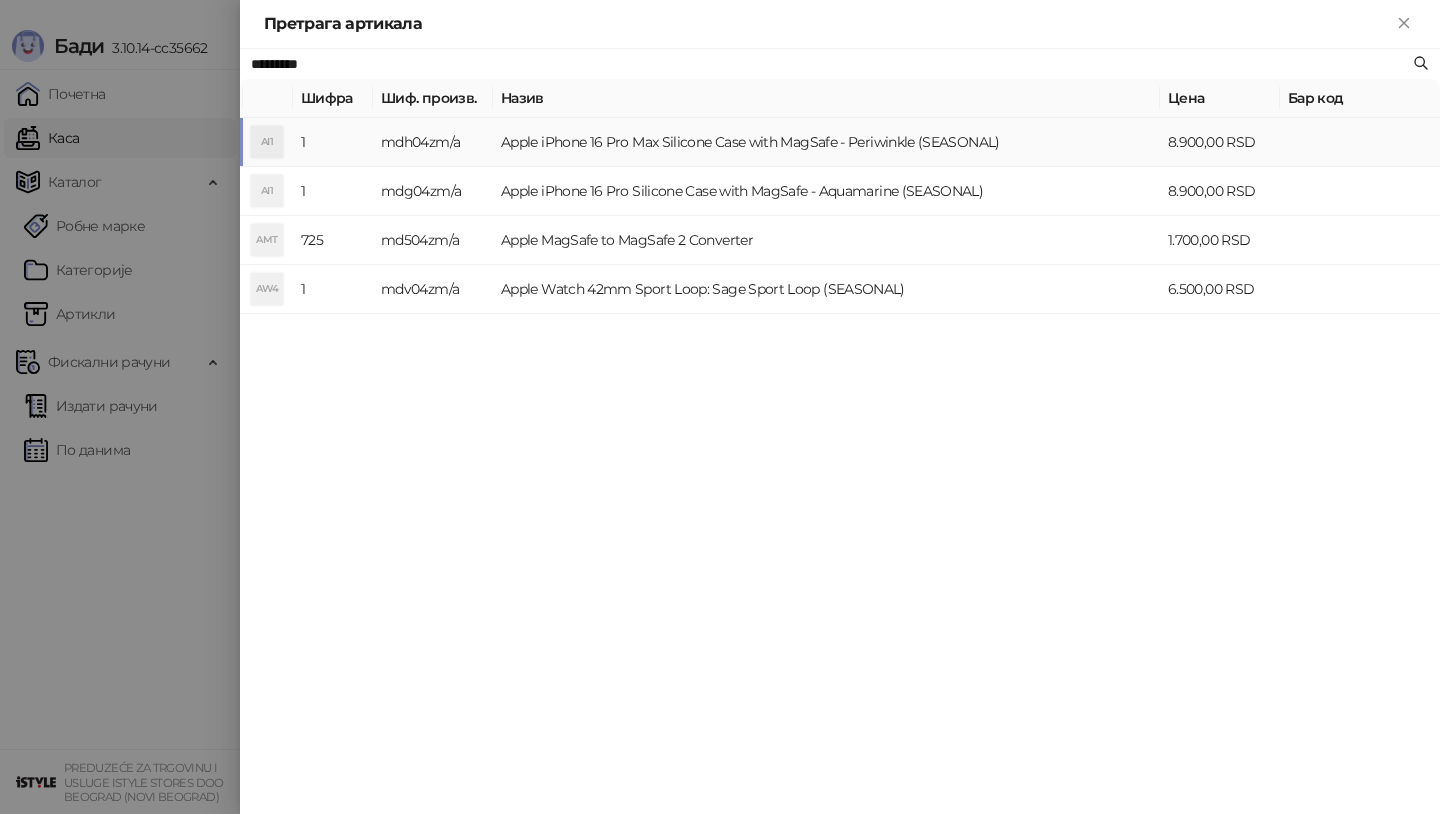 click on "AI1" at bounding box center [267, 142] 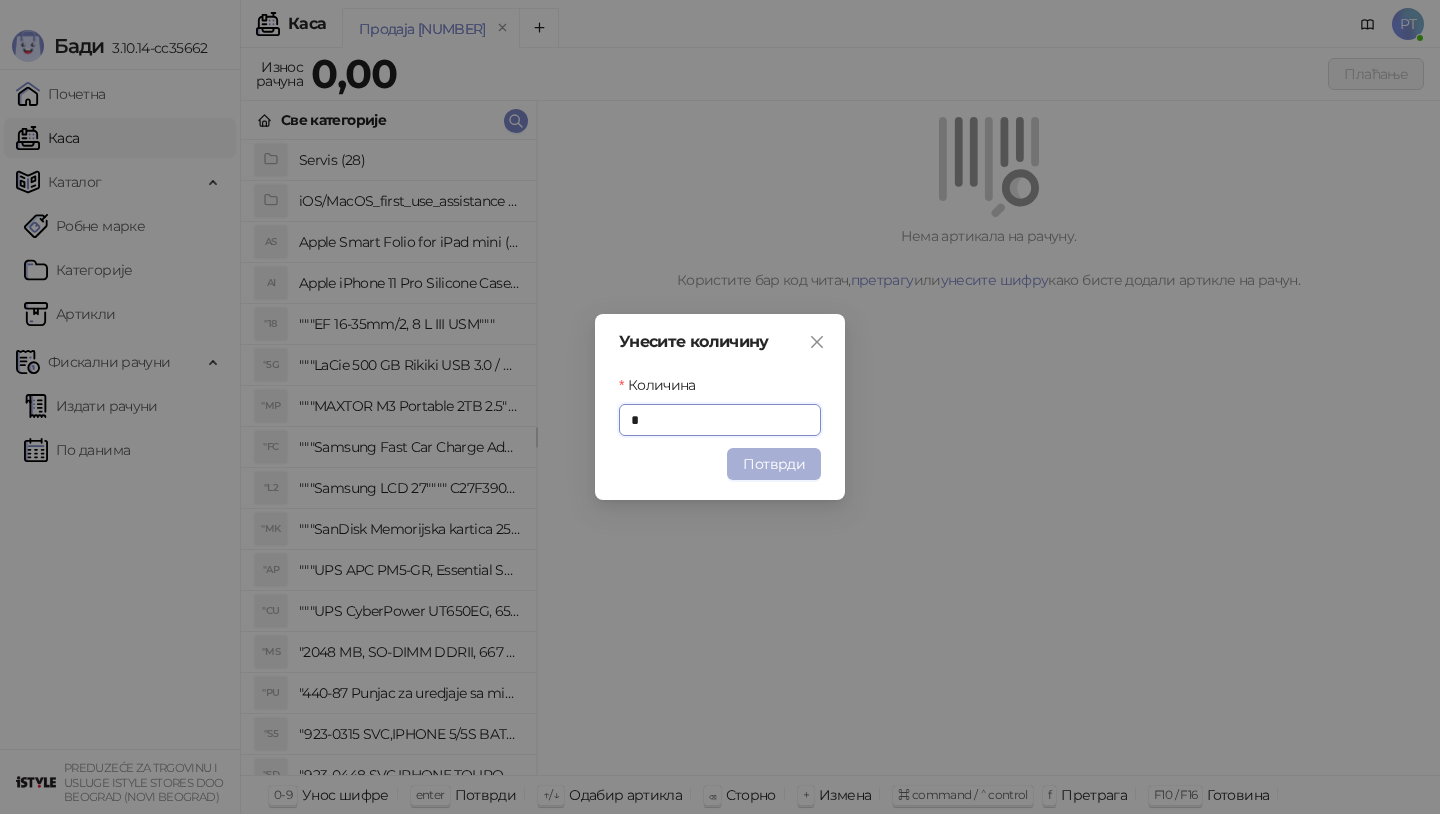 click on "Потврди" at bounding box center [774, 464] 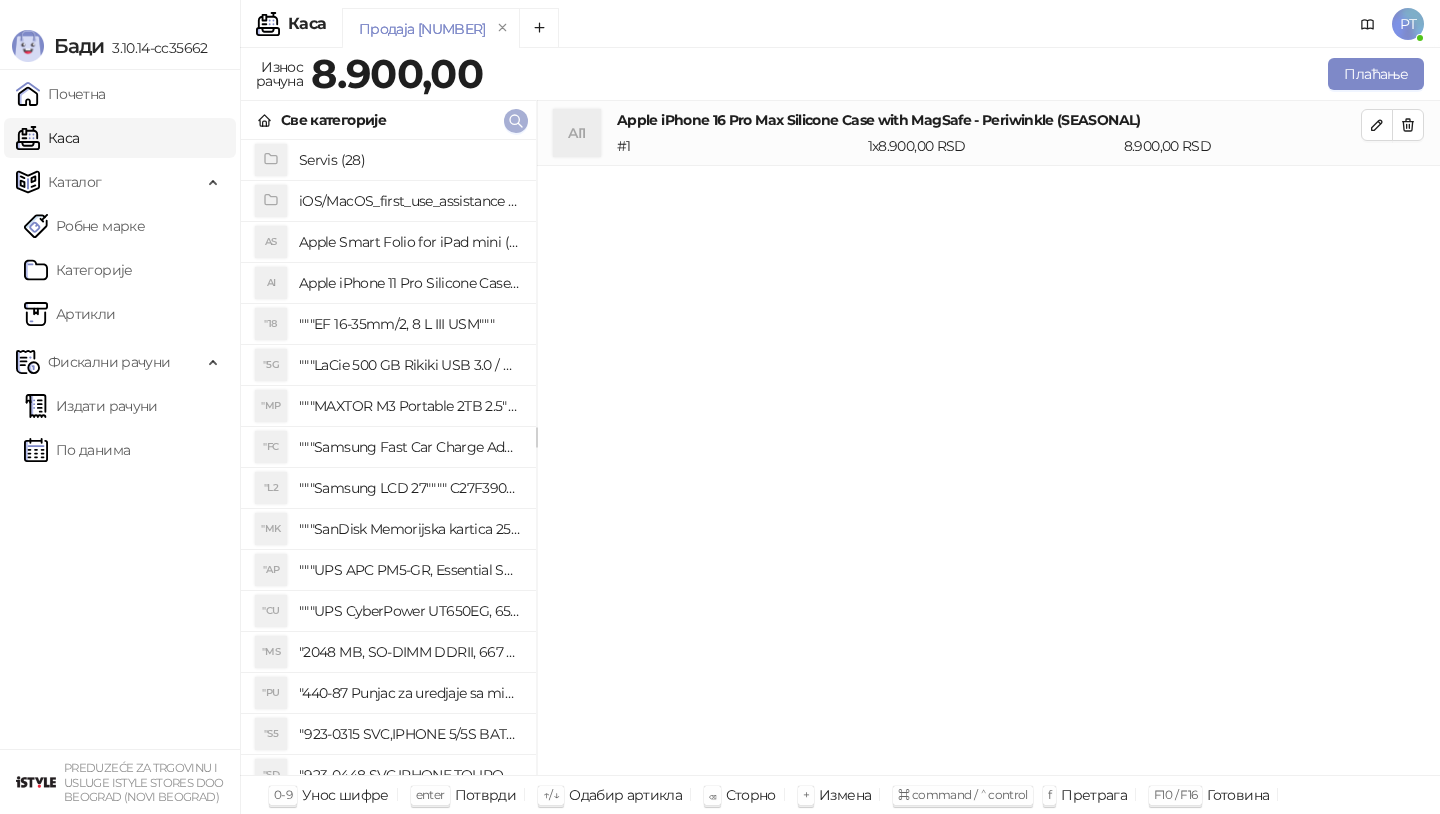 click 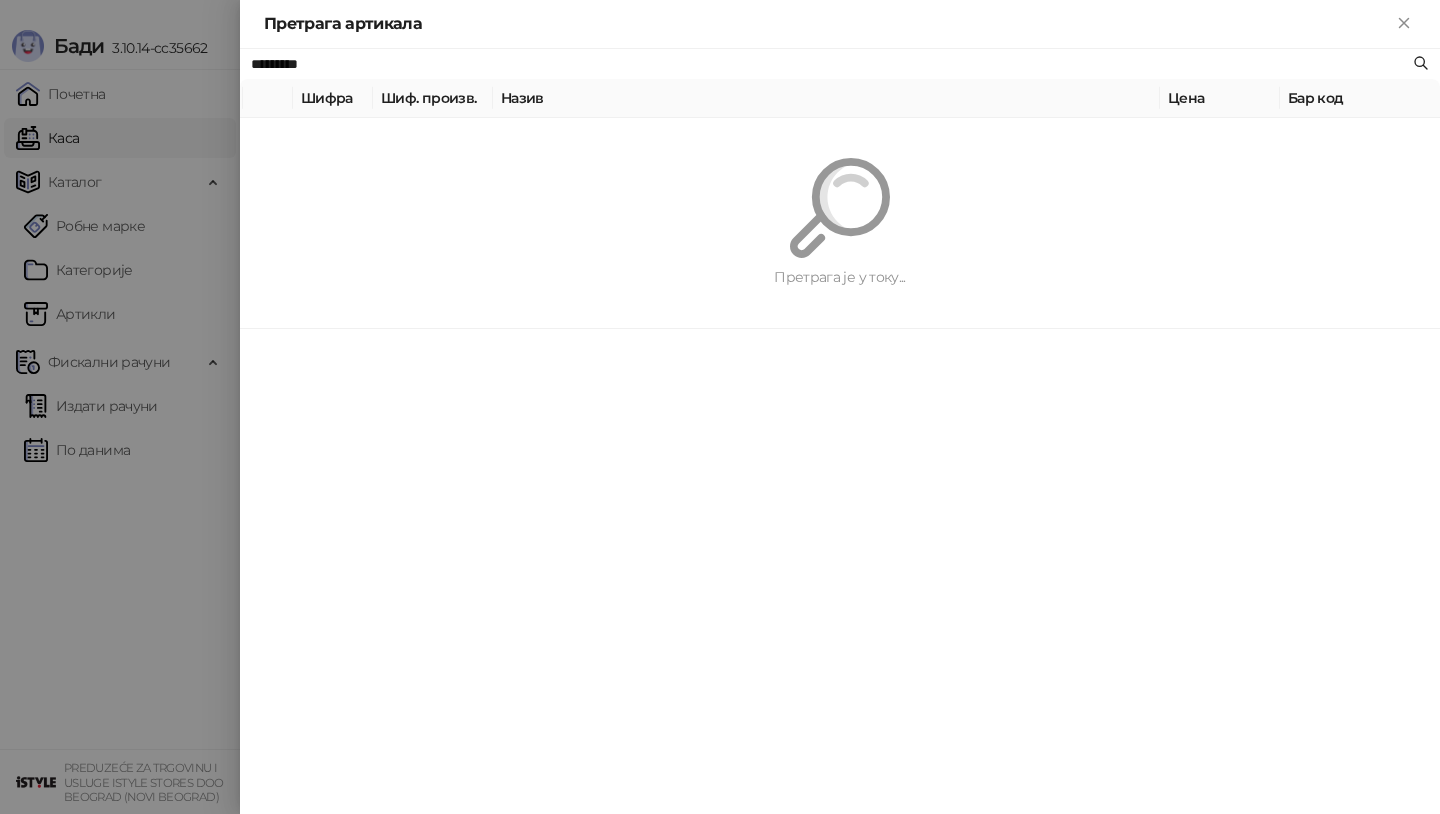 paste 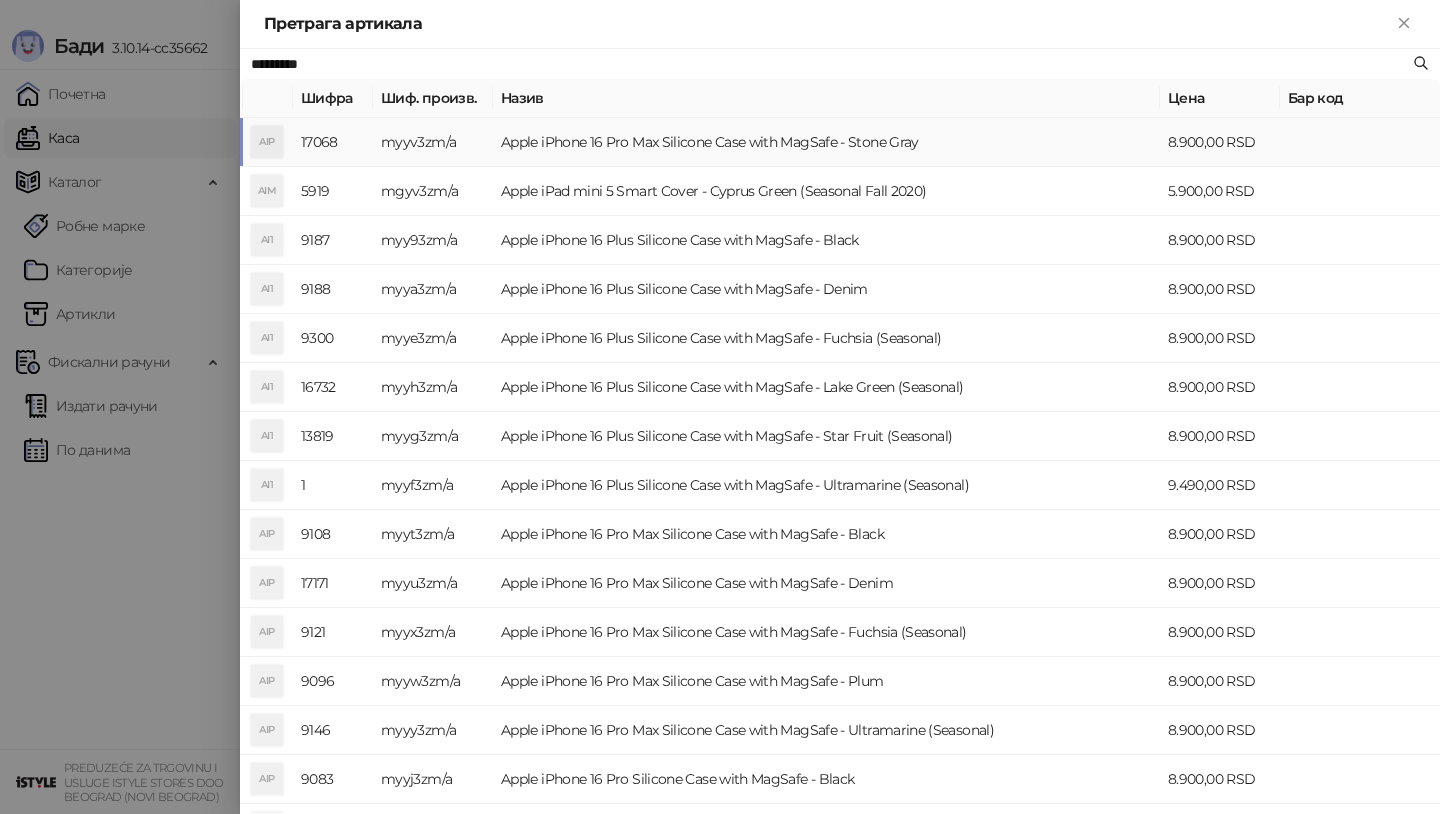 click on "AIP" at bounding box center (267, 142) 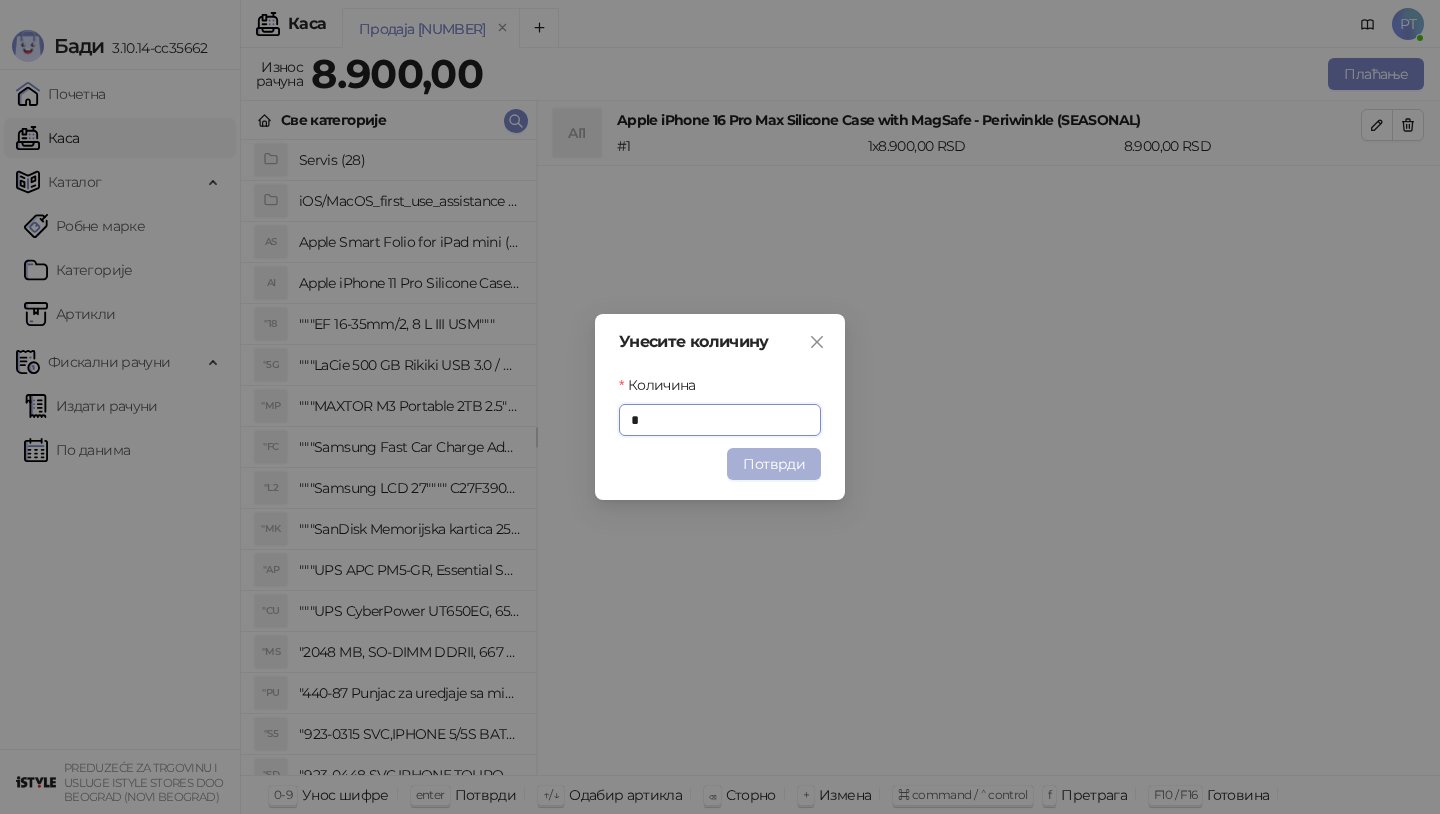 click on "Потврди" at bounding box center [774, 464] 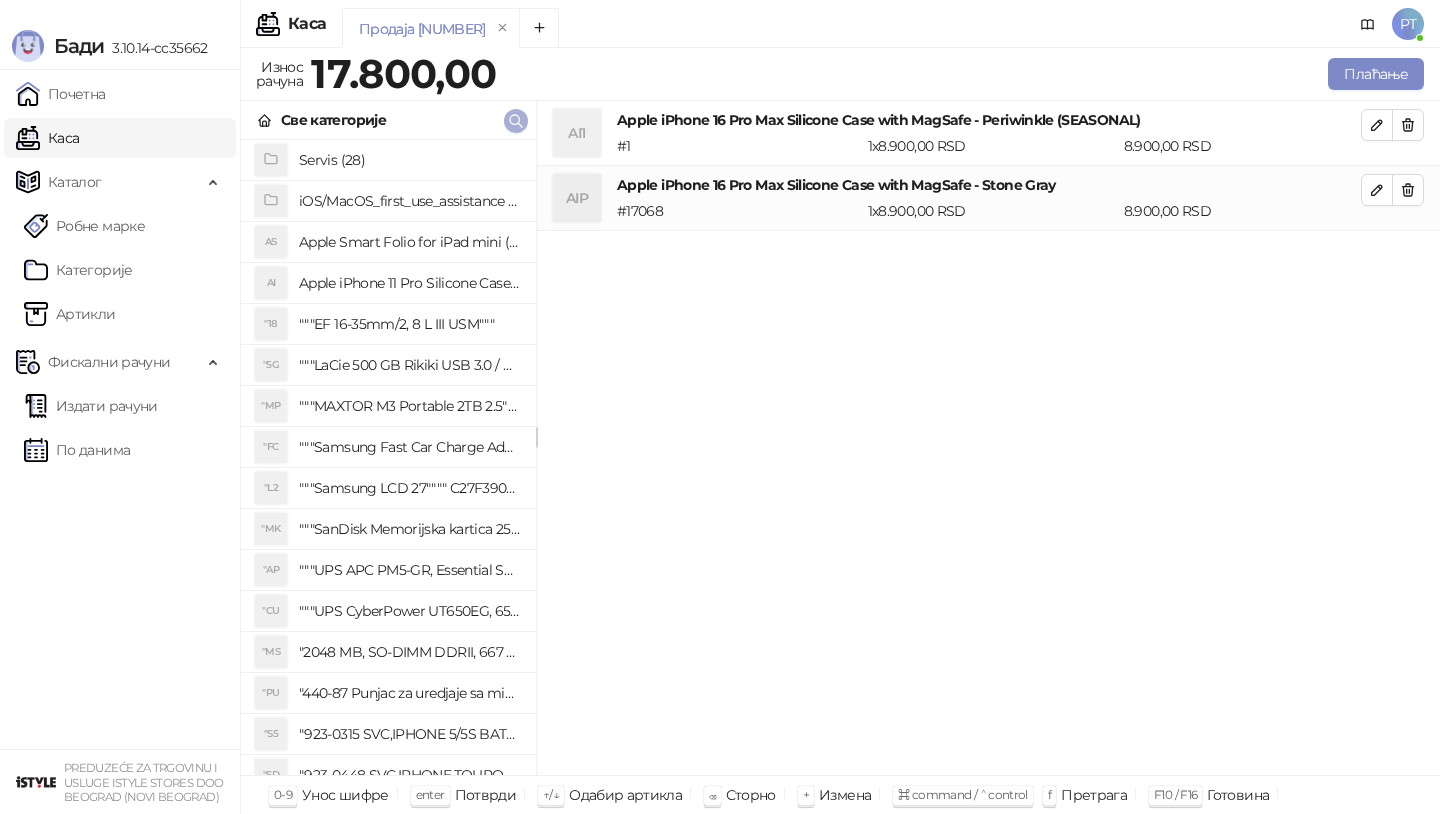 click 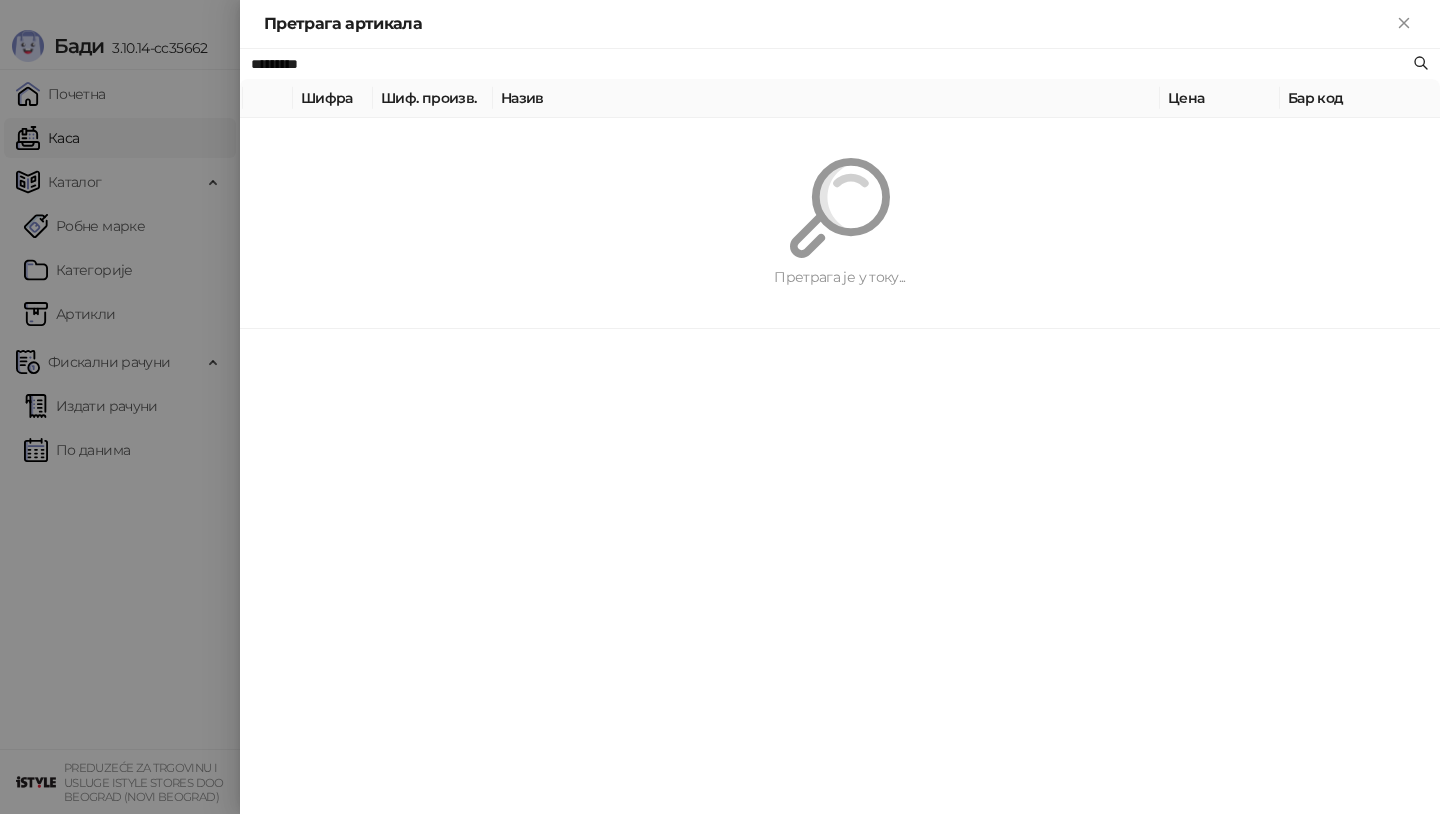 paste on "**********" 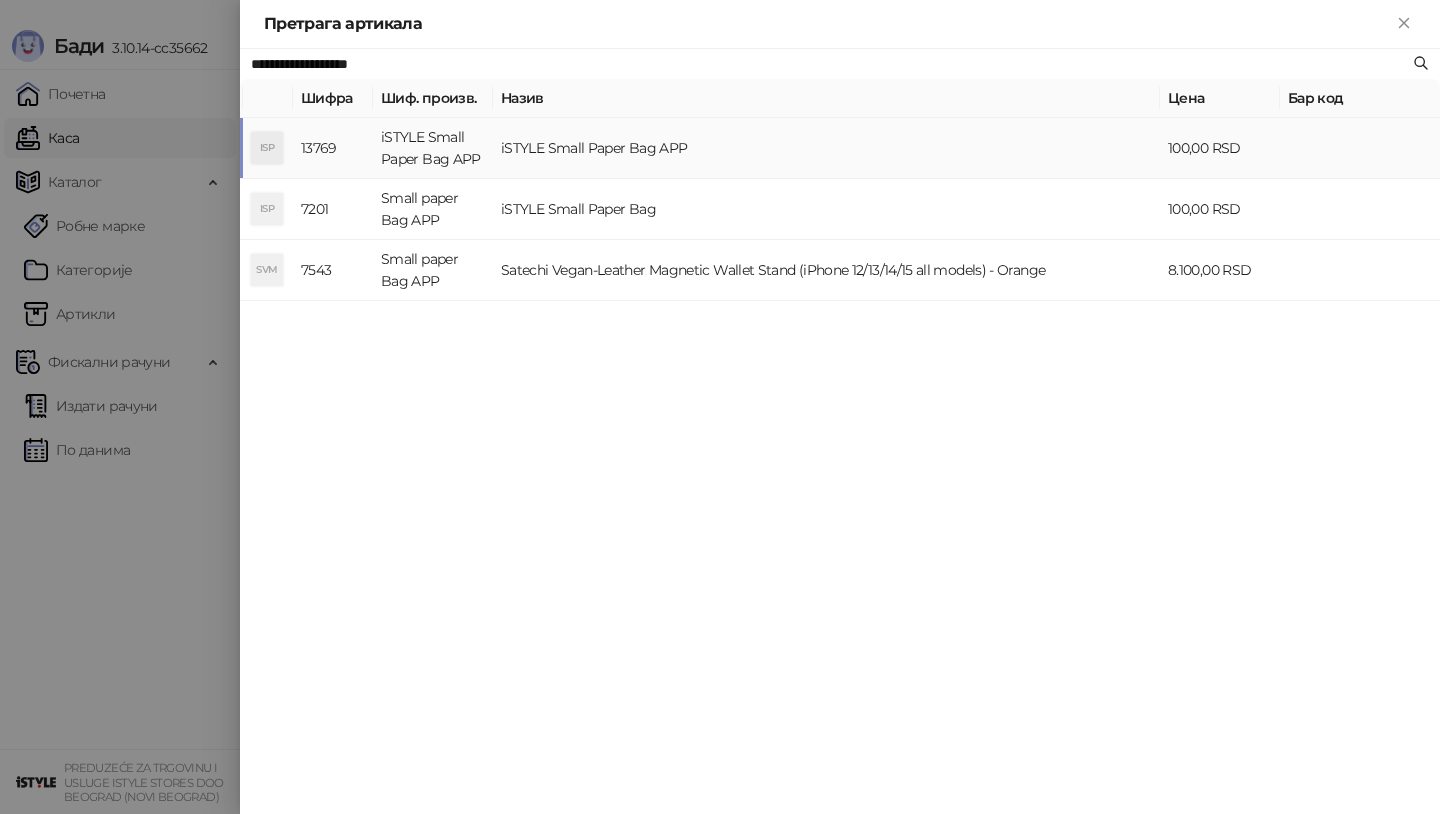 type on "**********" 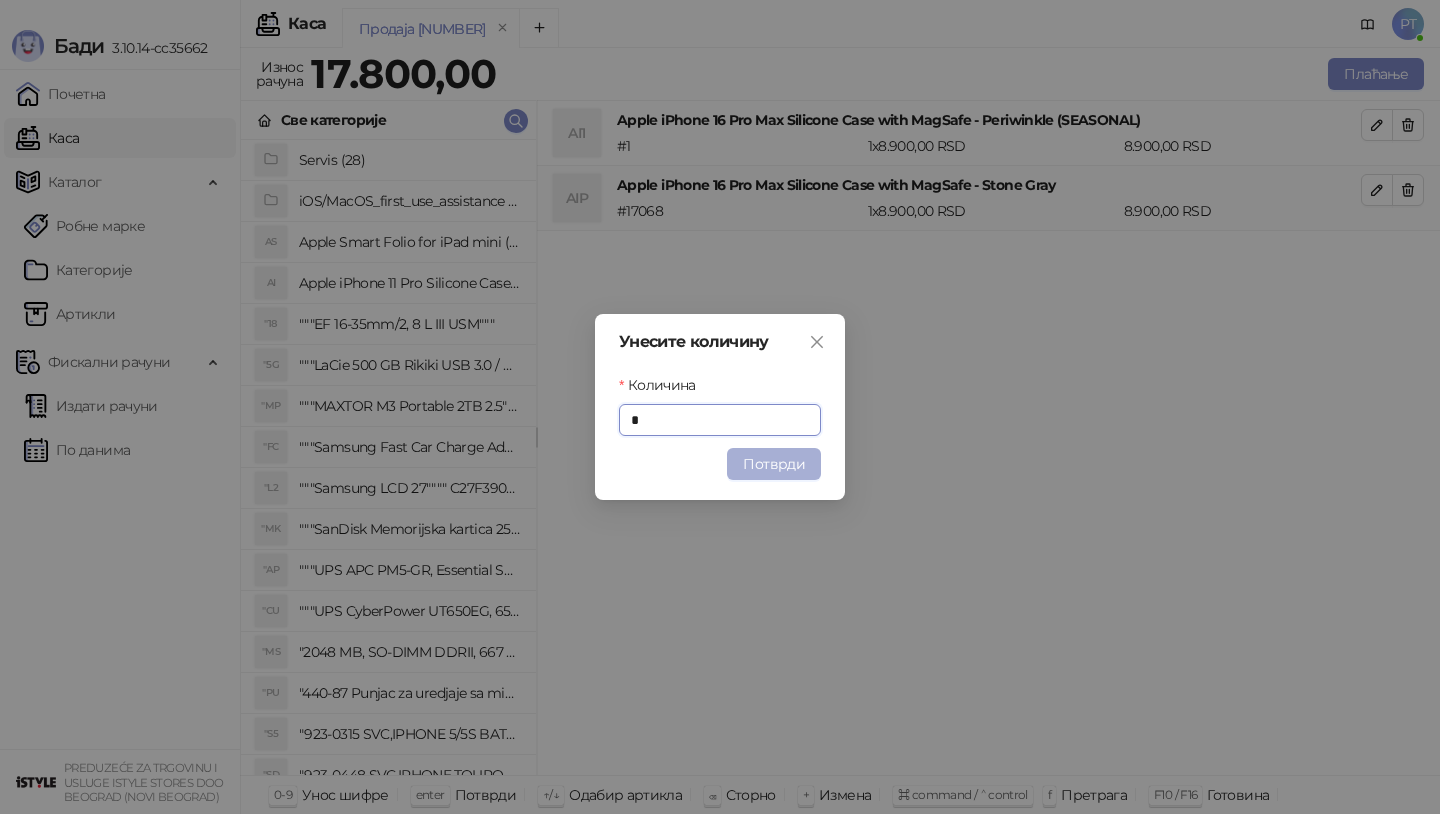 click on "Потврди" at bounding box center [774, 464] 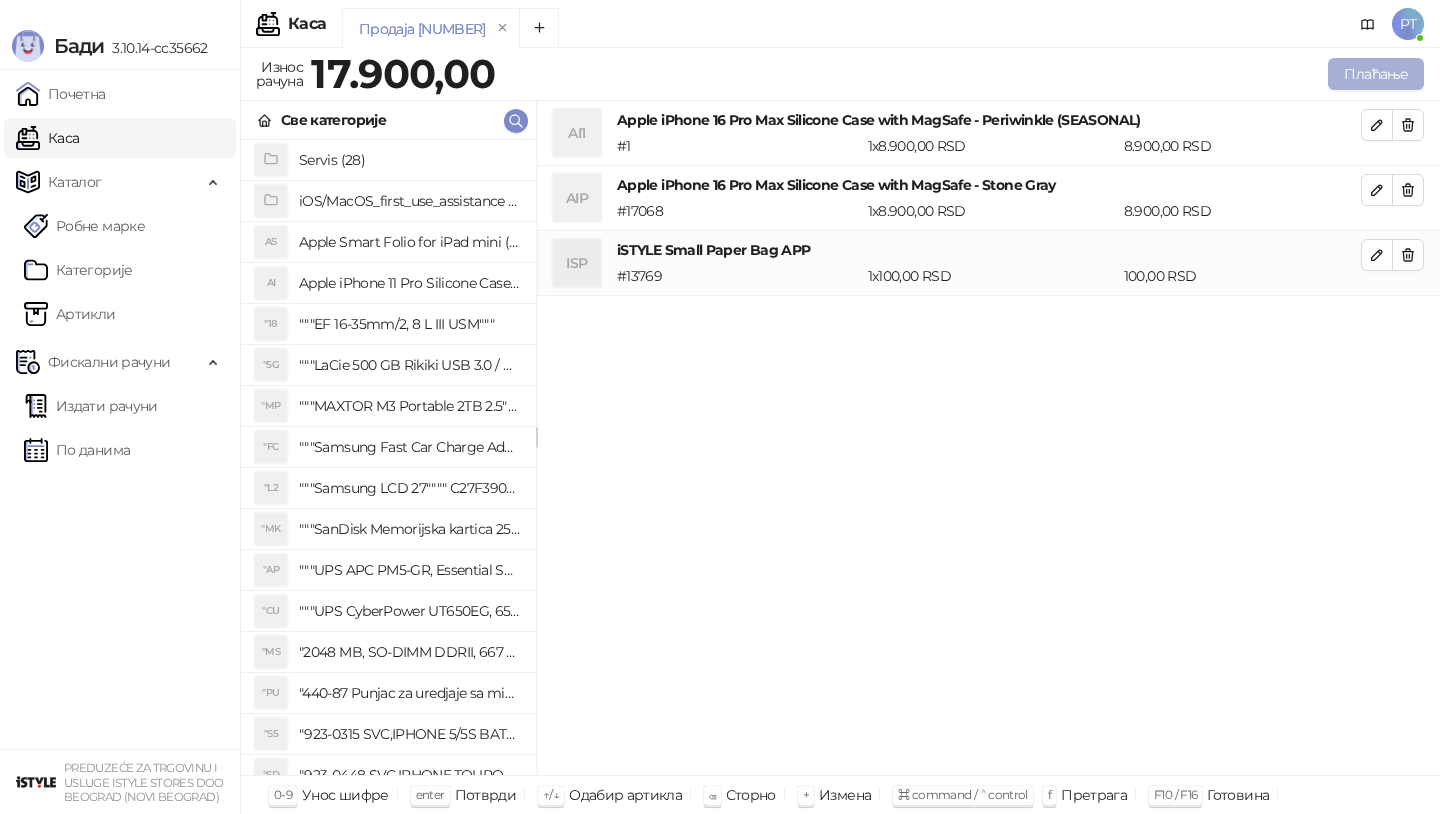 click on "Плаћање" at bounding box center (1376, 74) 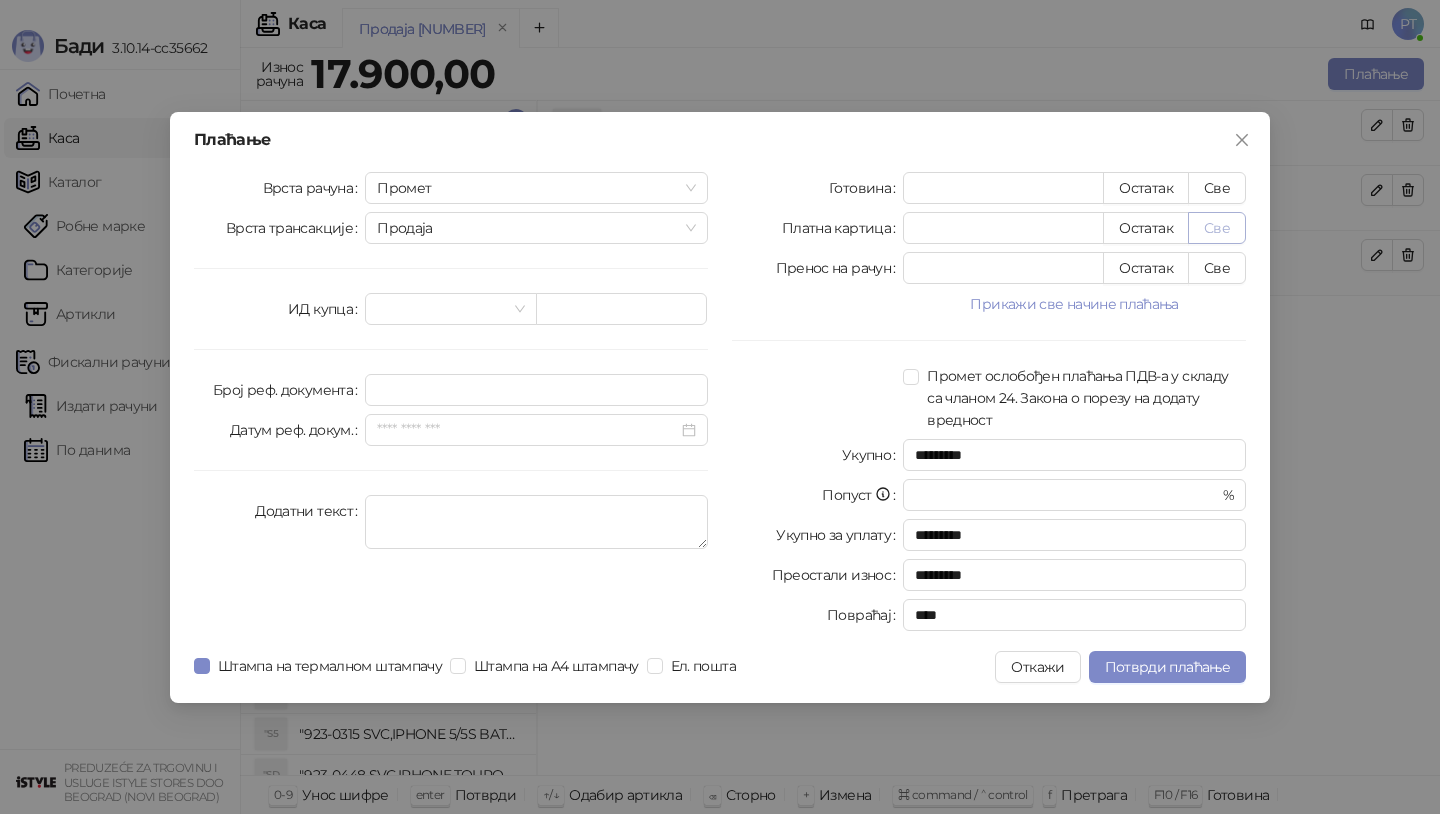 click on "Све" at bounding box center (1217, 228) 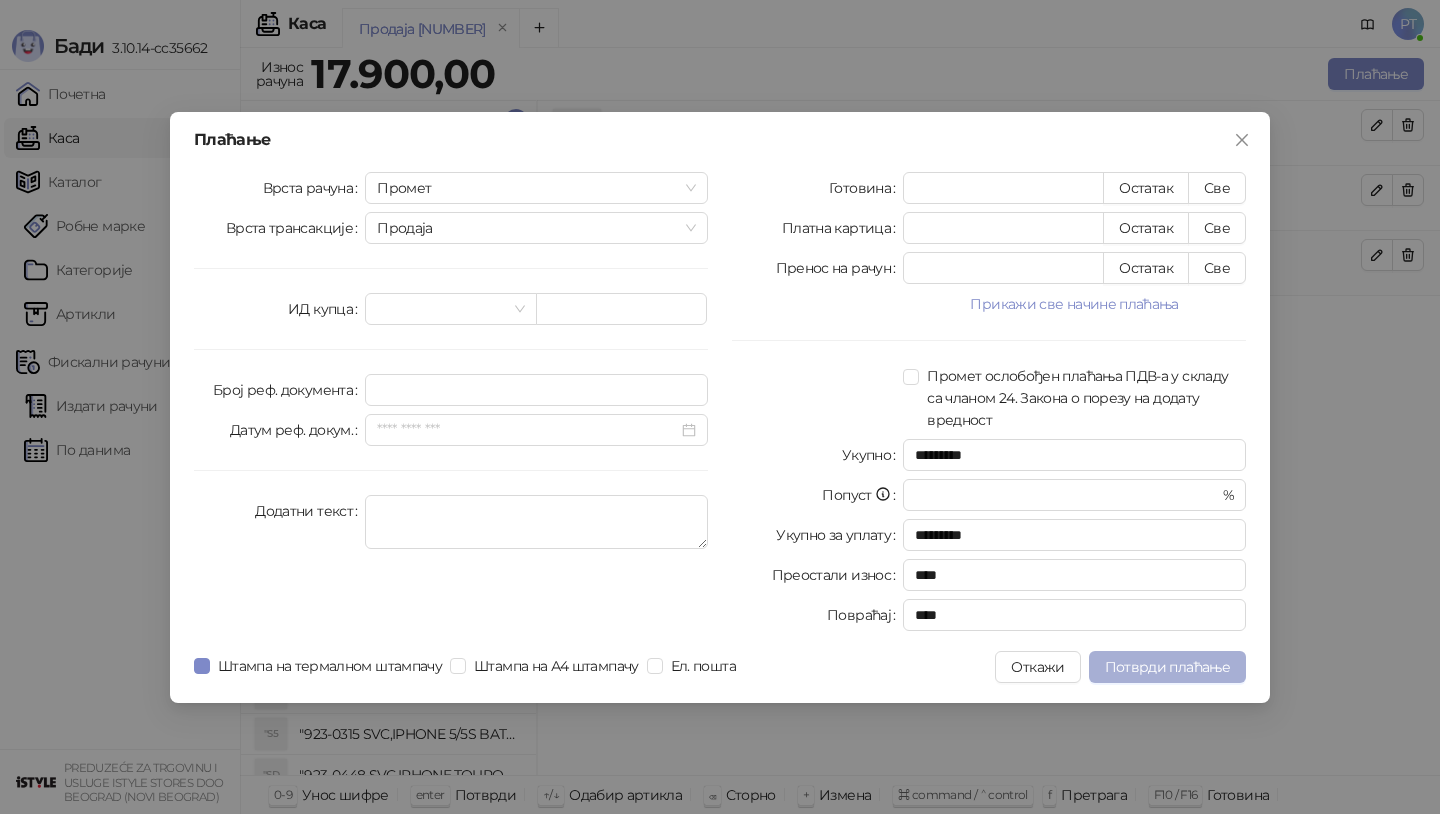 click on "Потврди плаћање" at bounding box center (1167, 667) 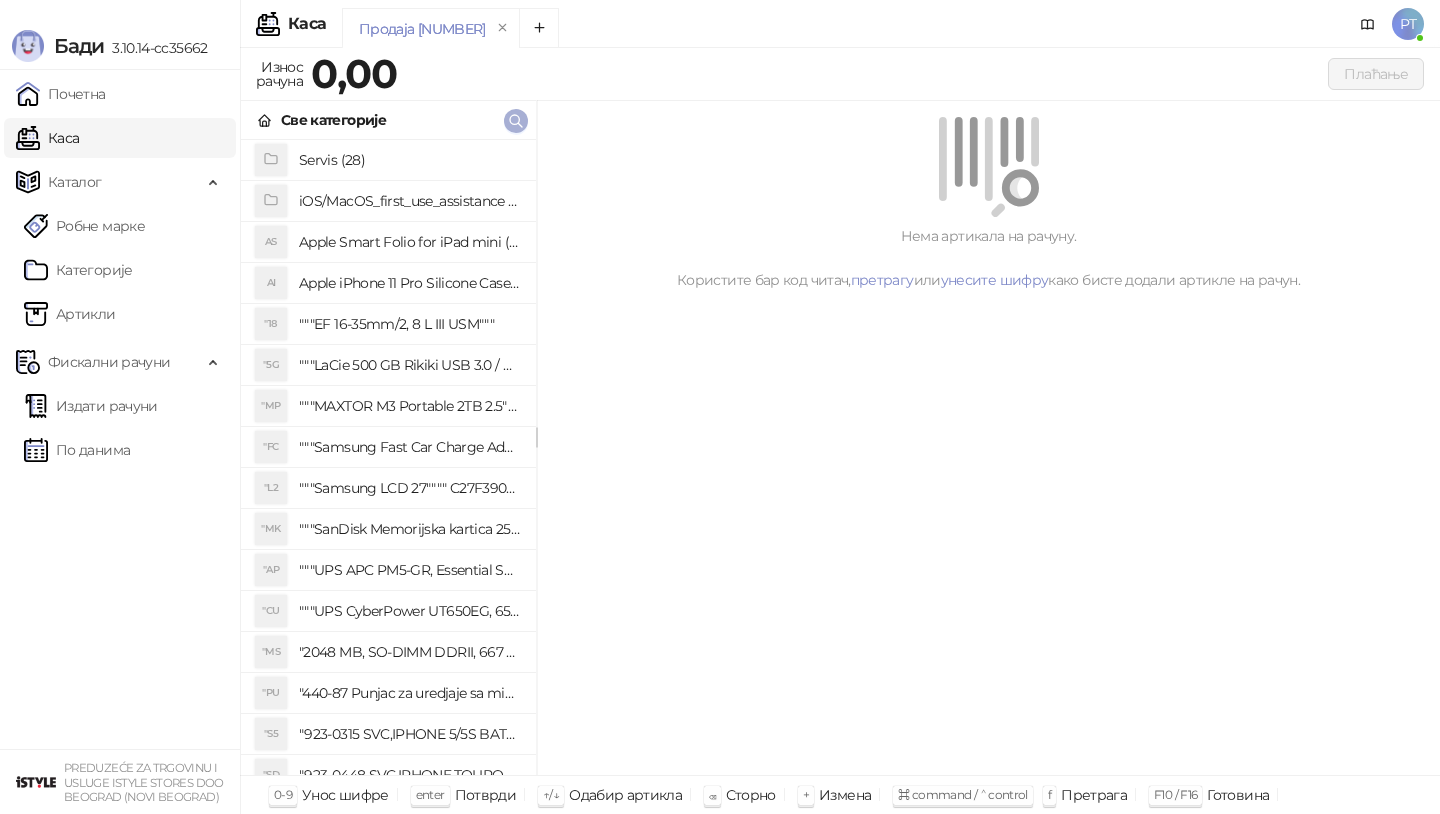 click 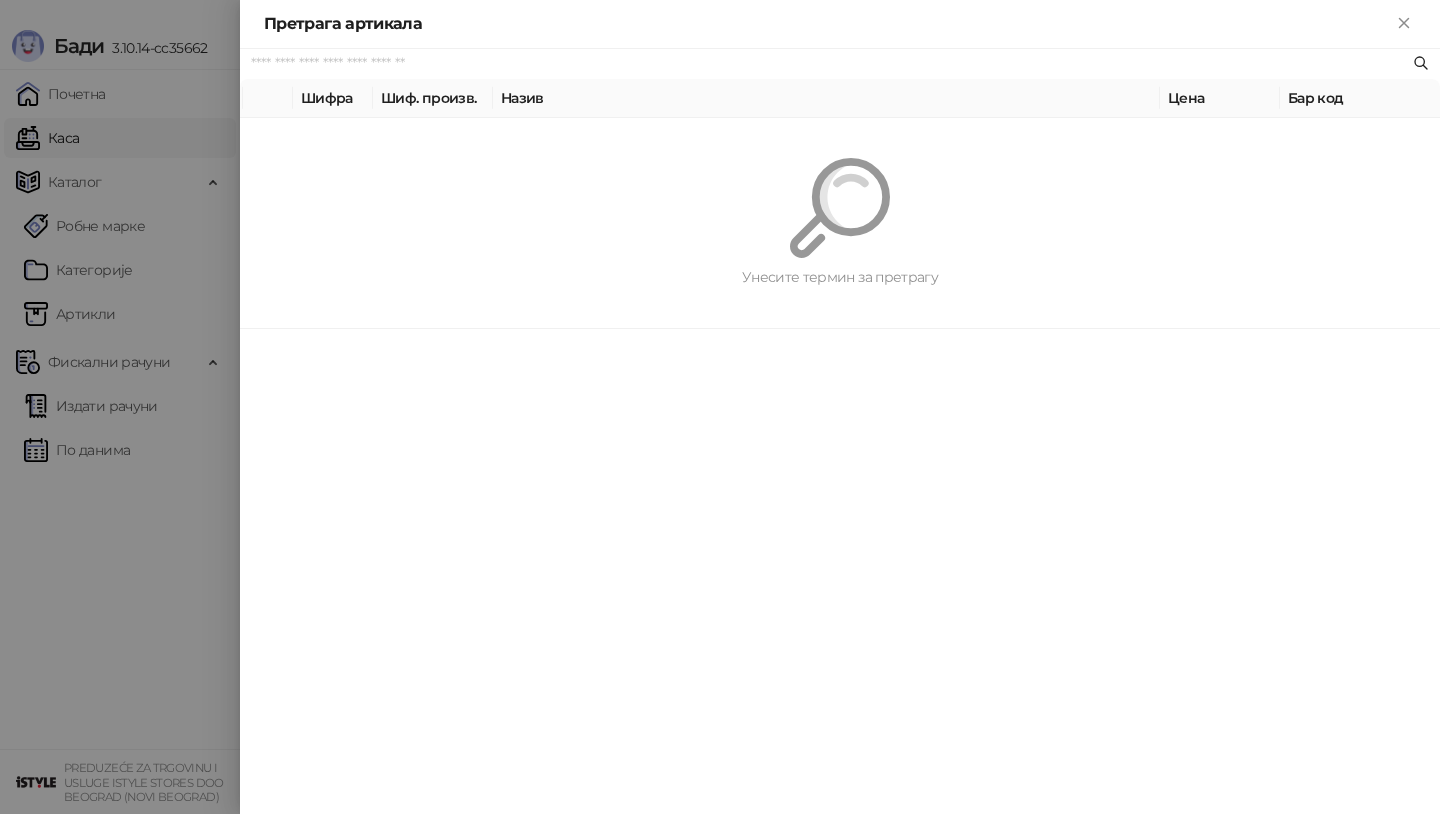 paste on "**********" 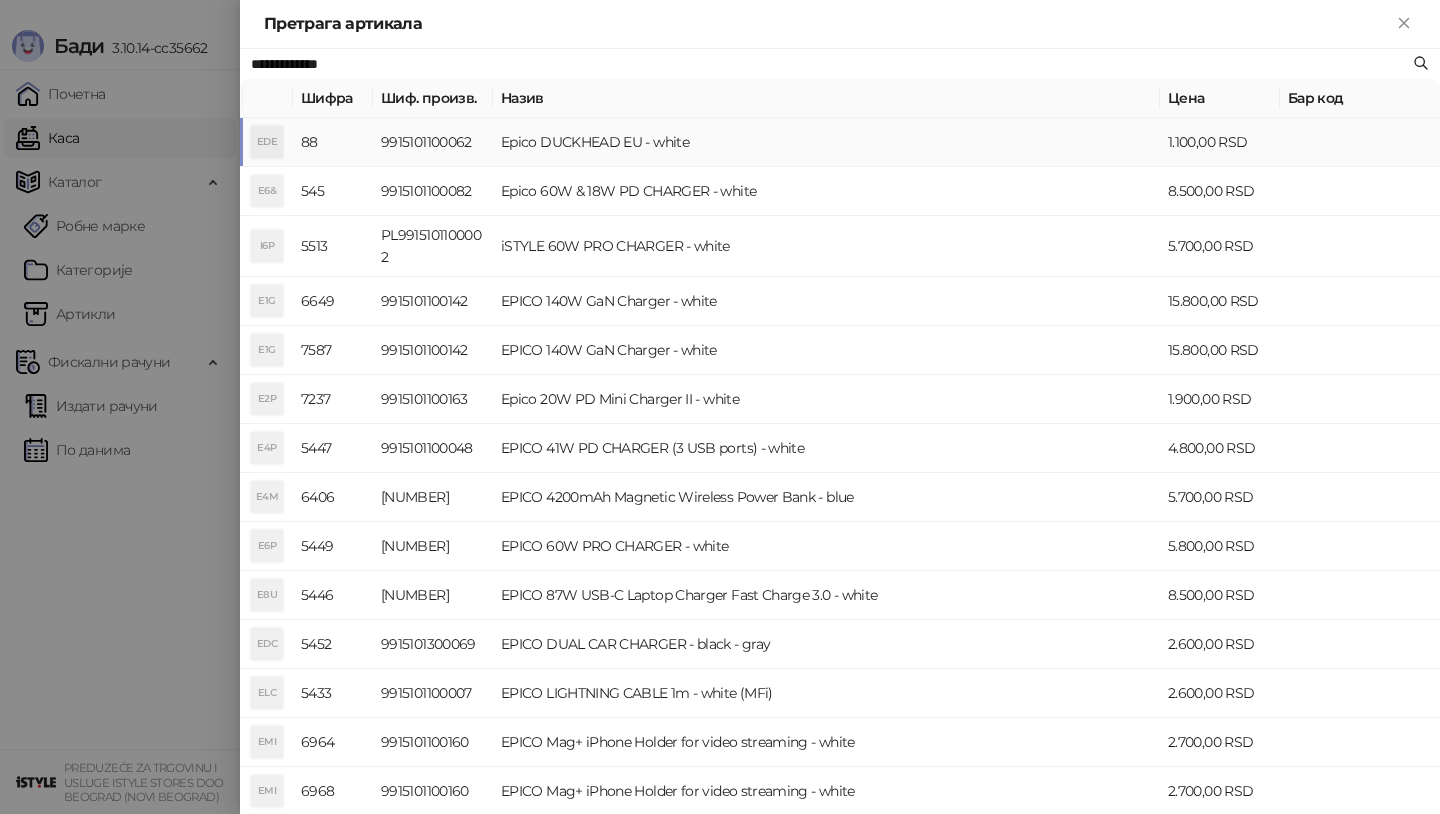 type on "**********" 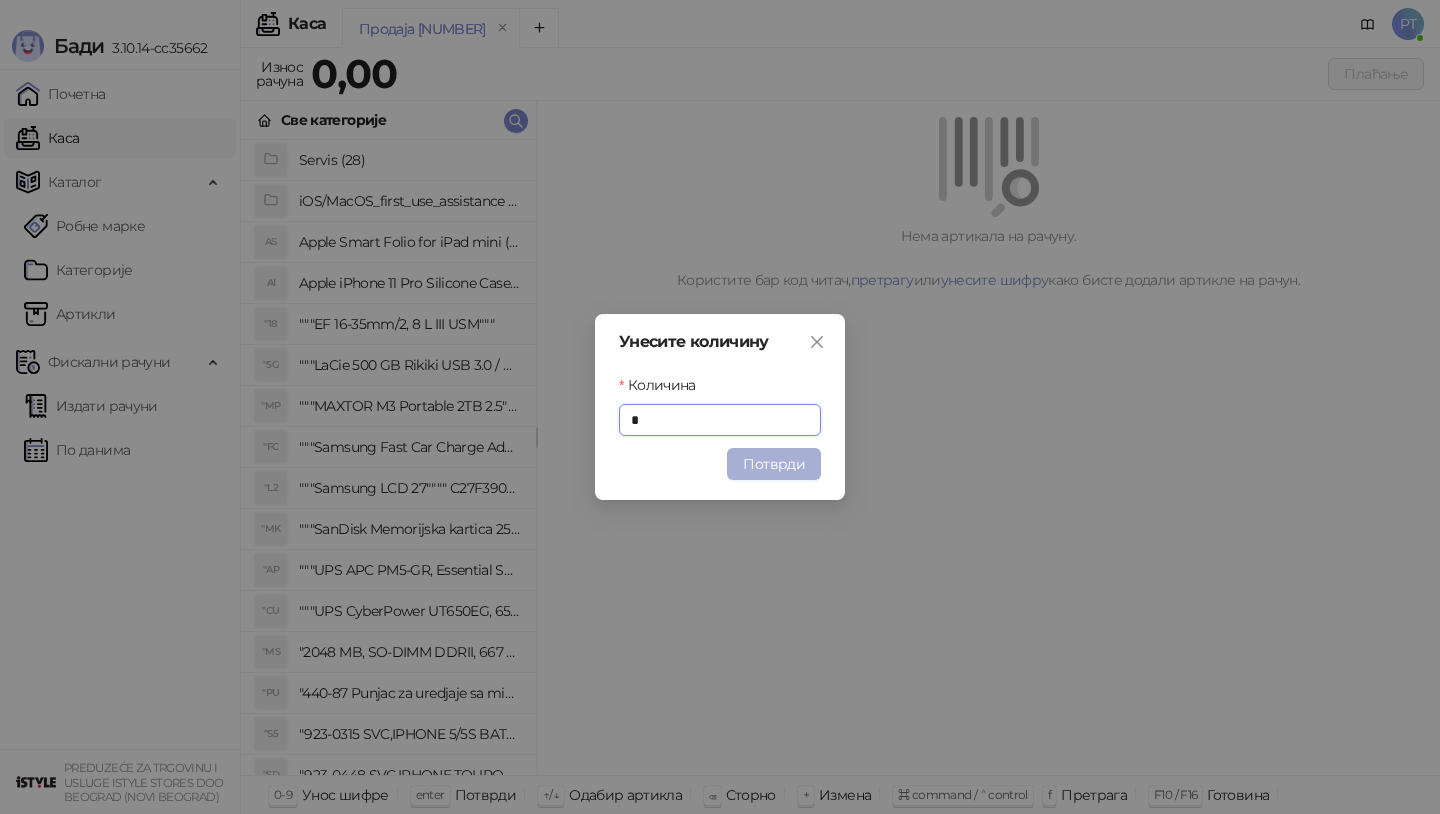 click on "Потврди" at bounding box center (774, 464) 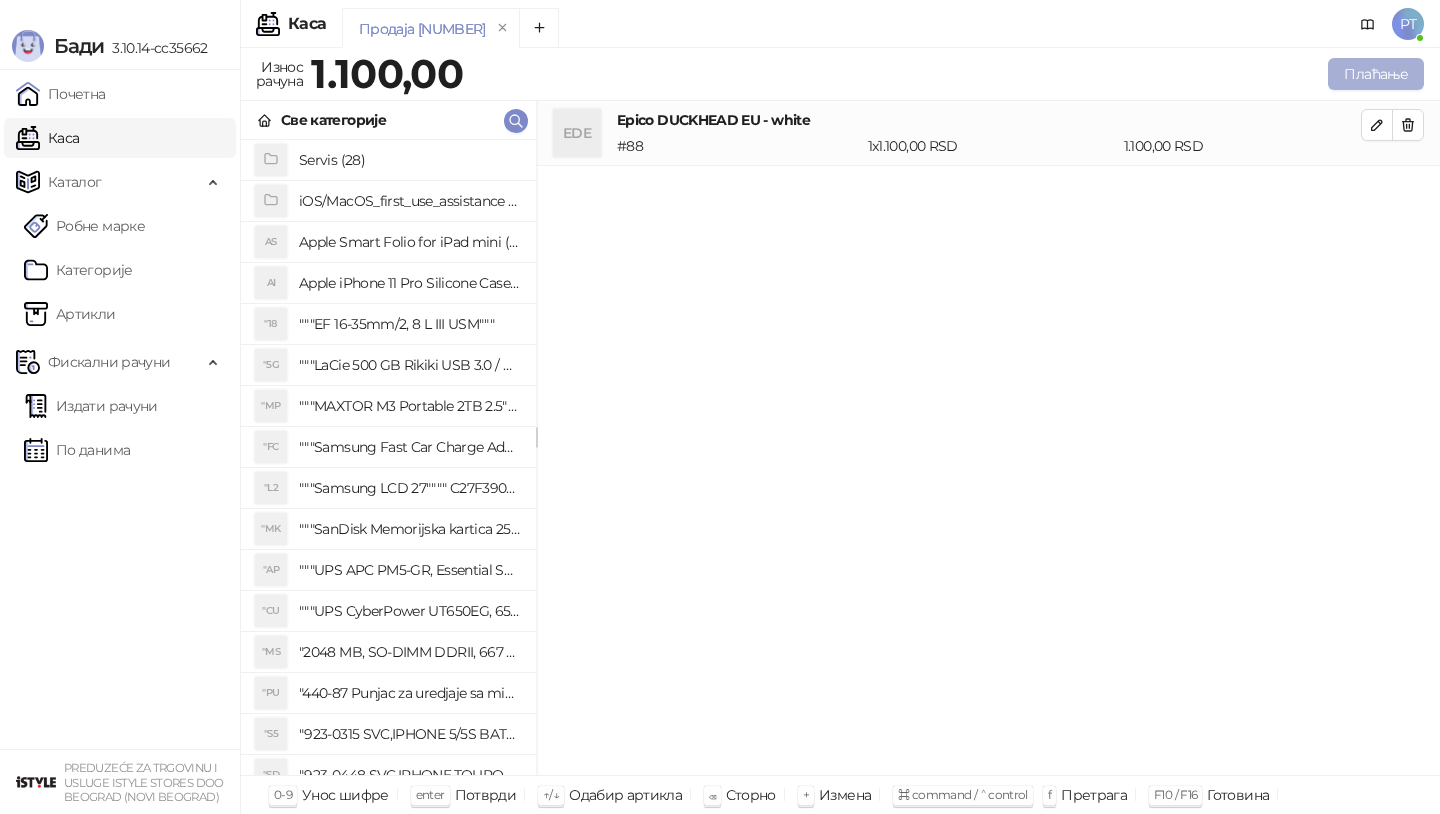 click on "Плаћање" at bounding box center [1376, 74] 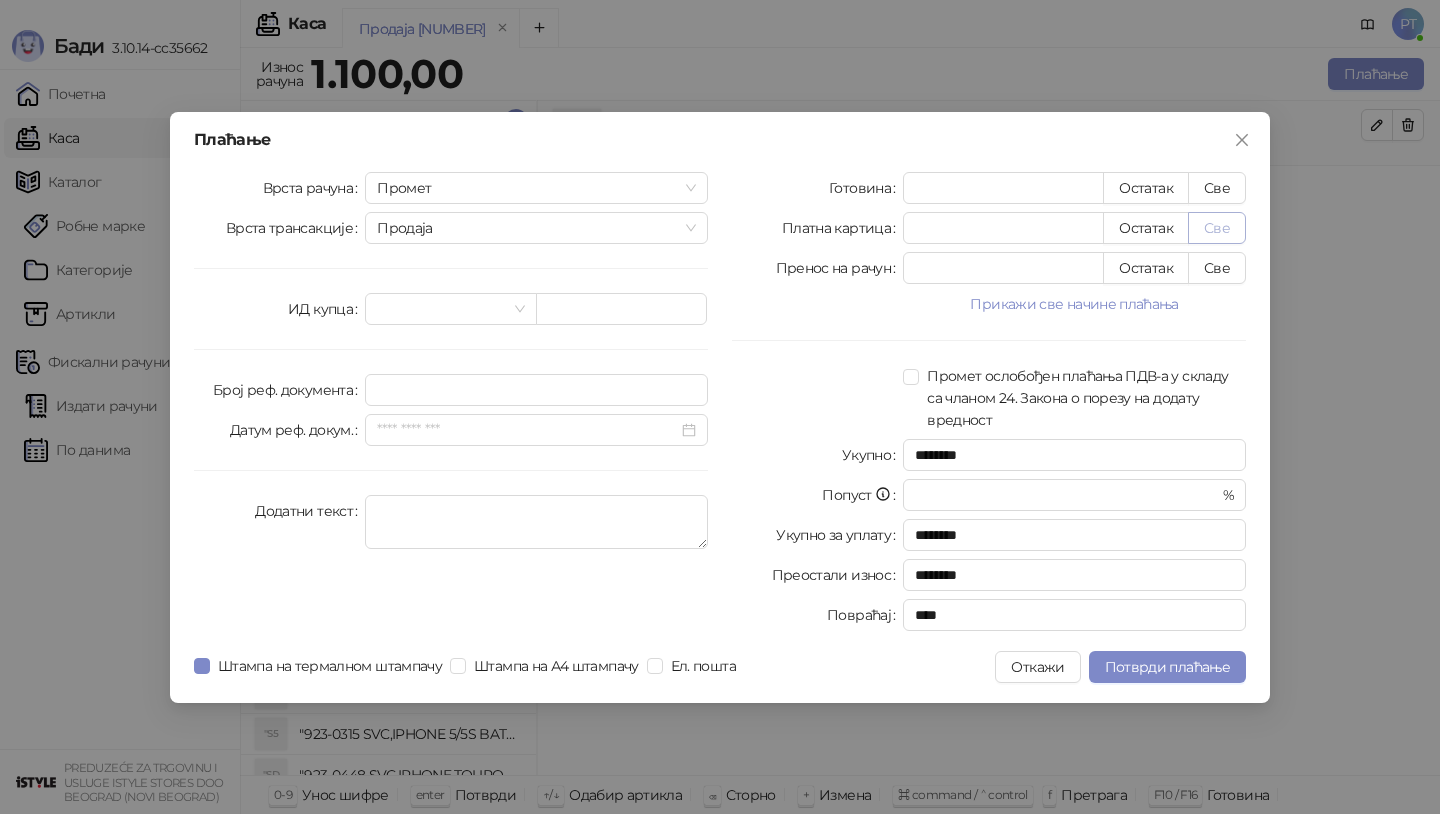 click on "Све" at bounding box center (1217, 228) 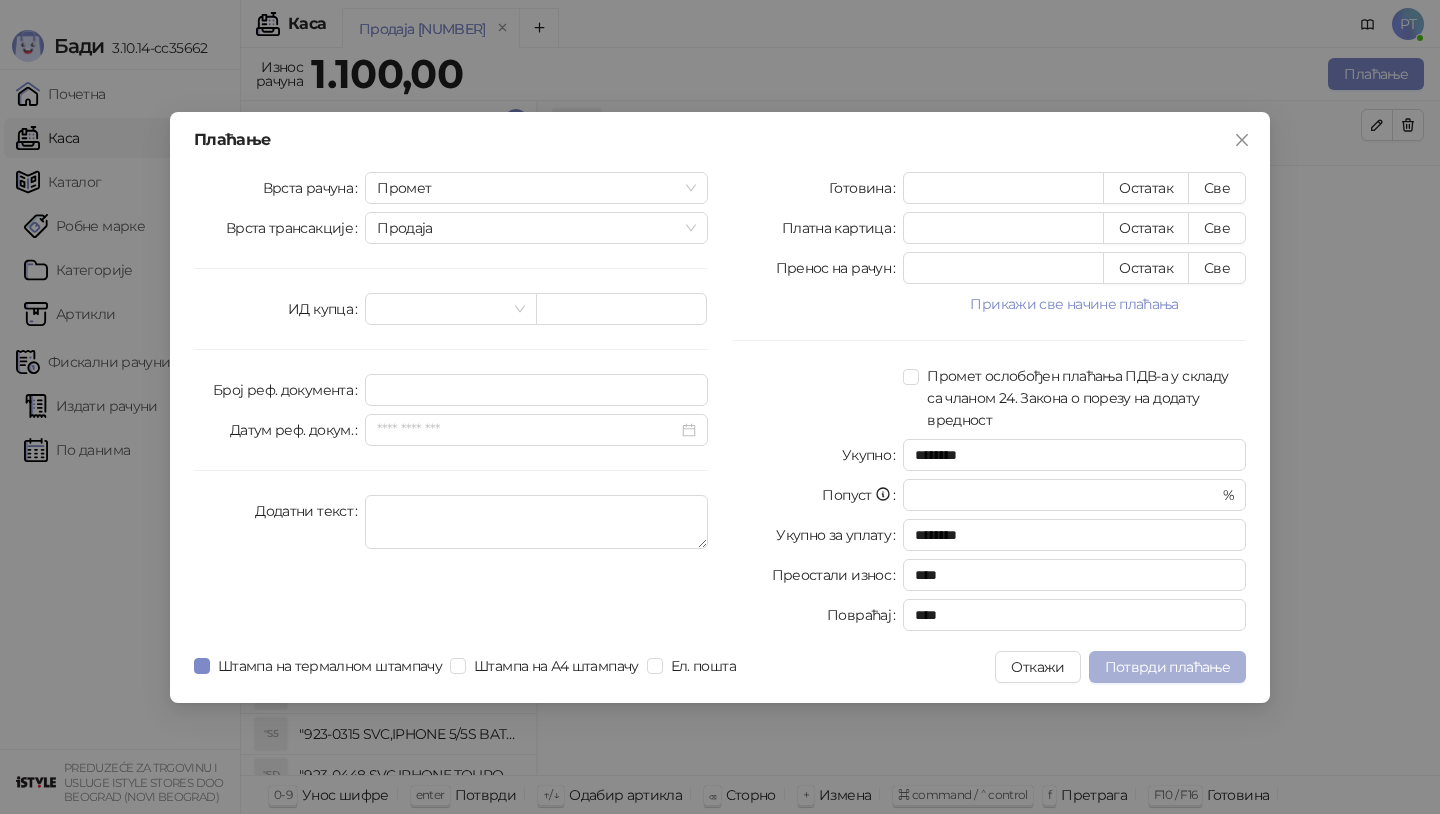 click on "Потврди плаћање" at bounding box center (1167, 667) 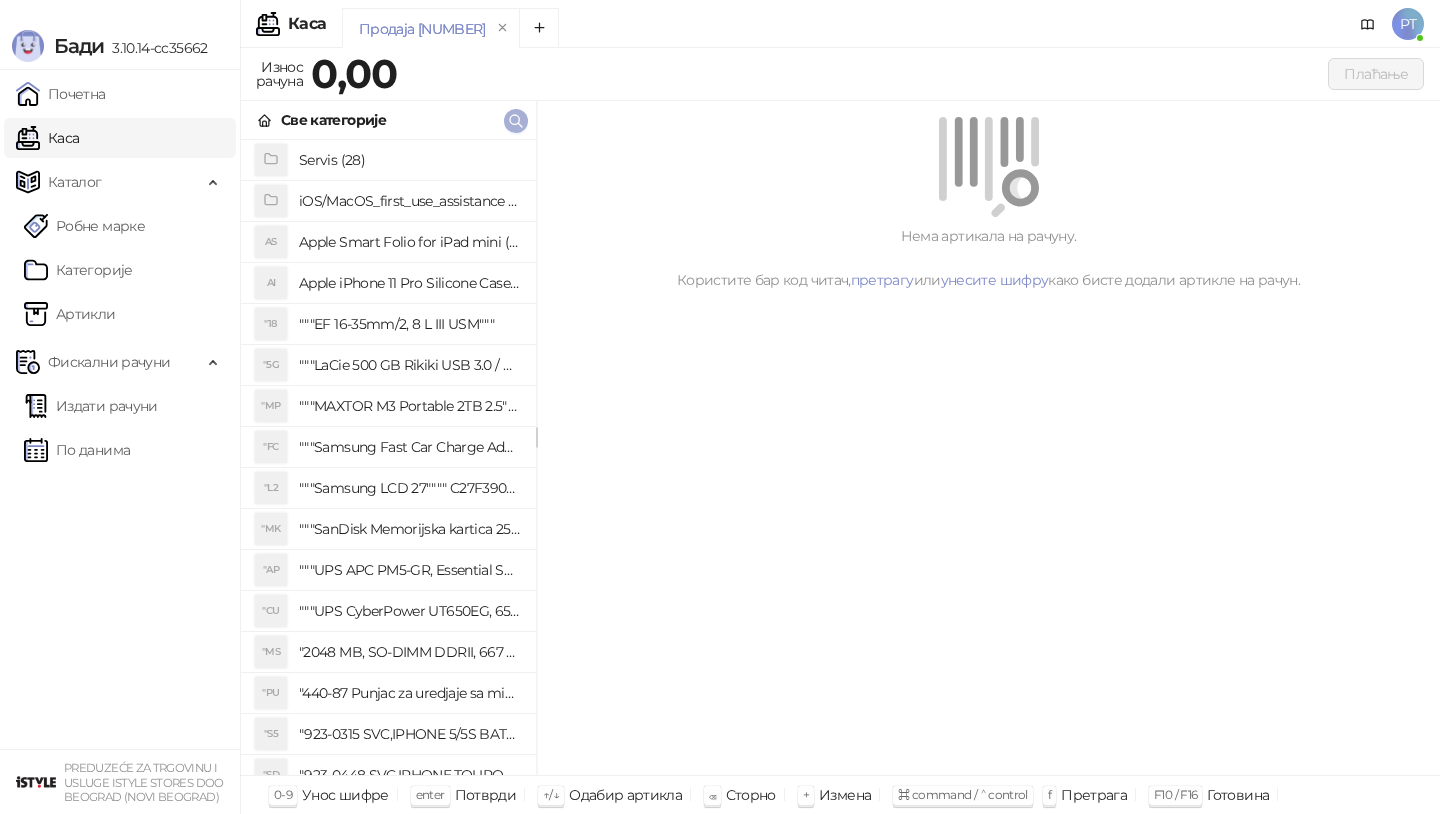 click 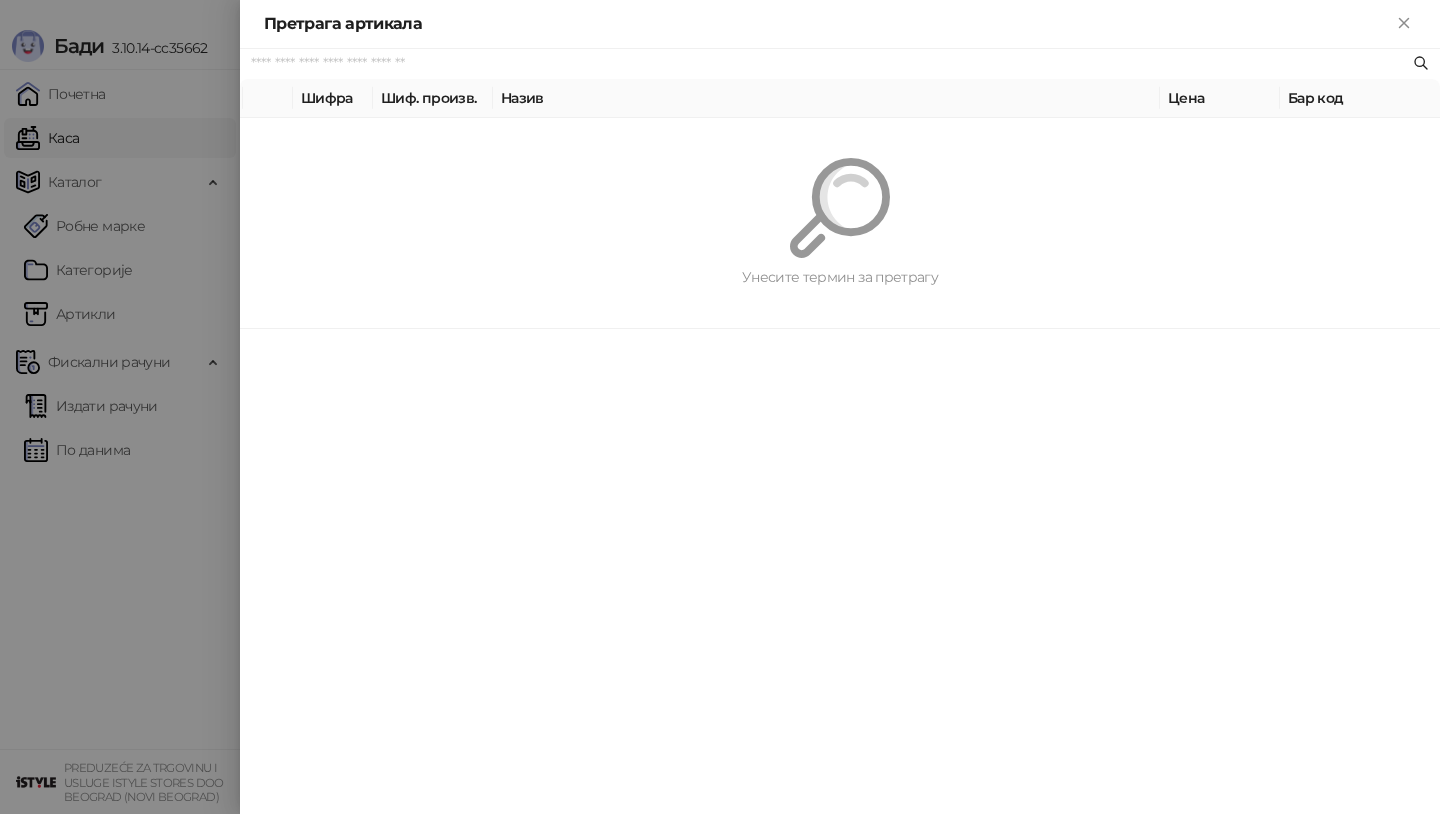 paste on "*********" 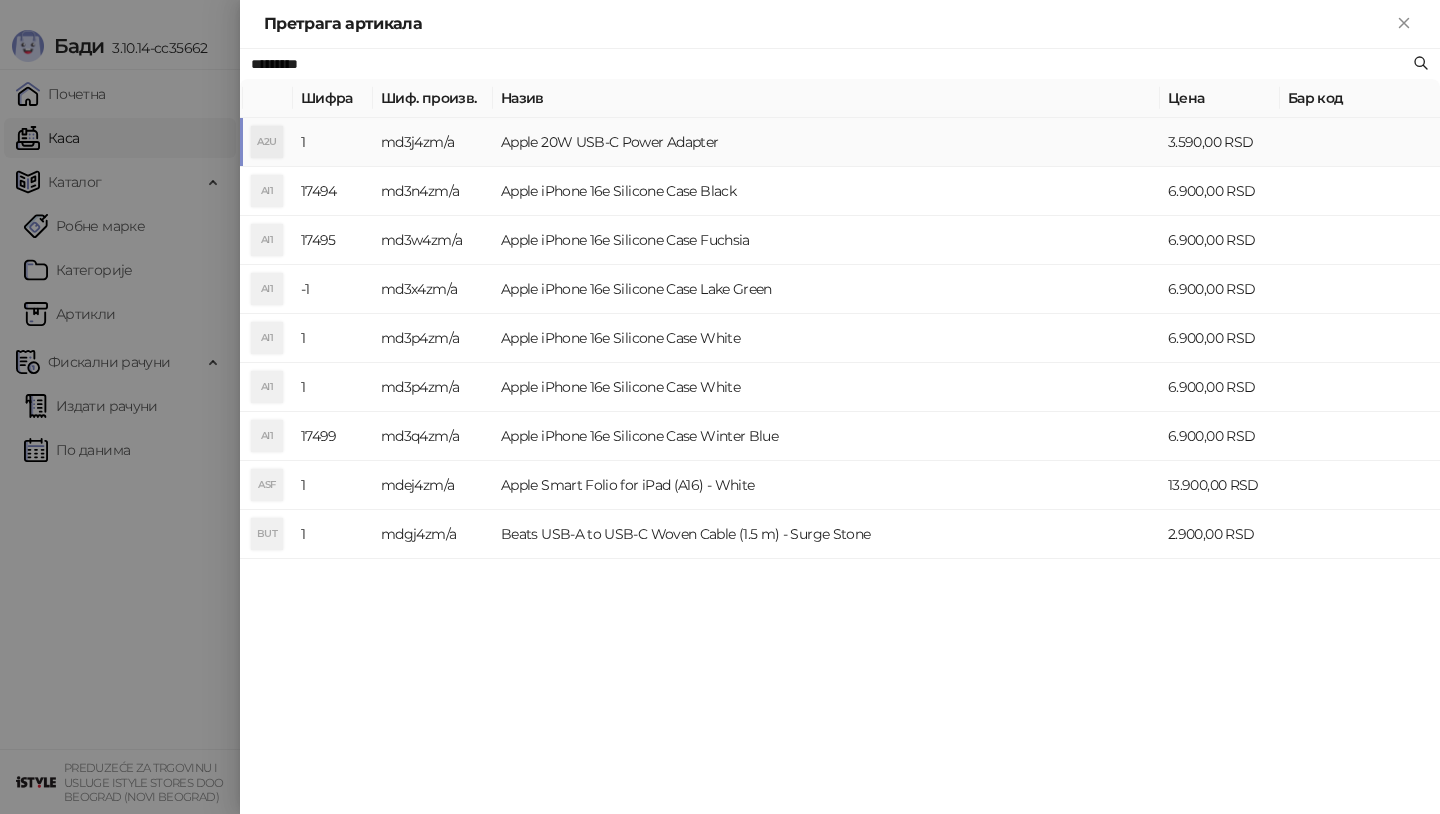 click on "A2U" at bounding box center (267, 142) 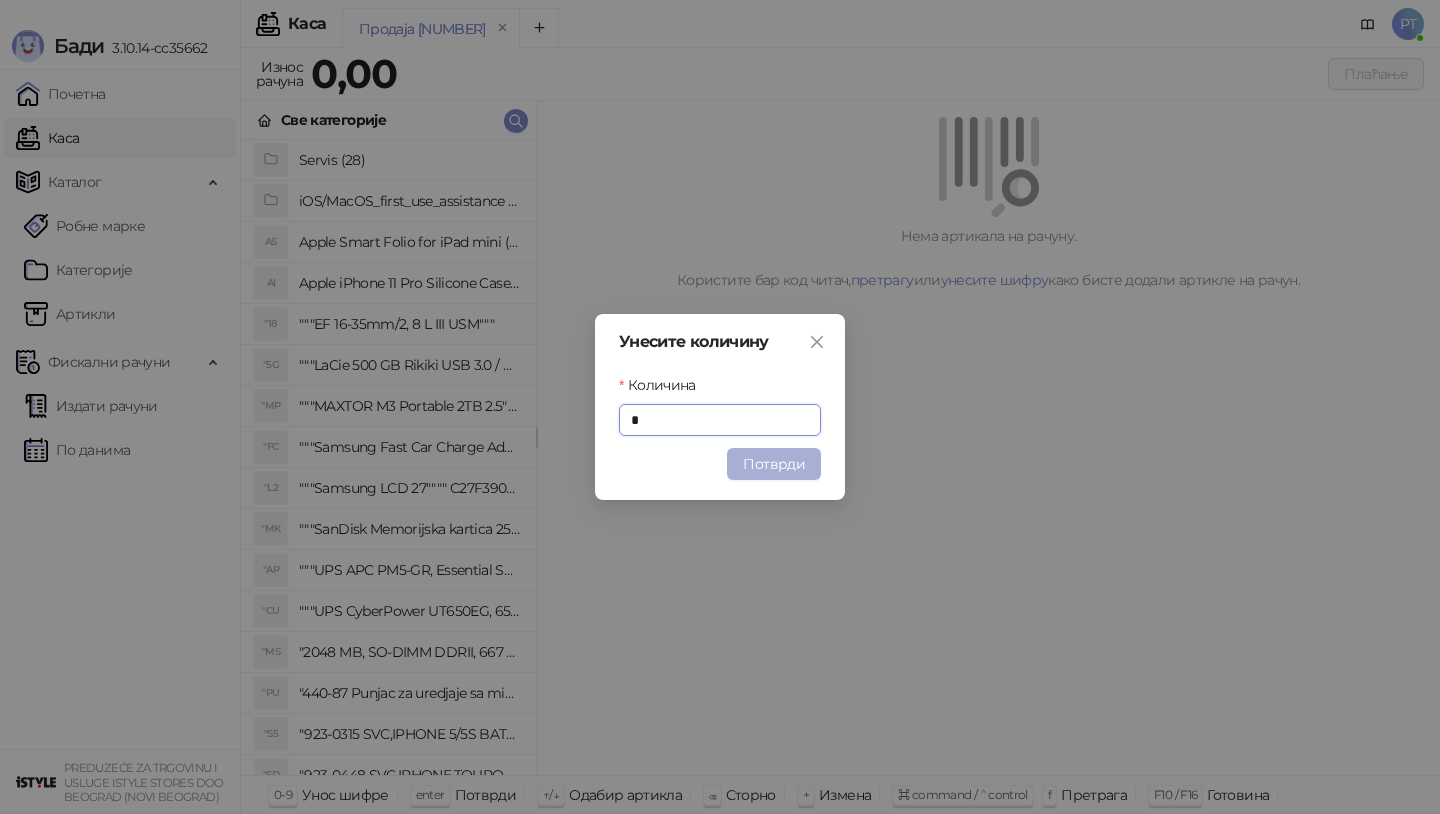 click on "Потврди" at bounding box center [774, 464] 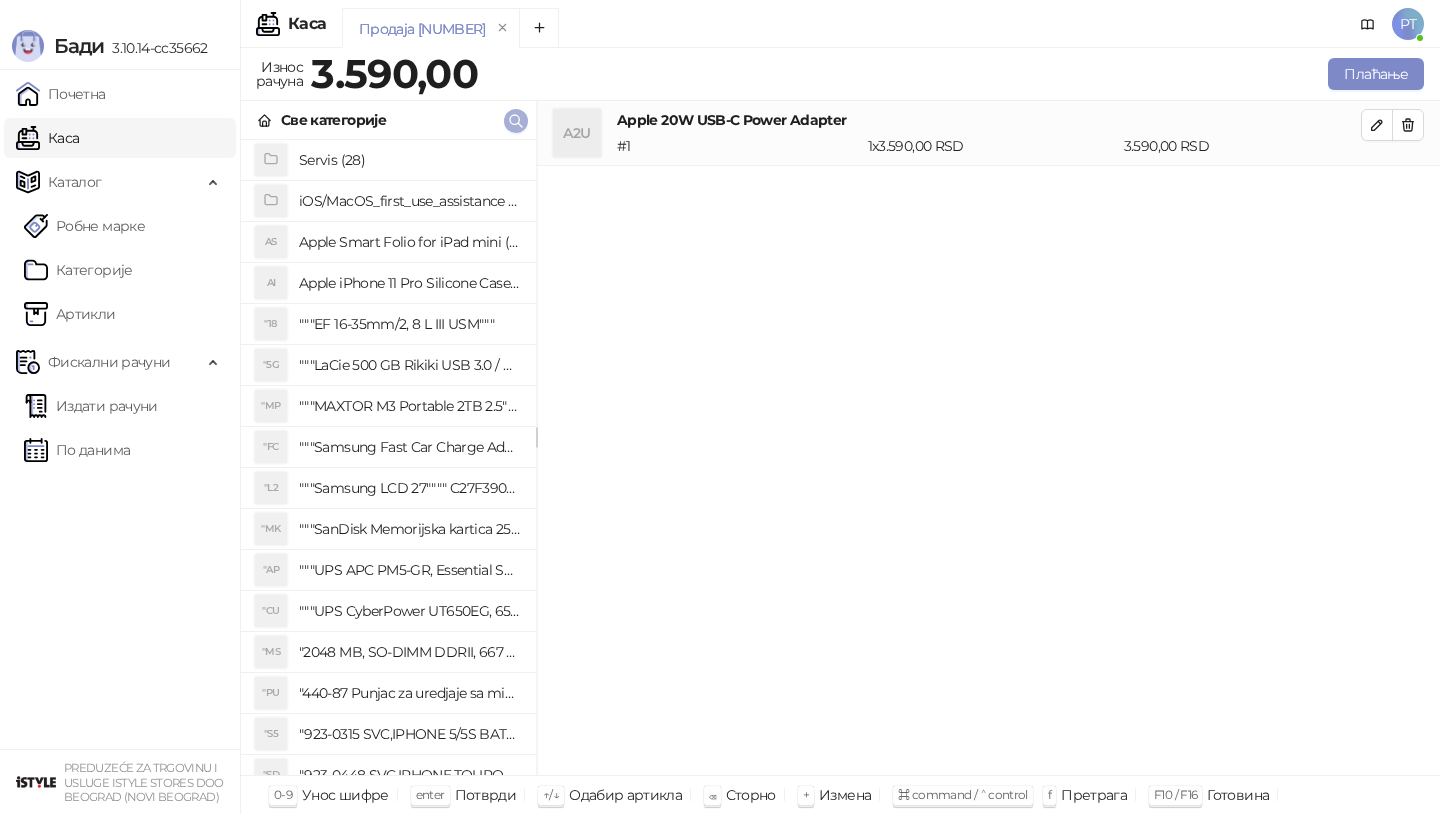 click 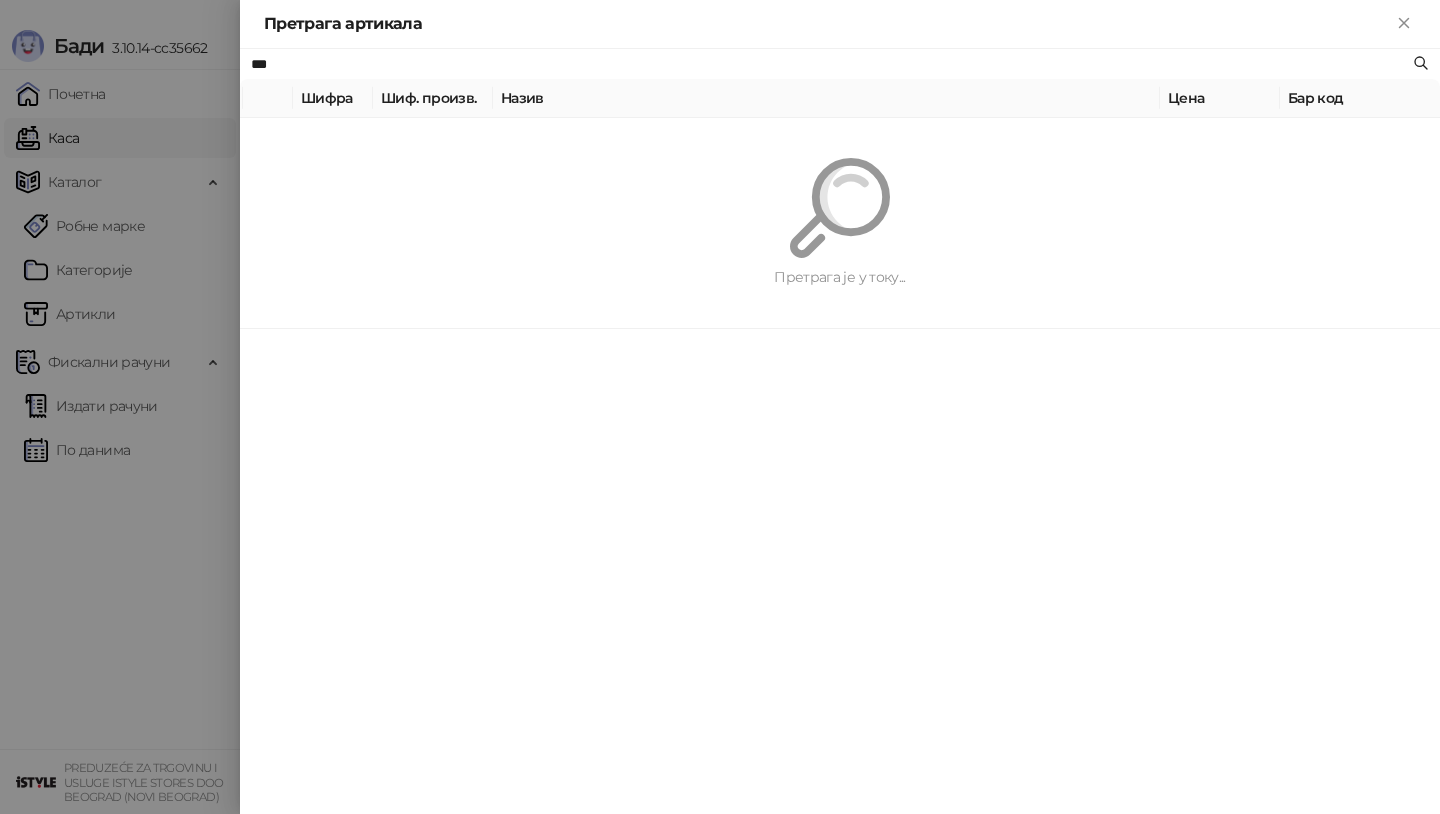 type on "***" 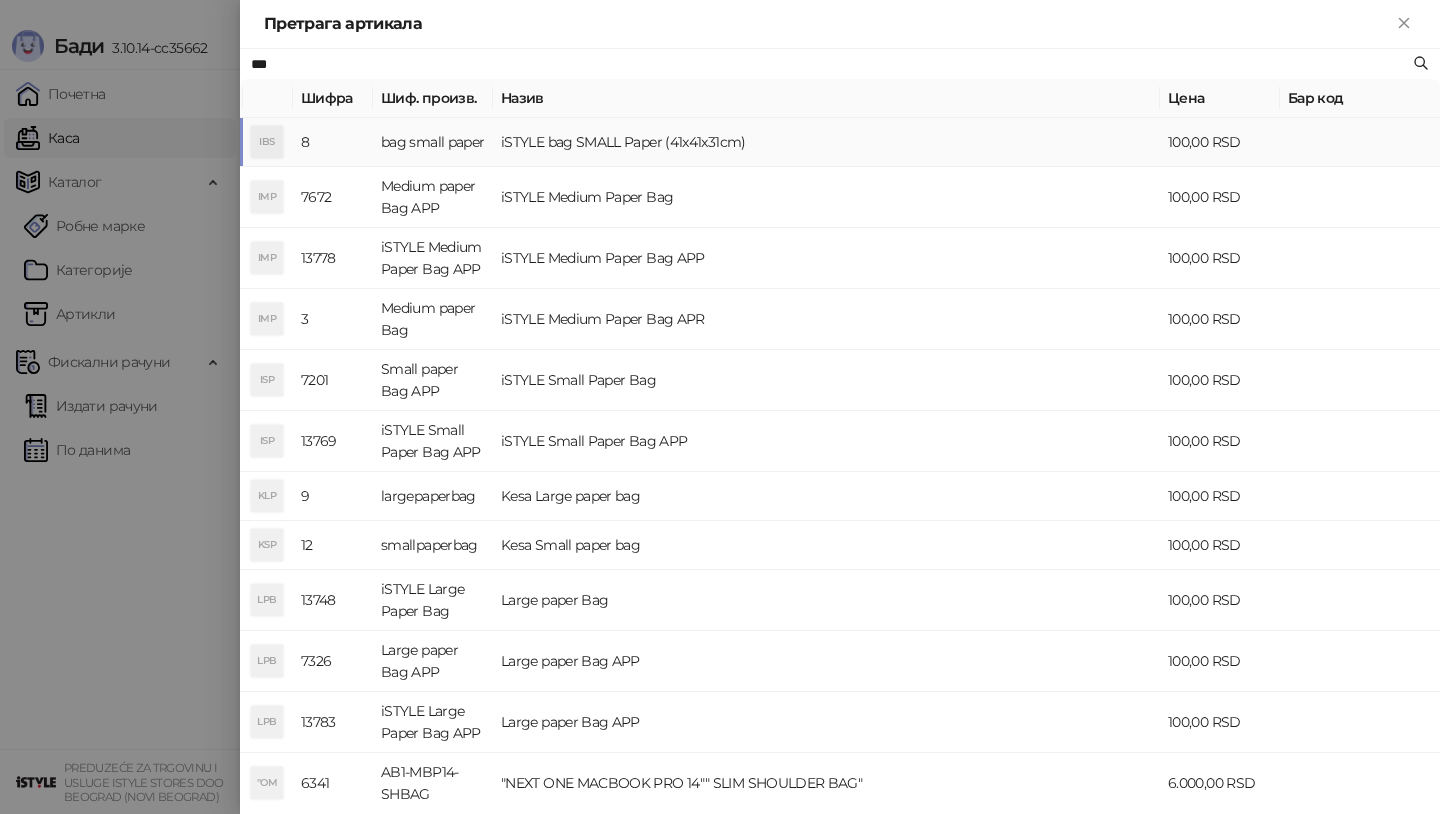 click on "IBS" at bounding box center [267, 142] 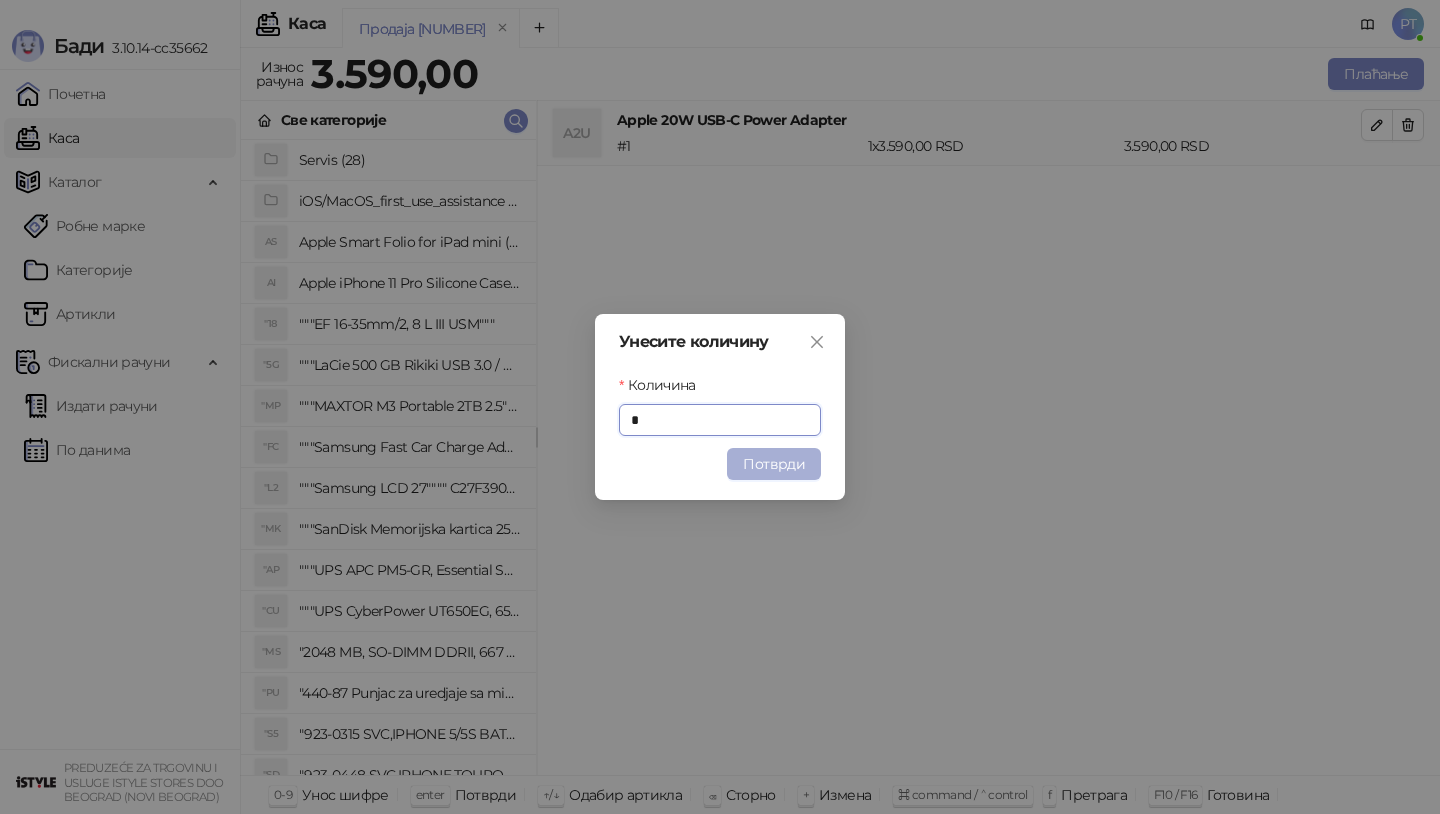 click on "Потврди" at bounding box center (774, 464) 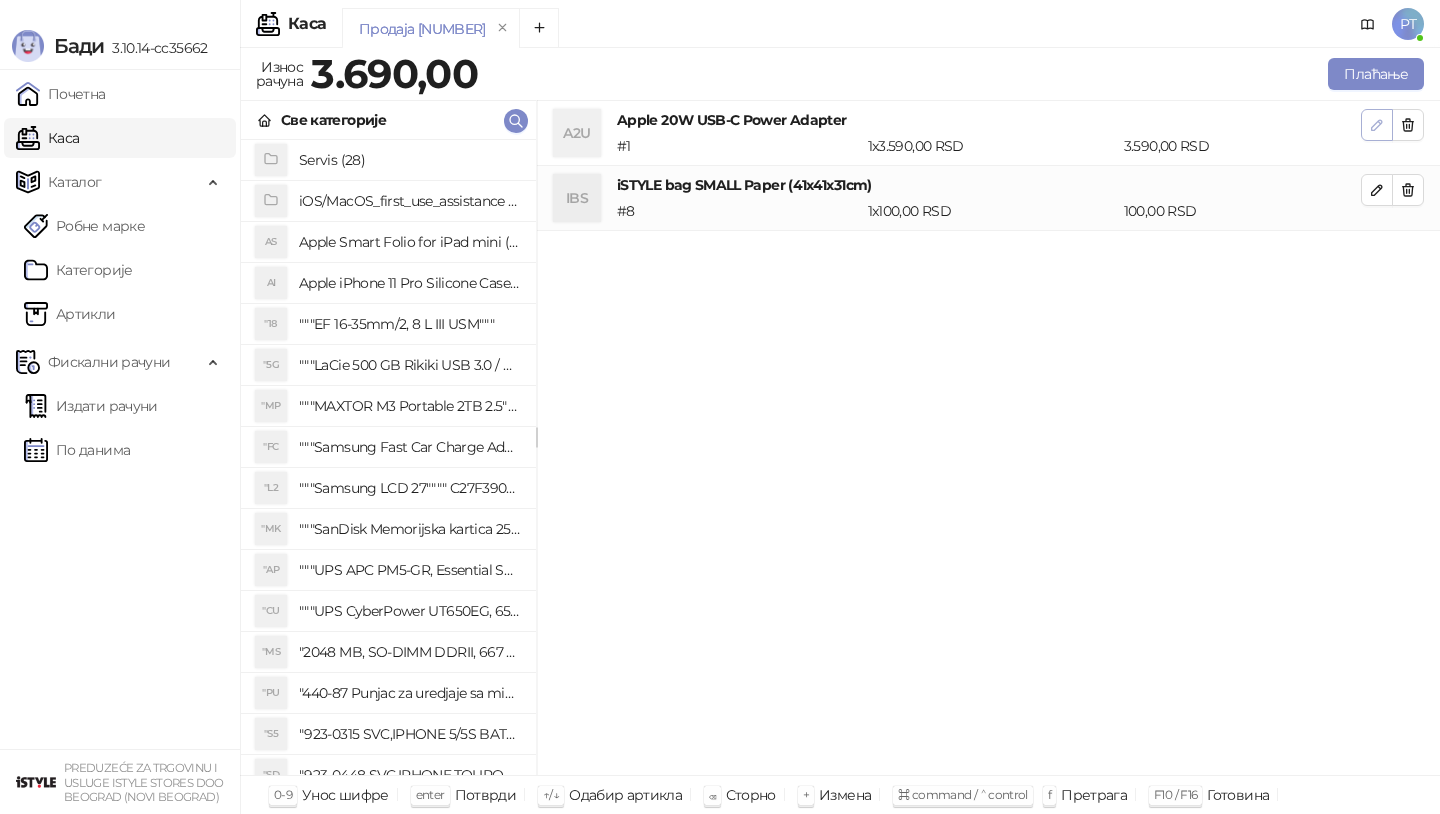 click 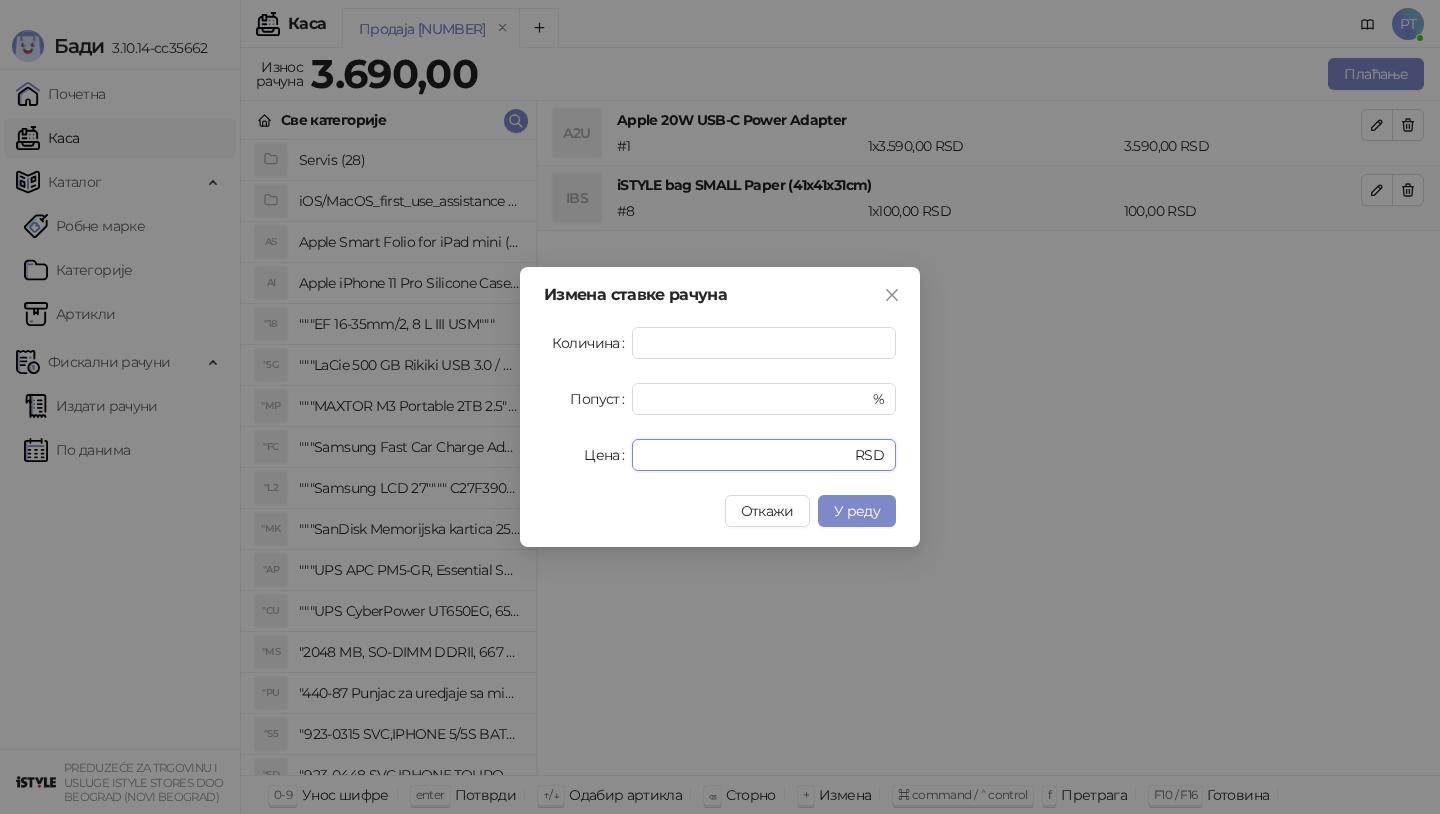 drag, startPoint x: 692, startPoint y: 465, endPoint x: 534, endPoint y: 465, distance: 158 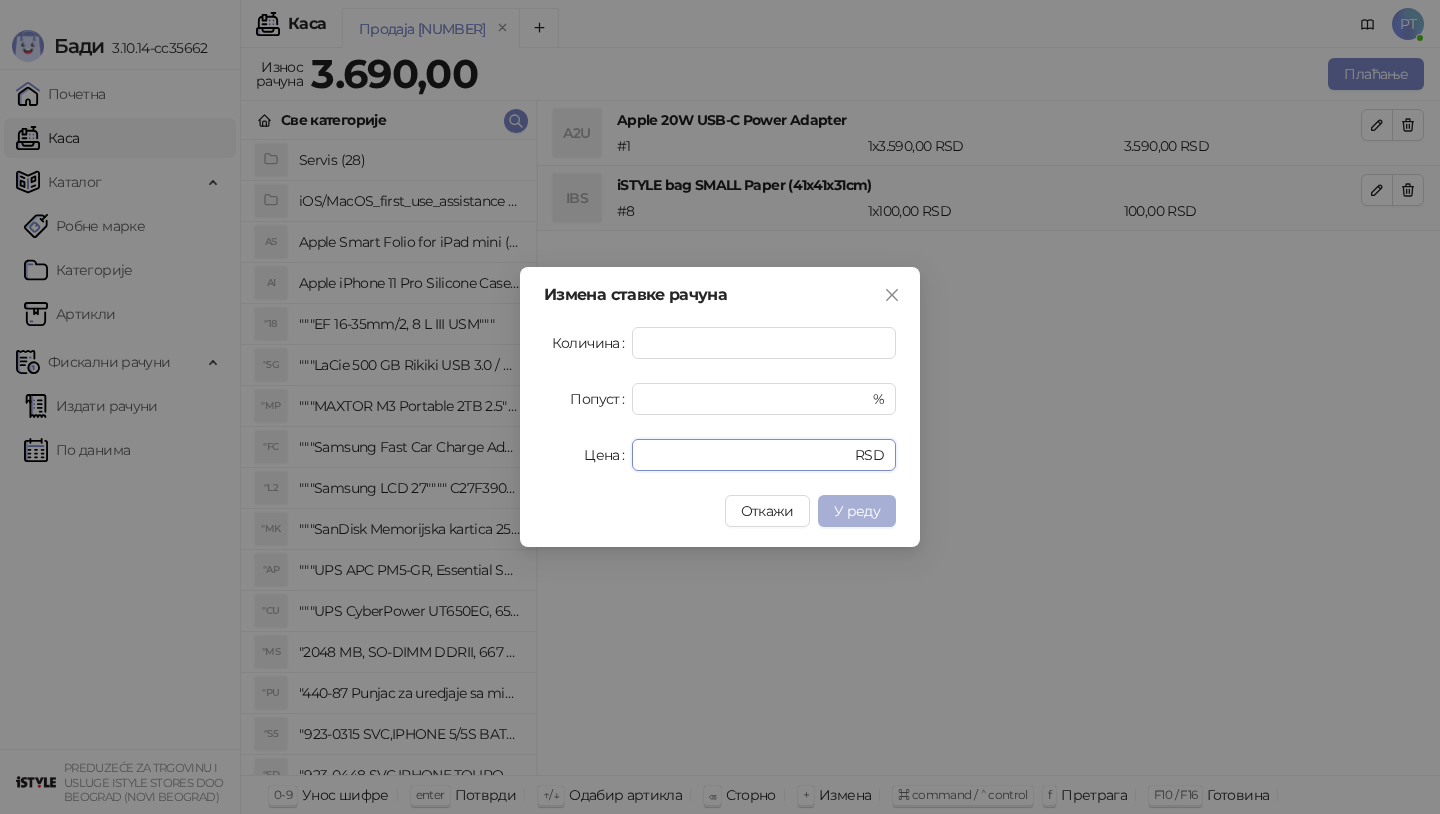 type on "****" 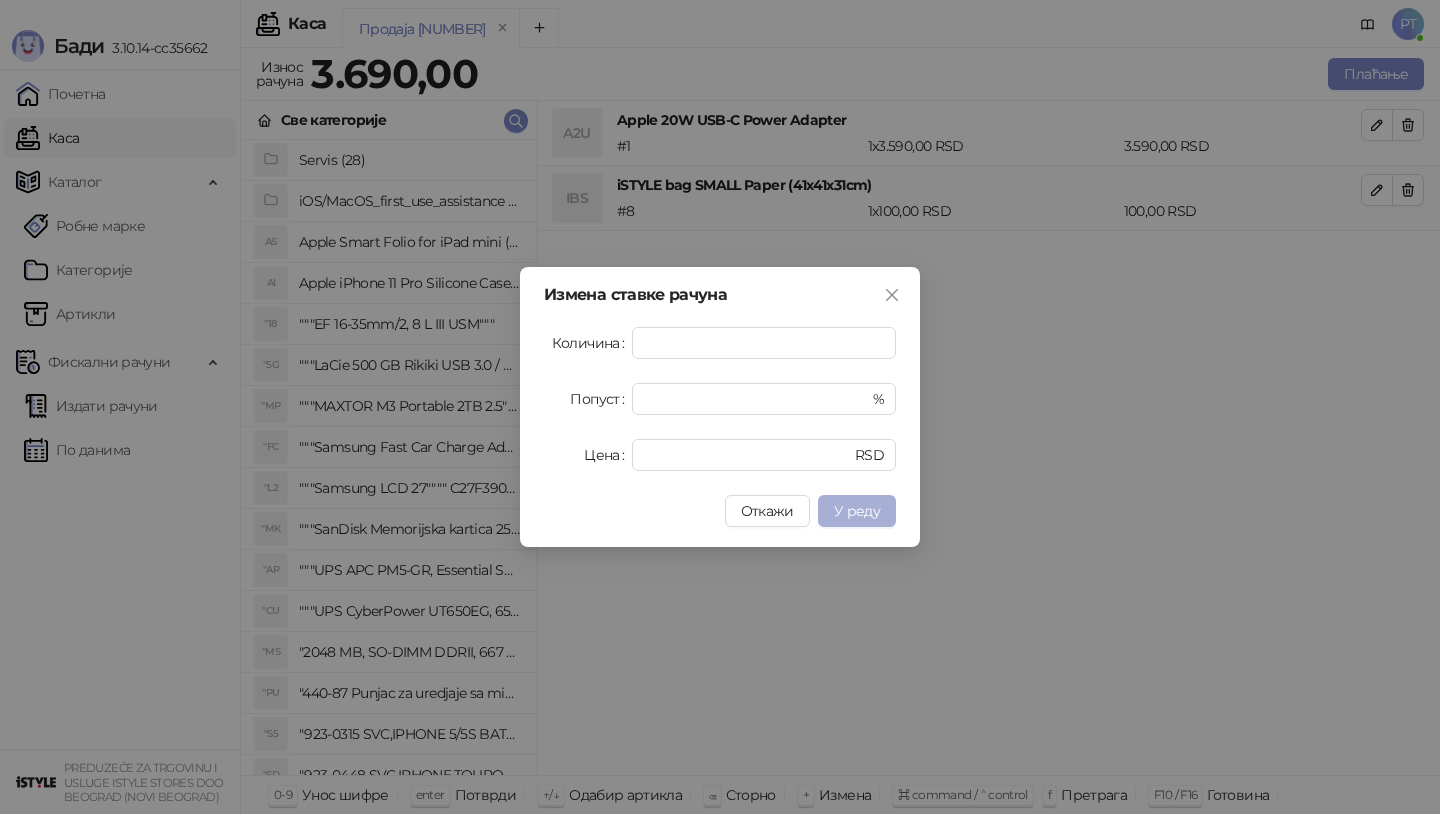 click on "У реду" at bounding box center (857, 511) 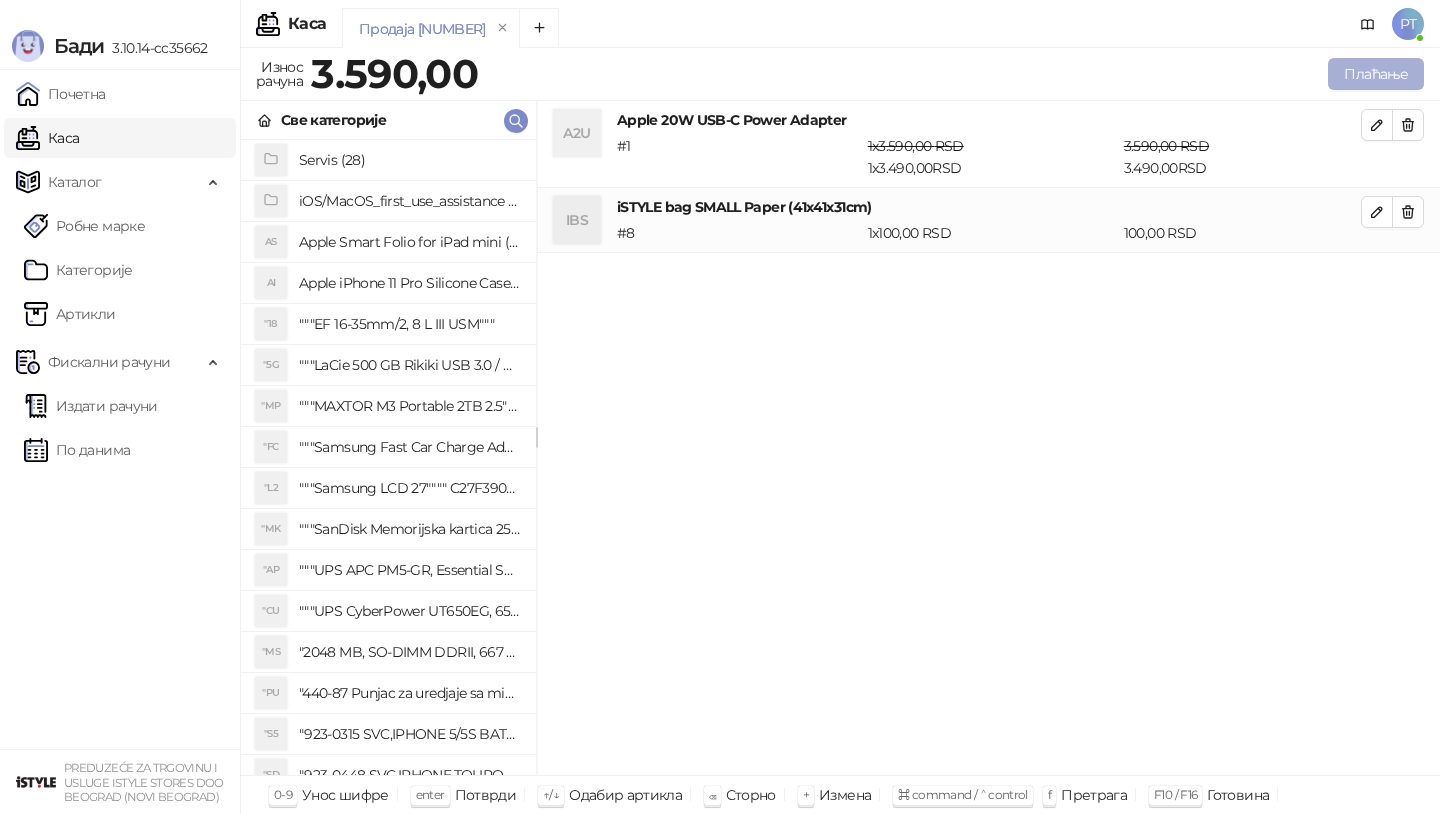 click on "Плаћање" at bounding box center (1376, 74) 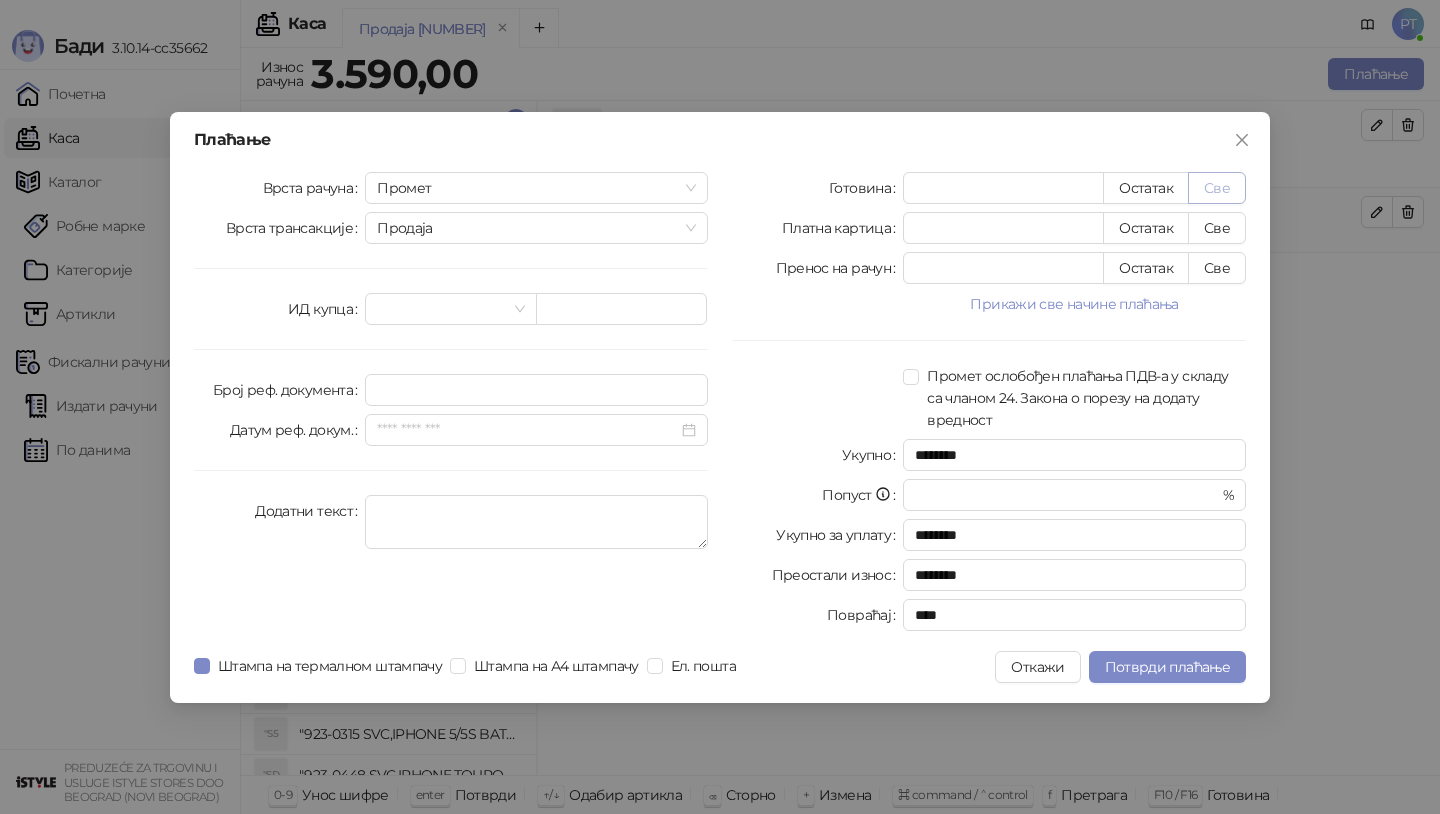 click on "Све" at bounding box center [1217, 188] 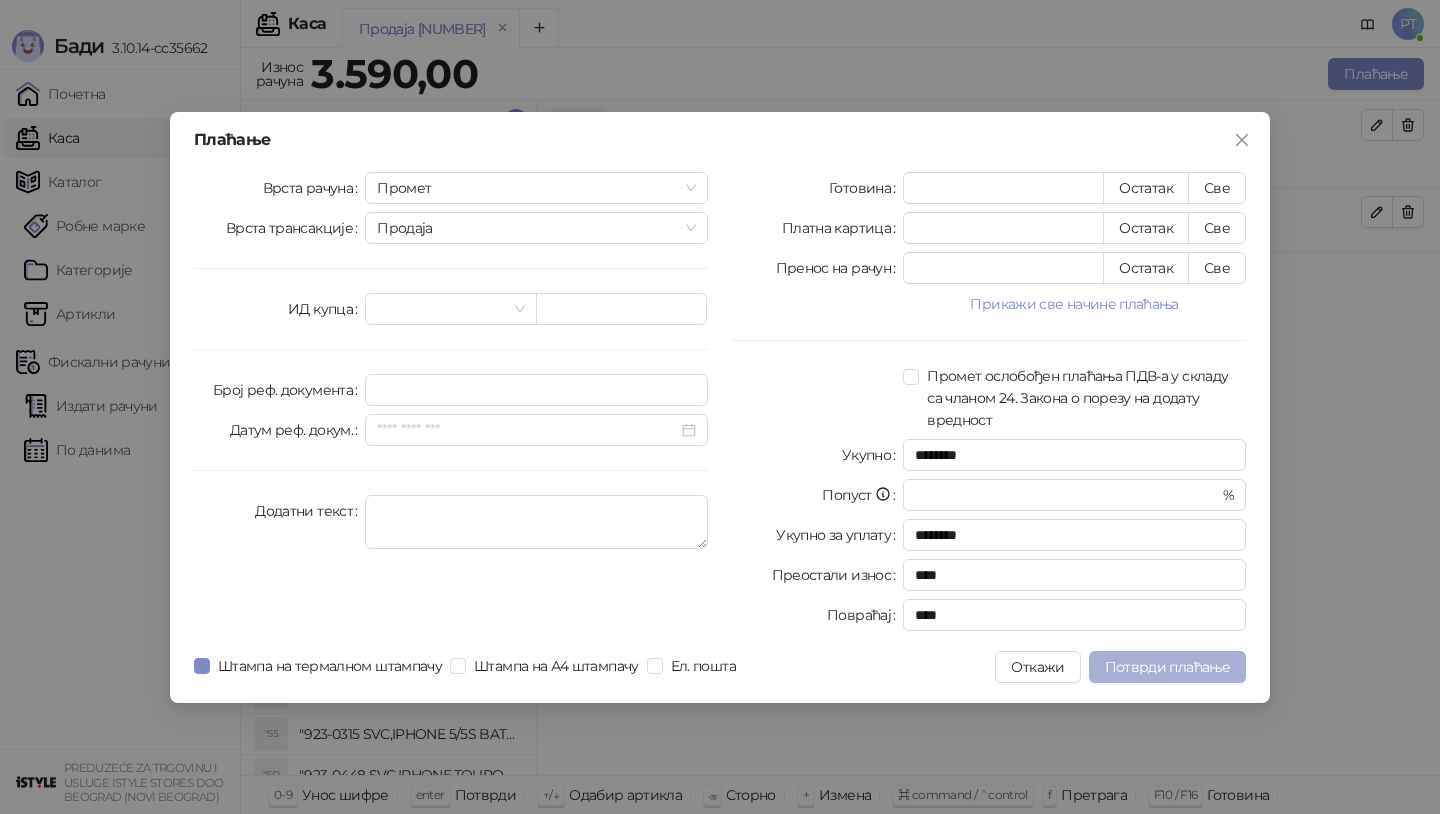 click on "Потврди плаћање" at bounding box center (1167, 667) 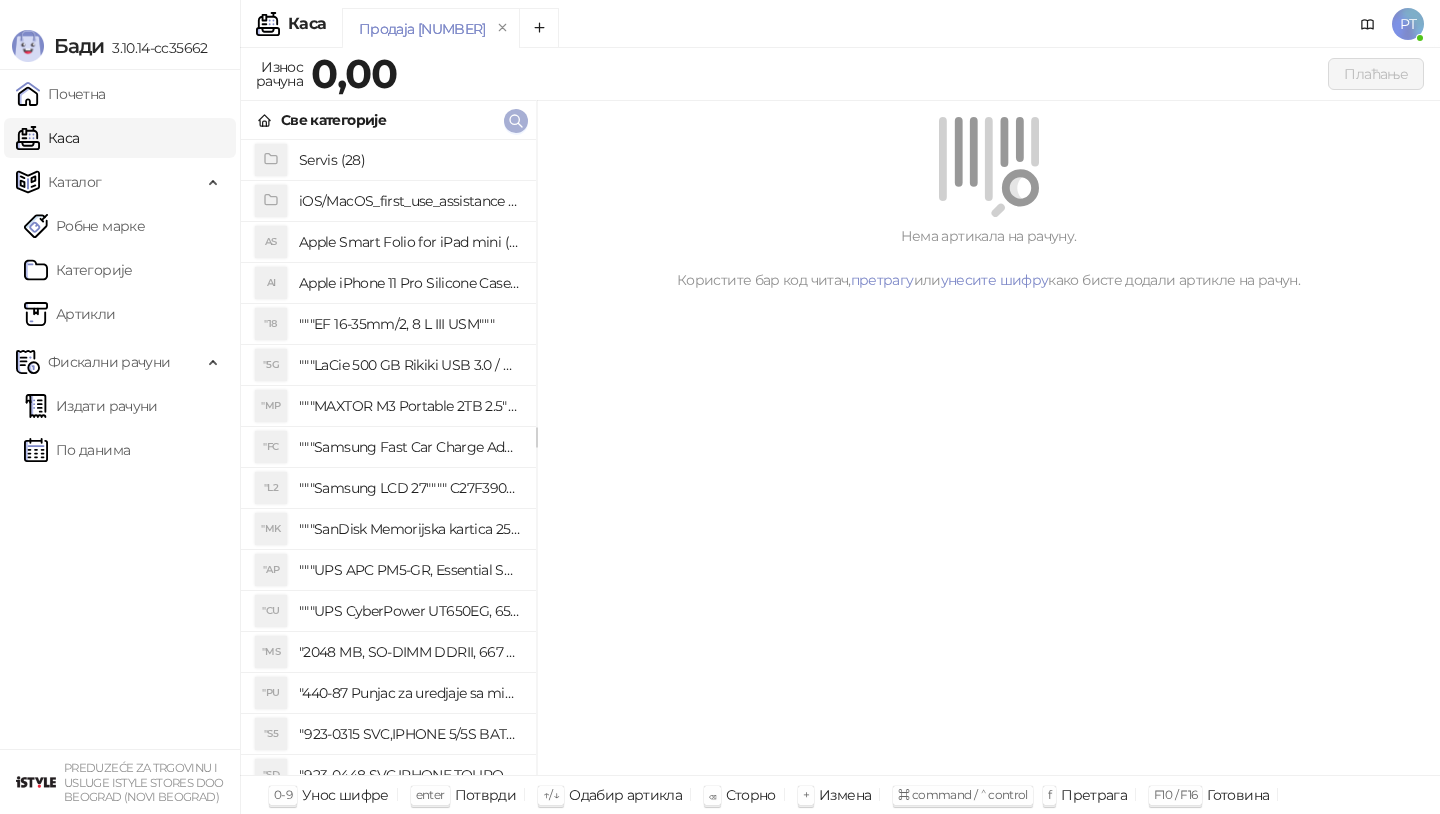 click 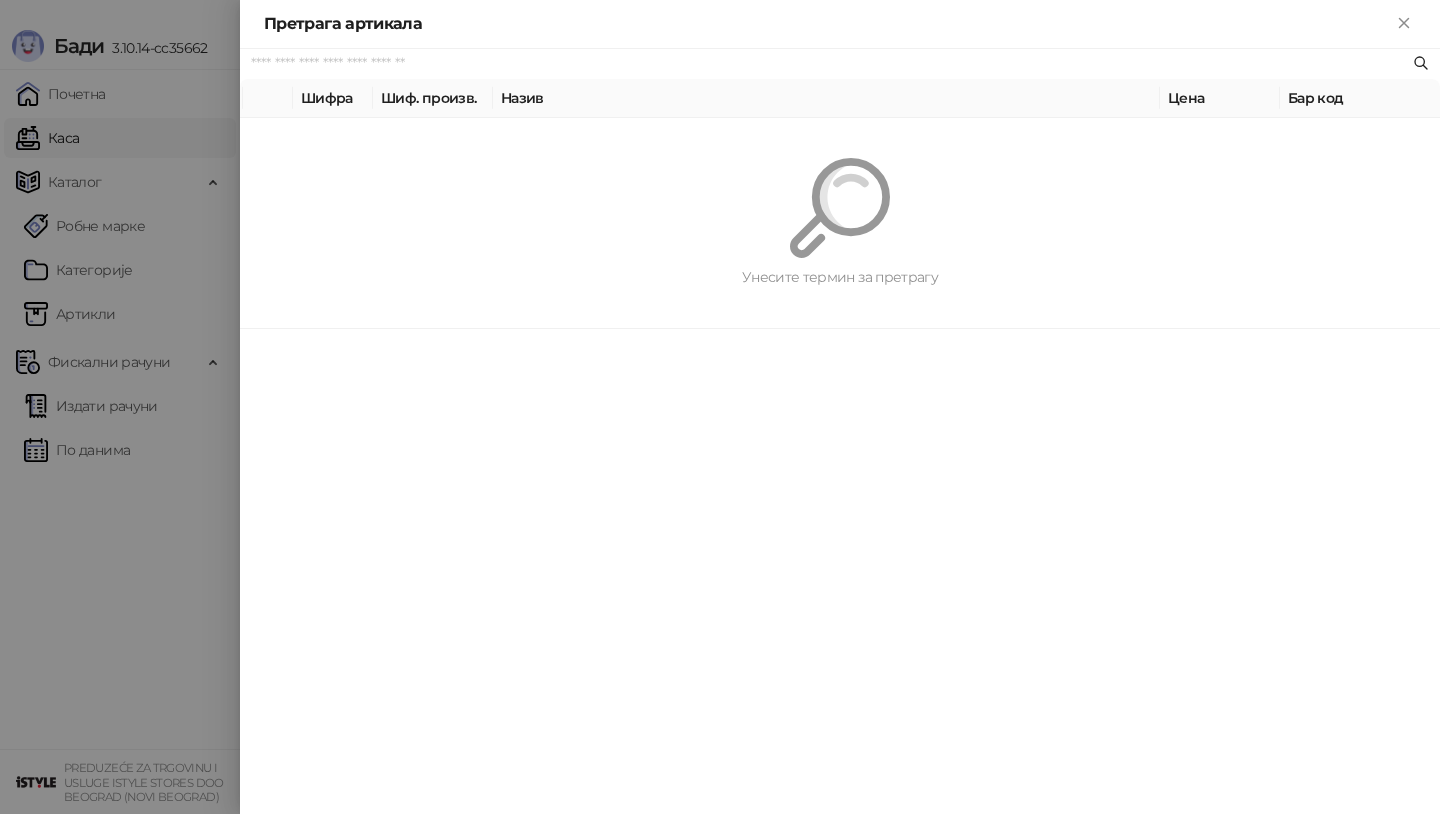 paste on "*********" 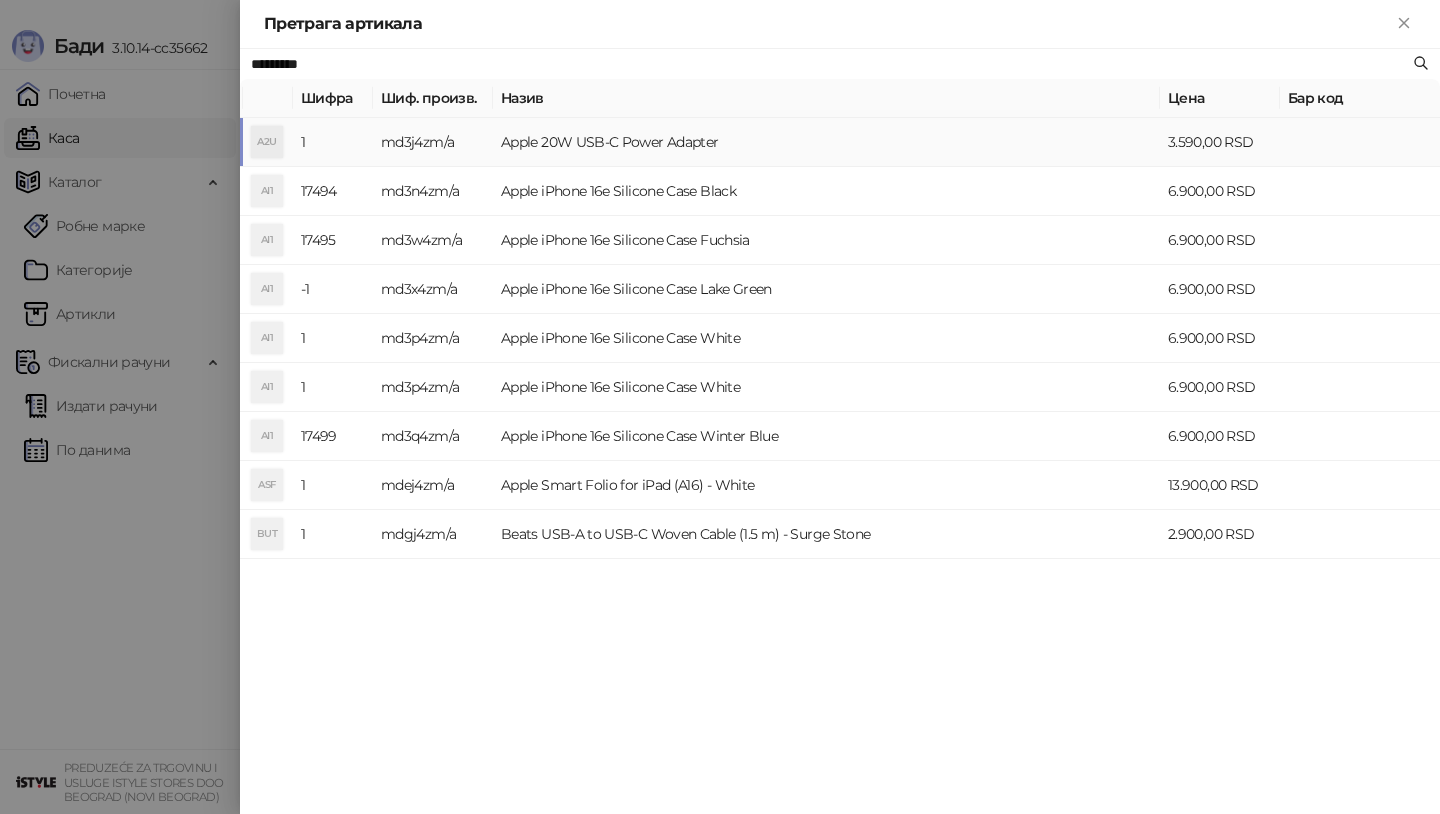 click on "A2U" at bounding box center [267, 142] 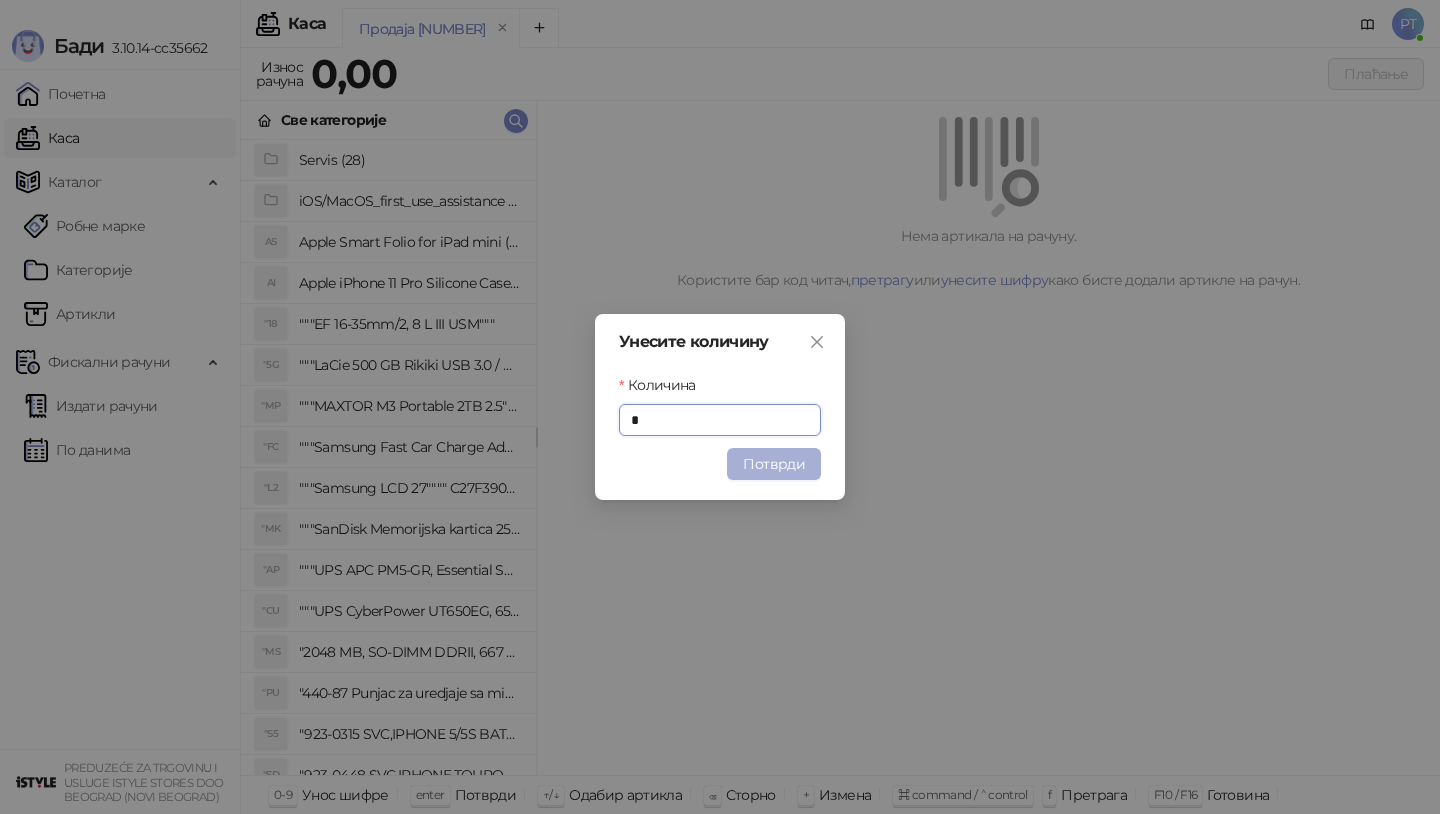 click on "Потврди" at bounding box center [774, 464] 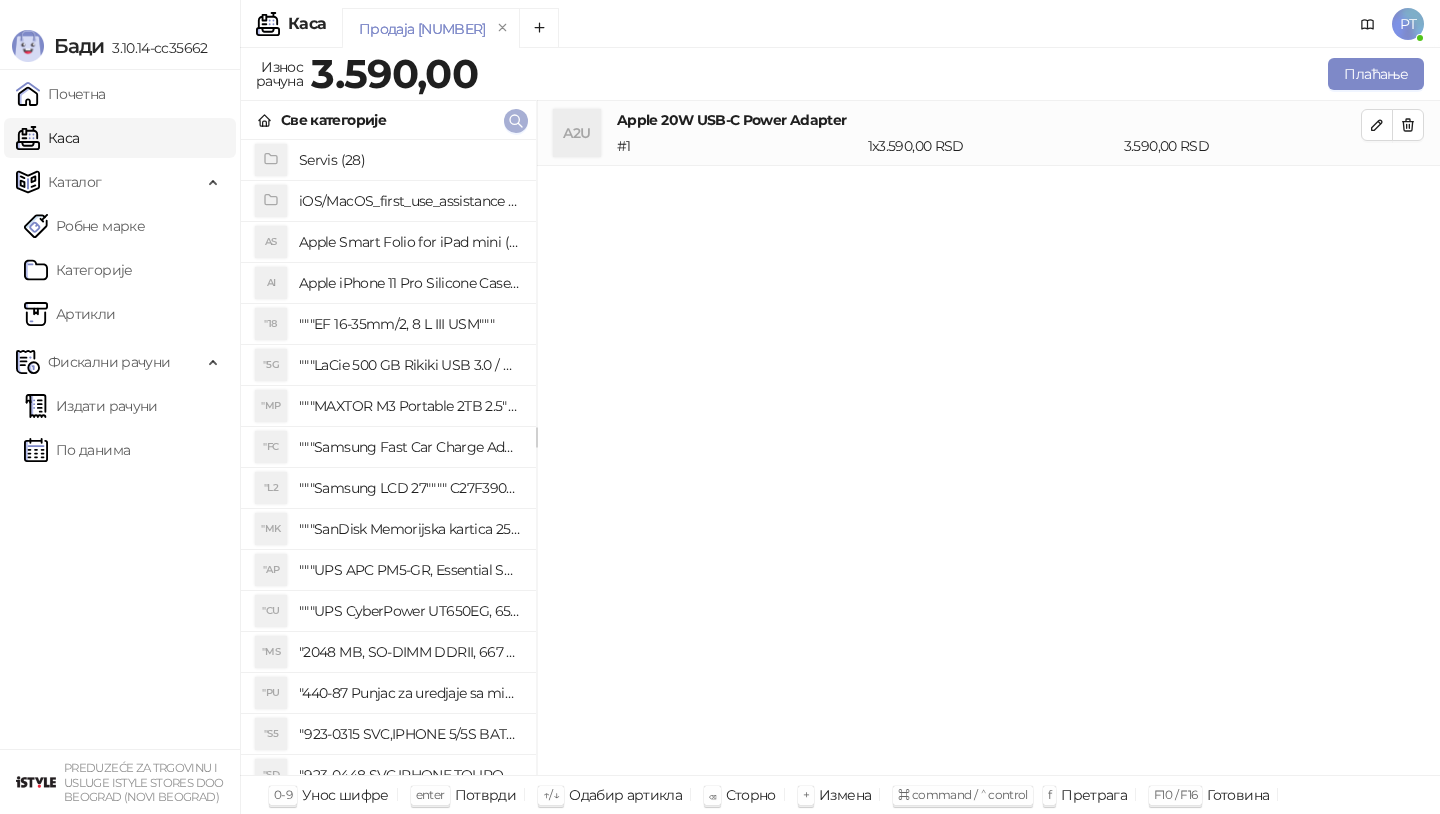 click 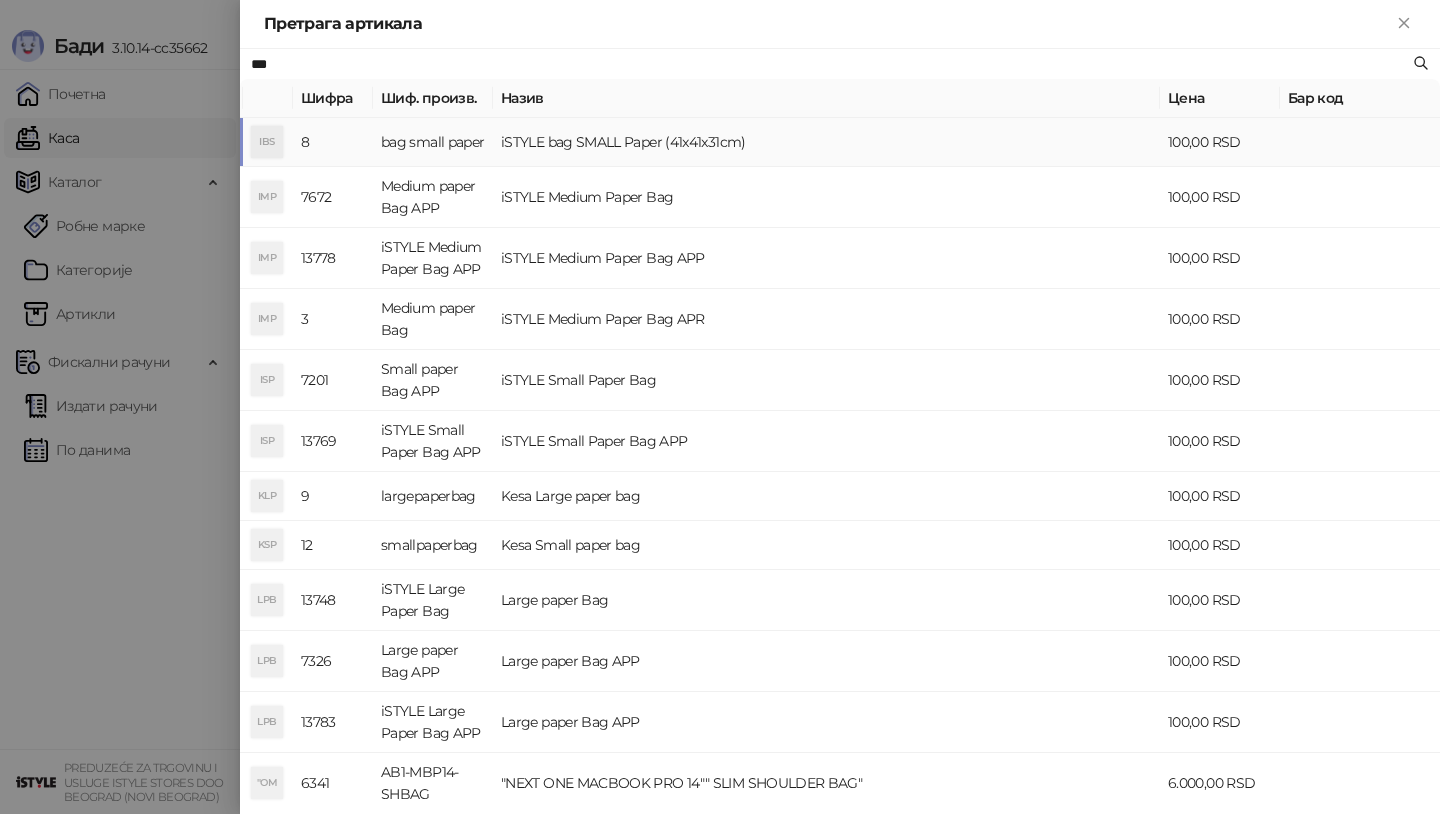 type on "***" 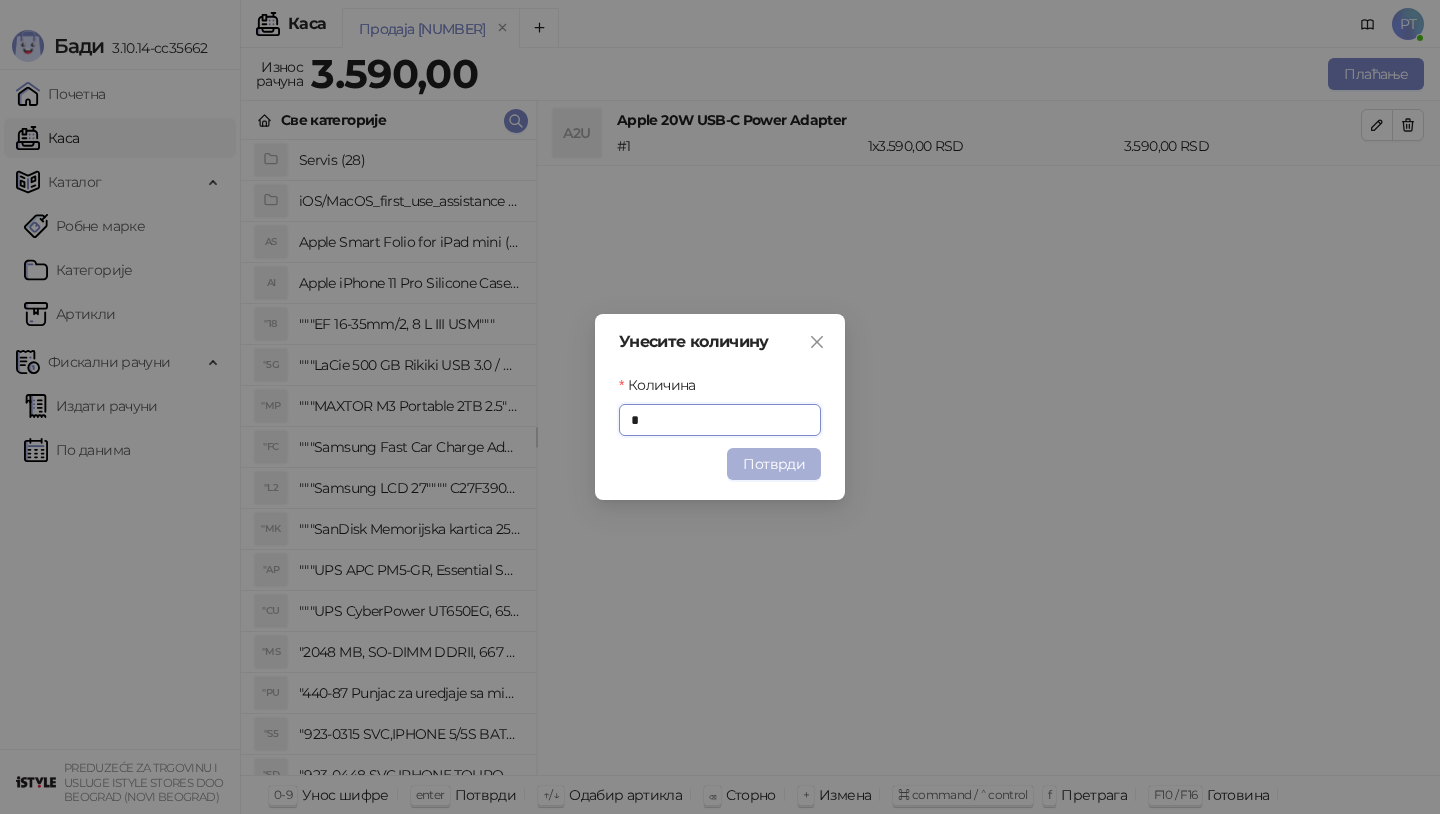 click on "Потврди" at bounding box center (774, 464) 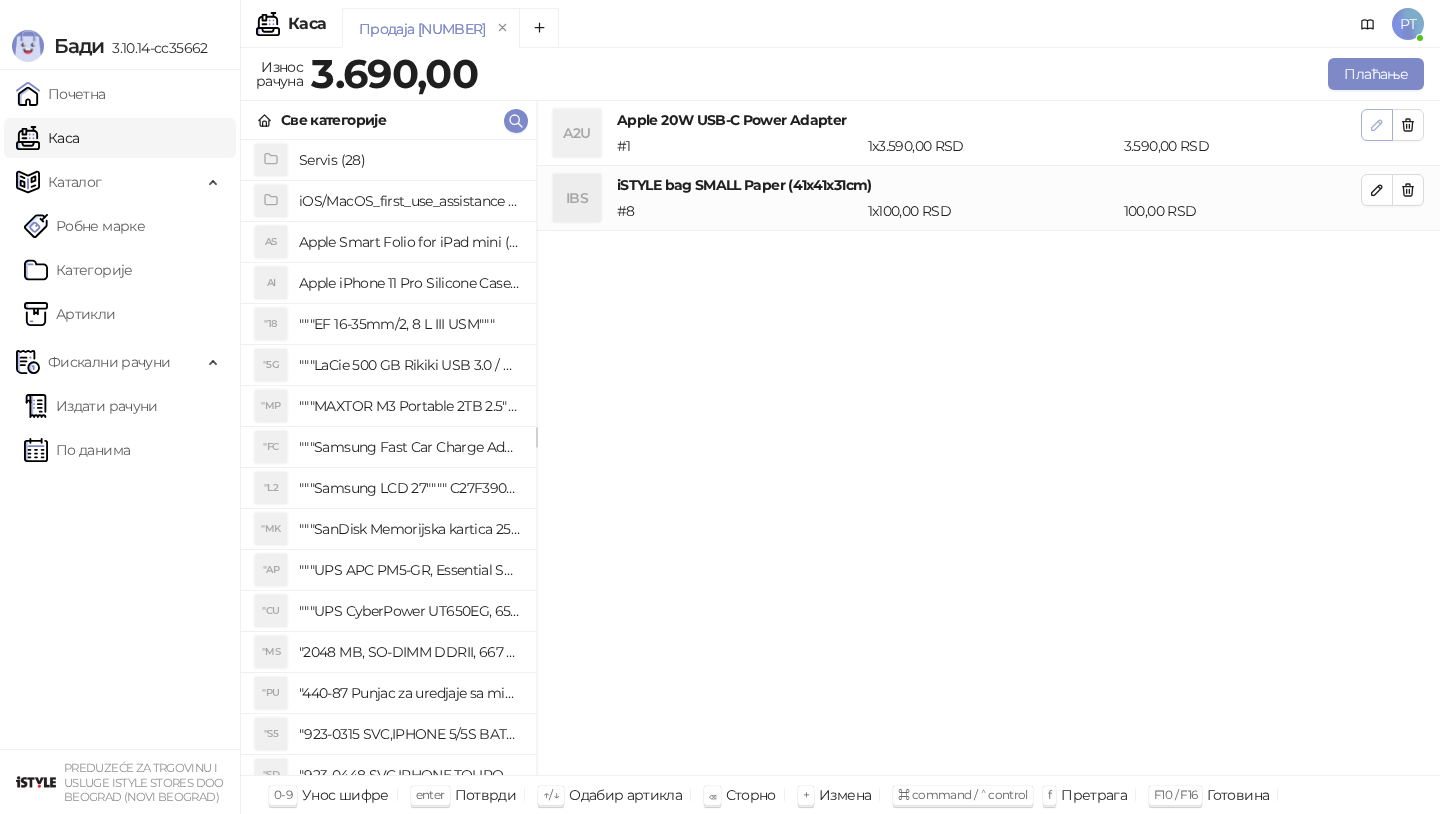 click at bounding box center (1377, 124) 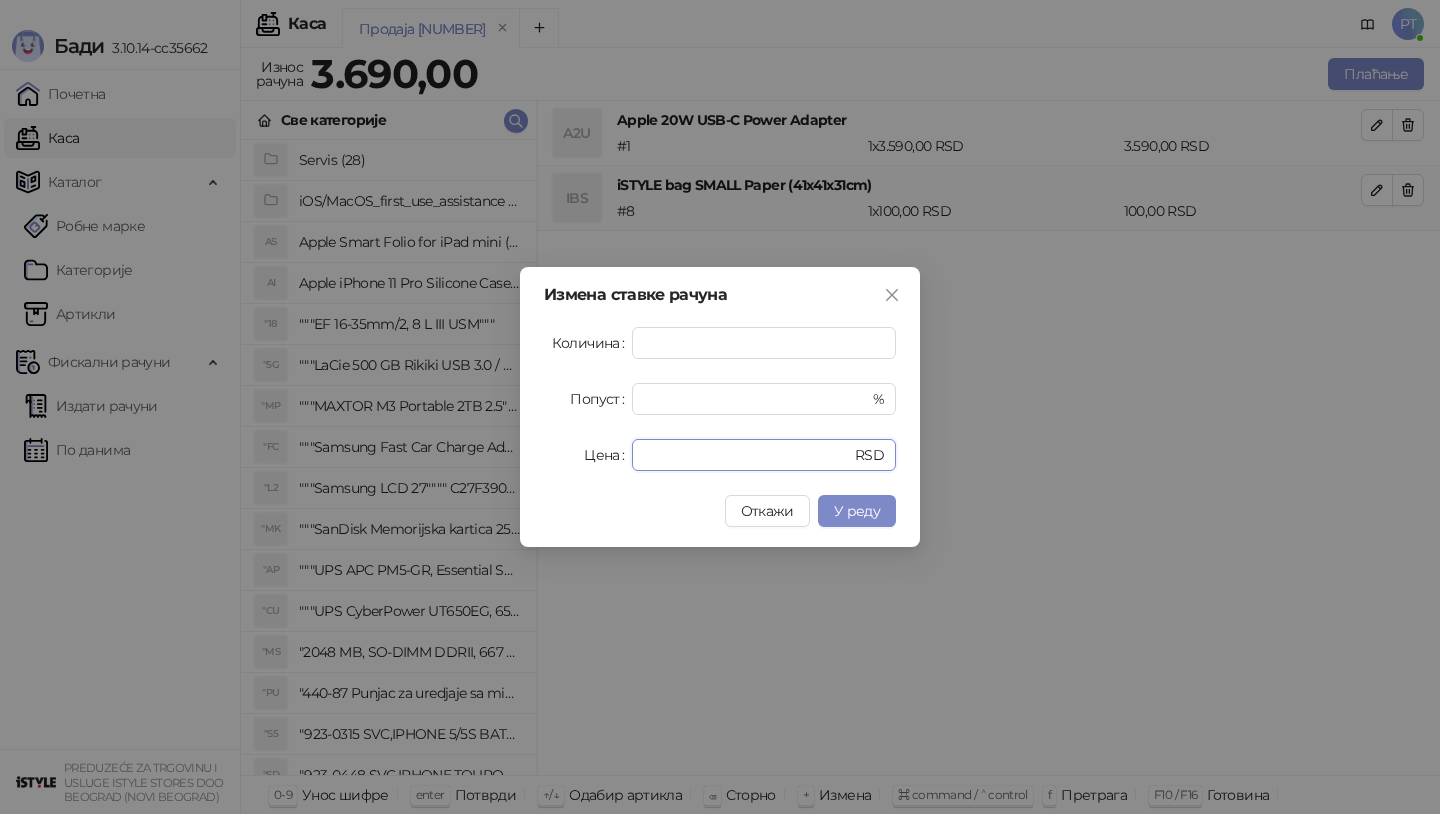 drag, startPoint x: 693, startPoint y: 454, endPoint x: 457, endPoint y: 454, distance: 236 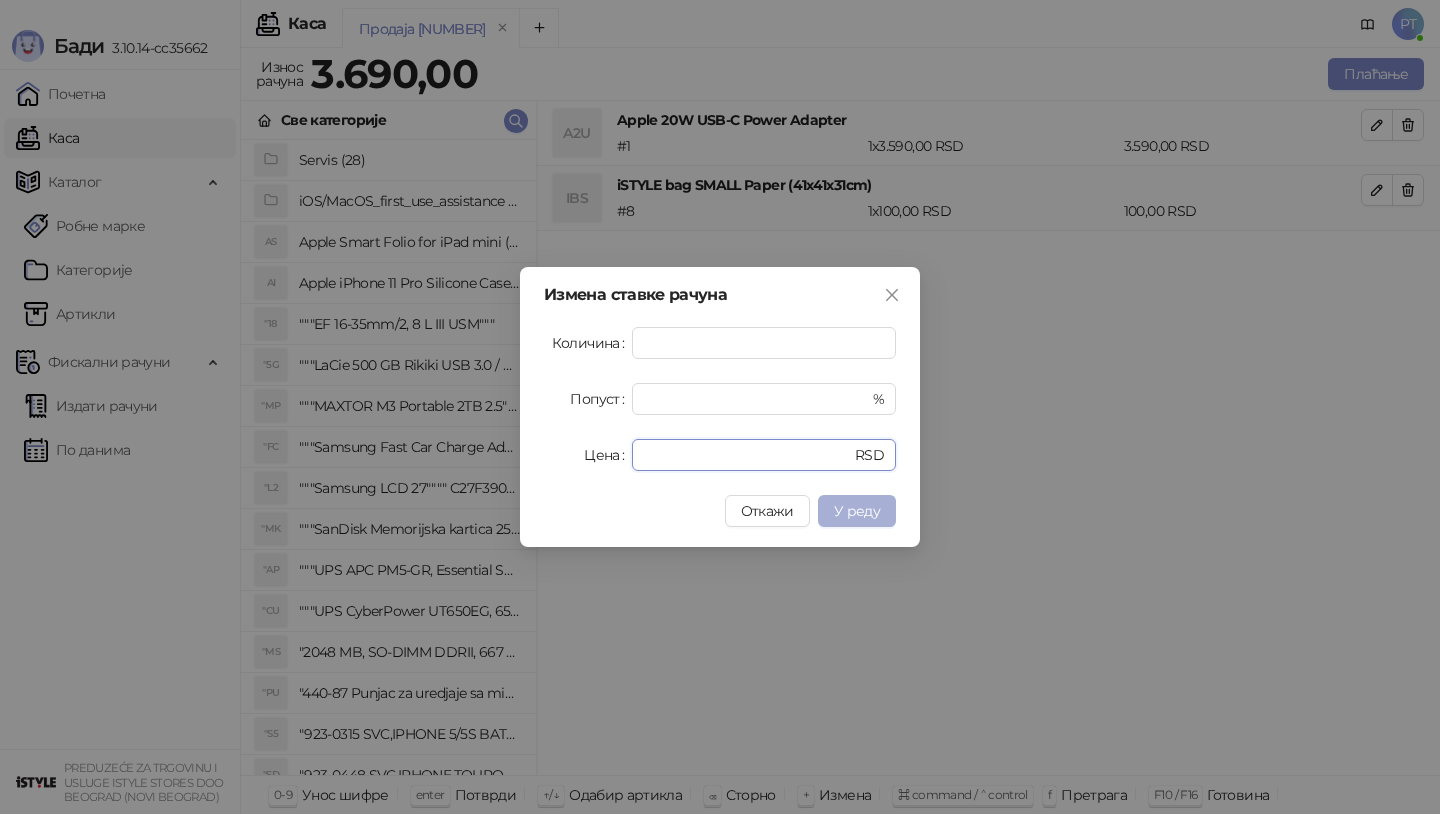 type on "****" 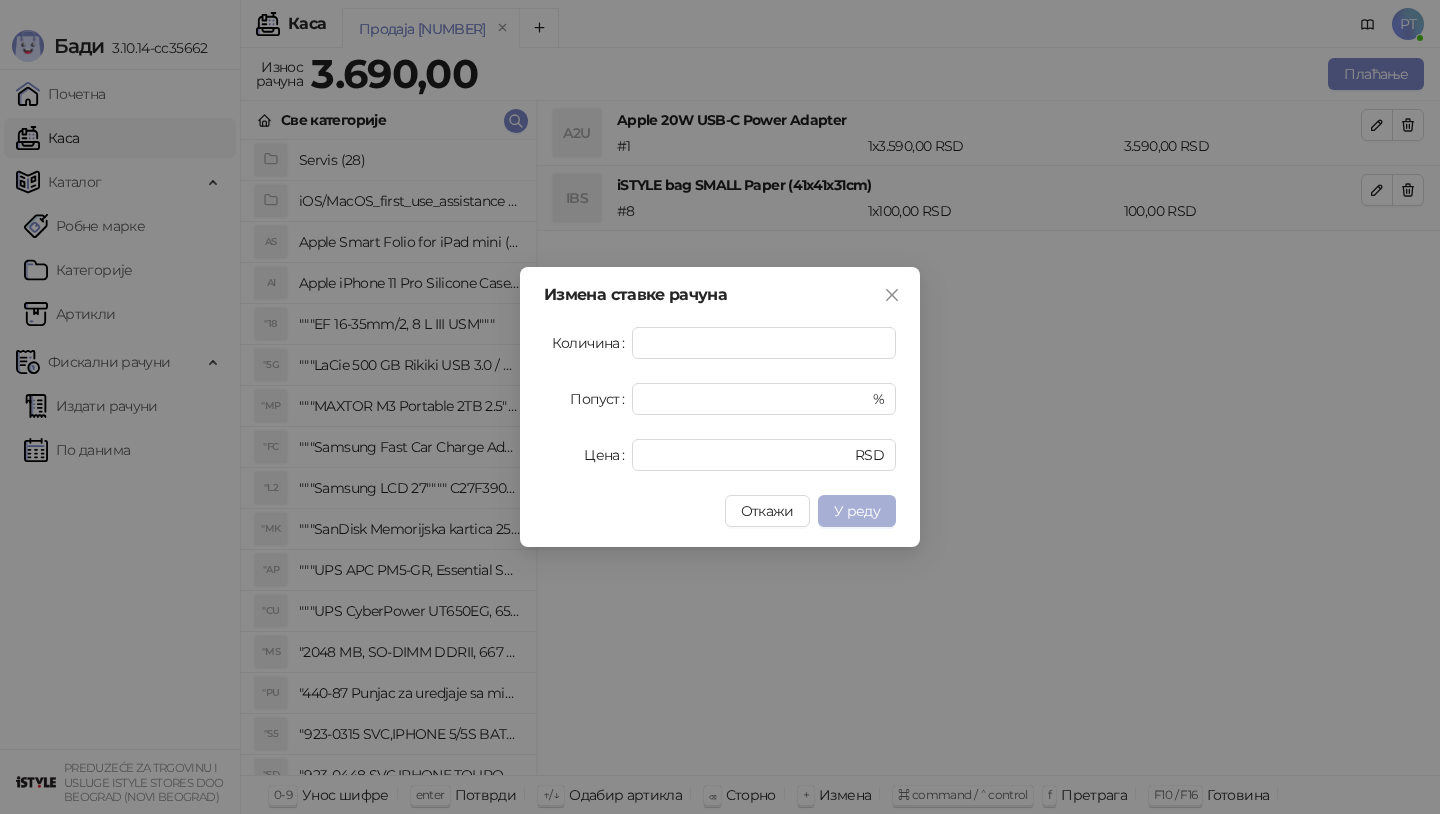 click on "У реду" at bounding box center (857, 511) 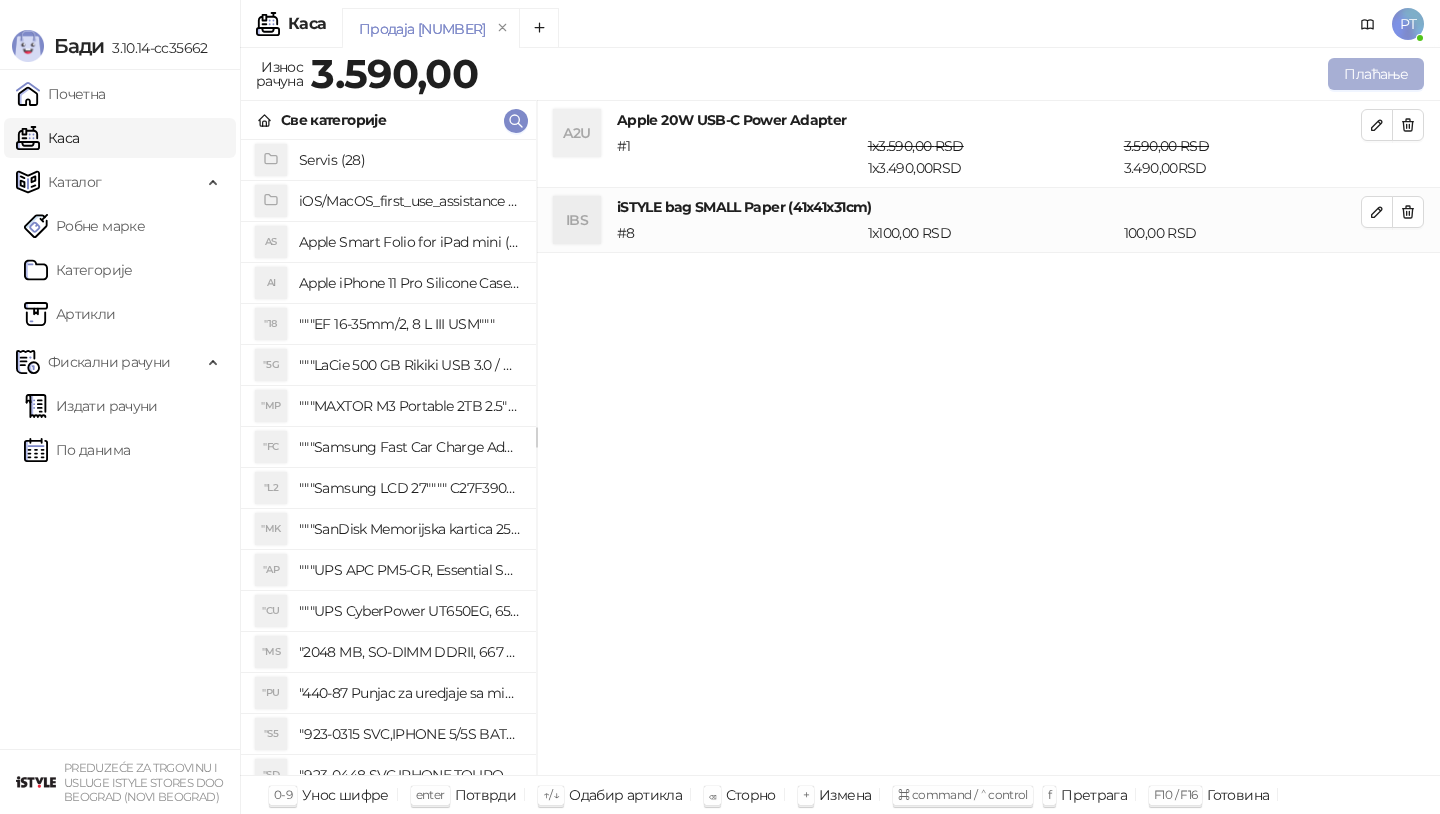 click on "Плаћање" at bounding box center [1376, 74] 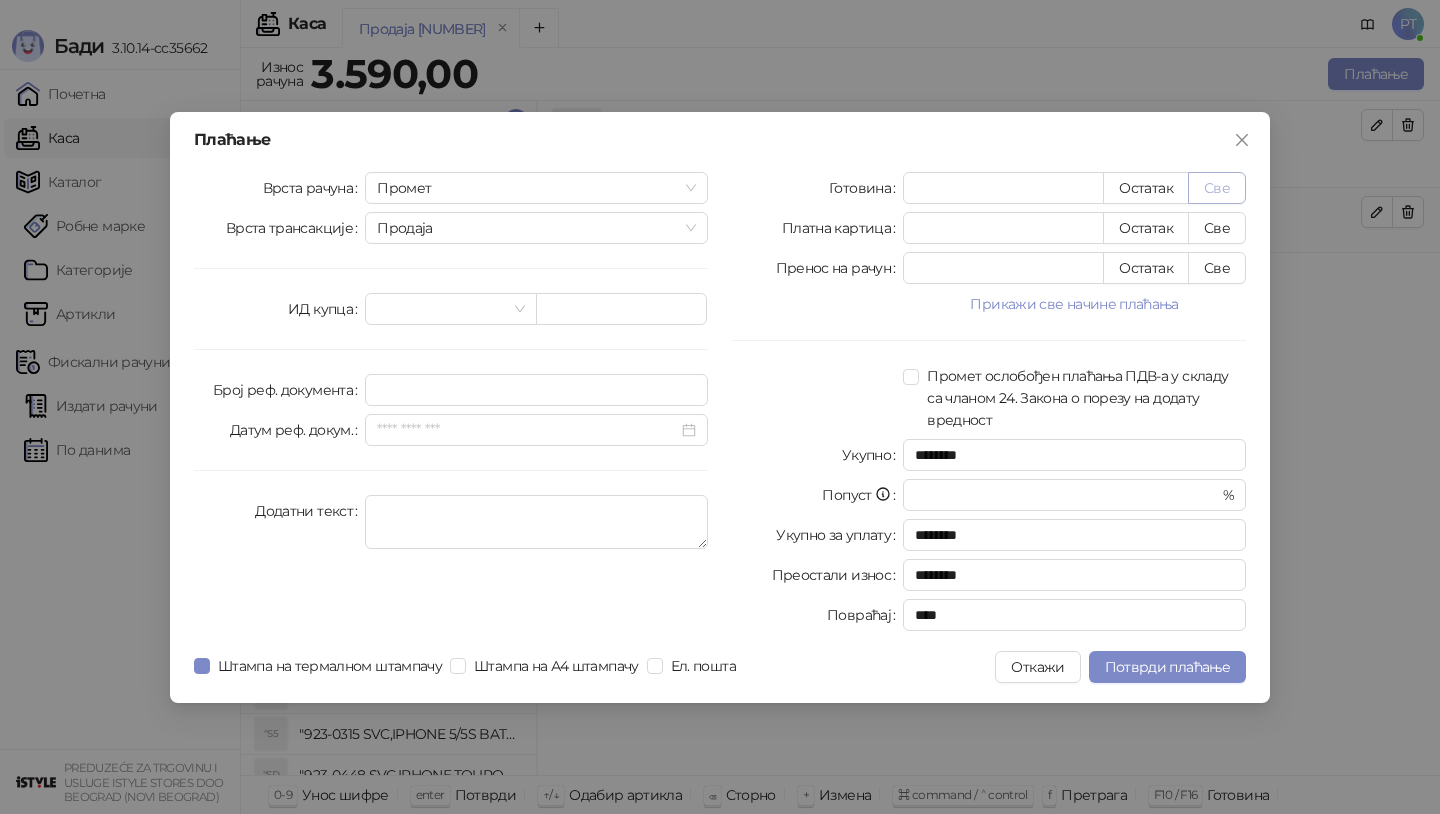 click on "Све" at bounding box center [1217, 188] 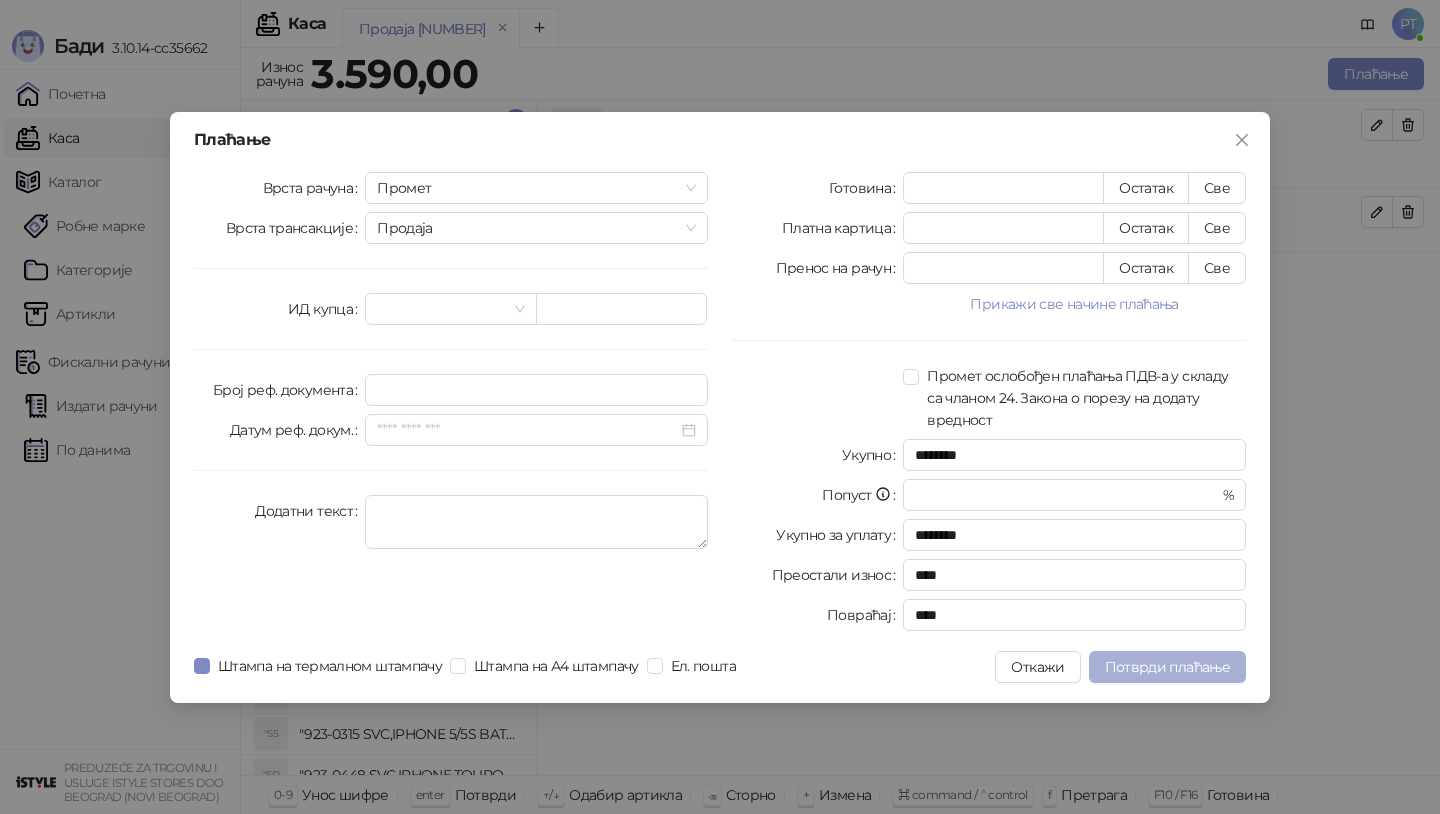 click on "Потврди плаћање" at bounding box center (1167, 667) 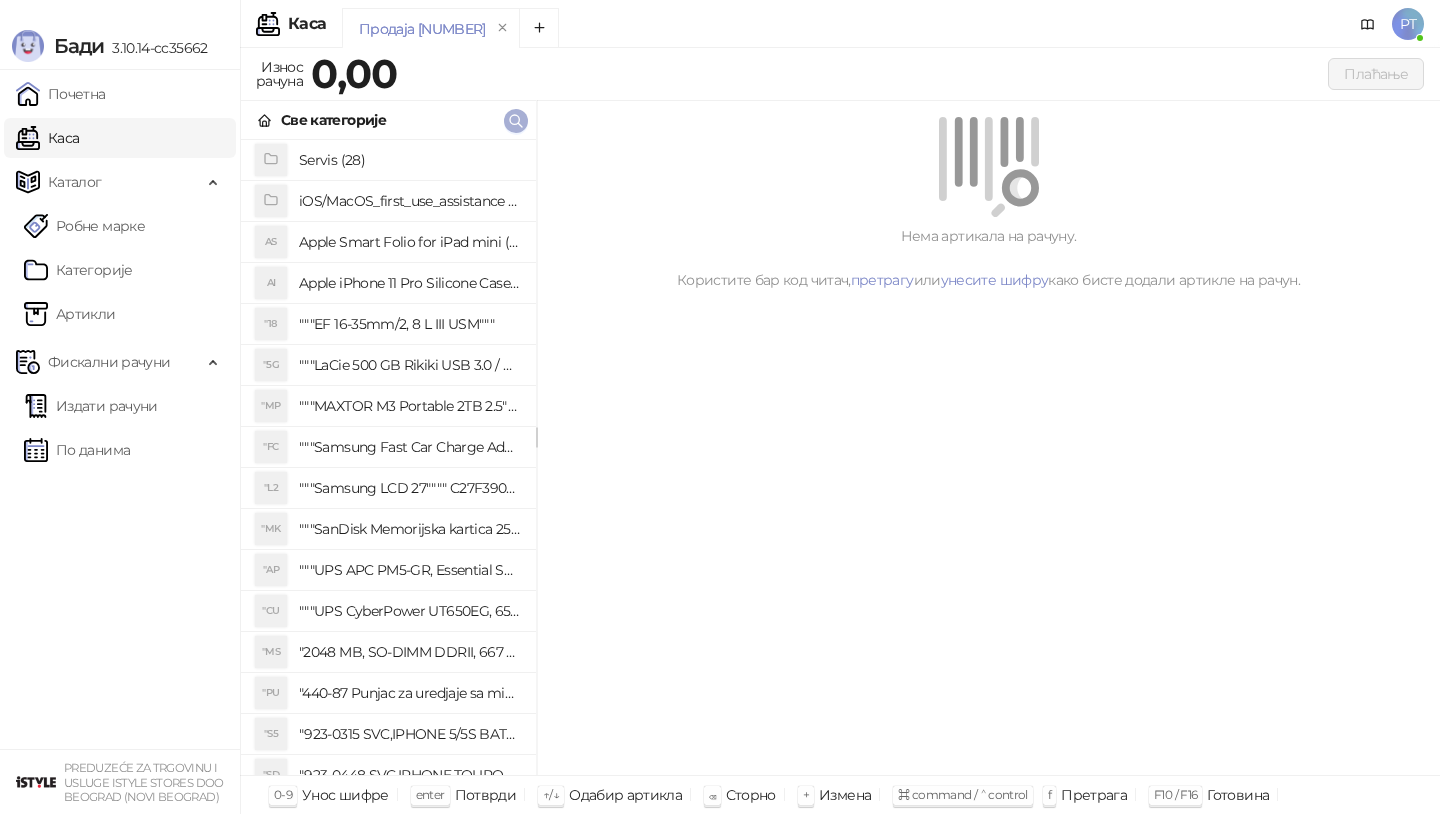 click 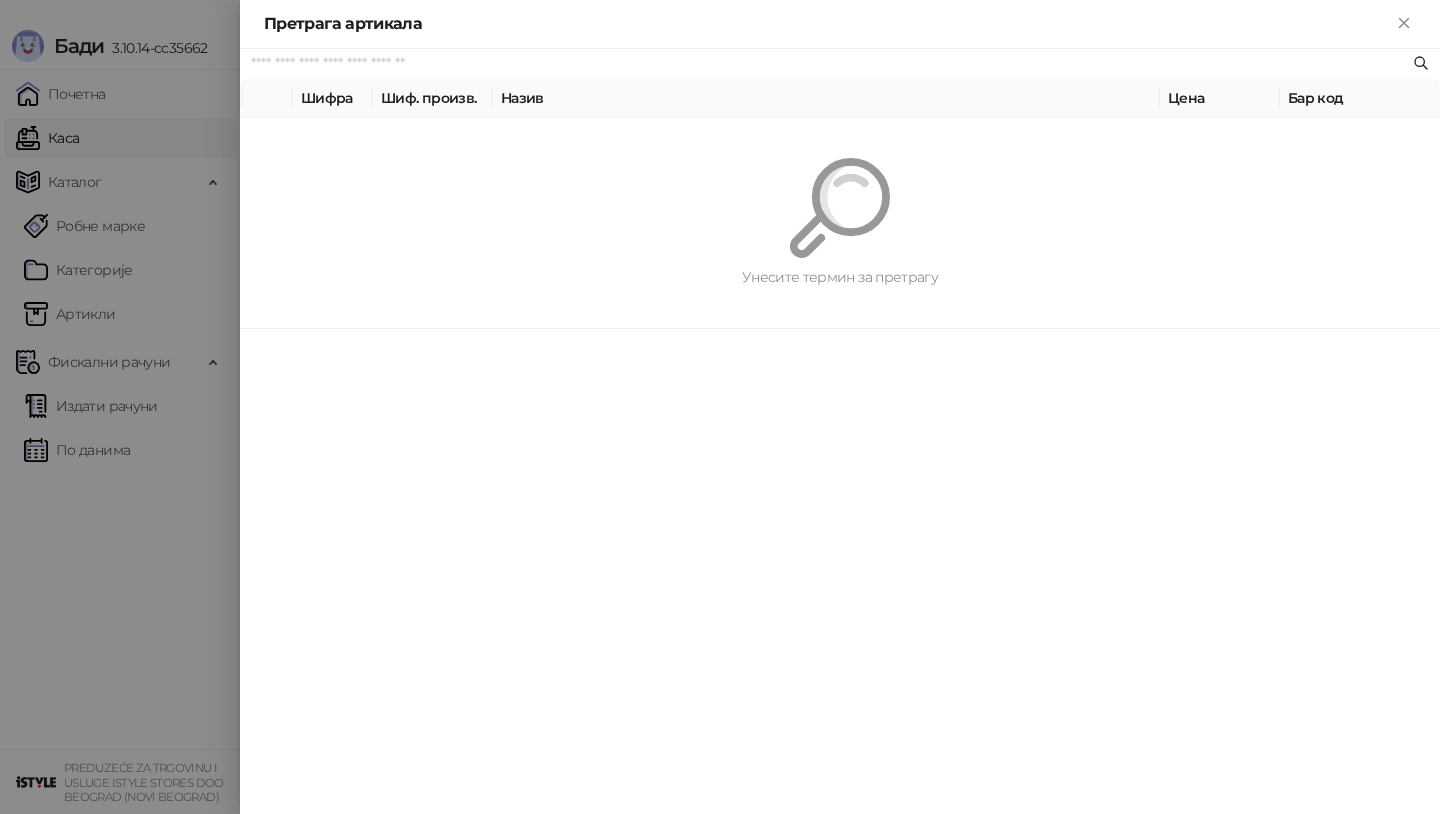 paste on "**********" 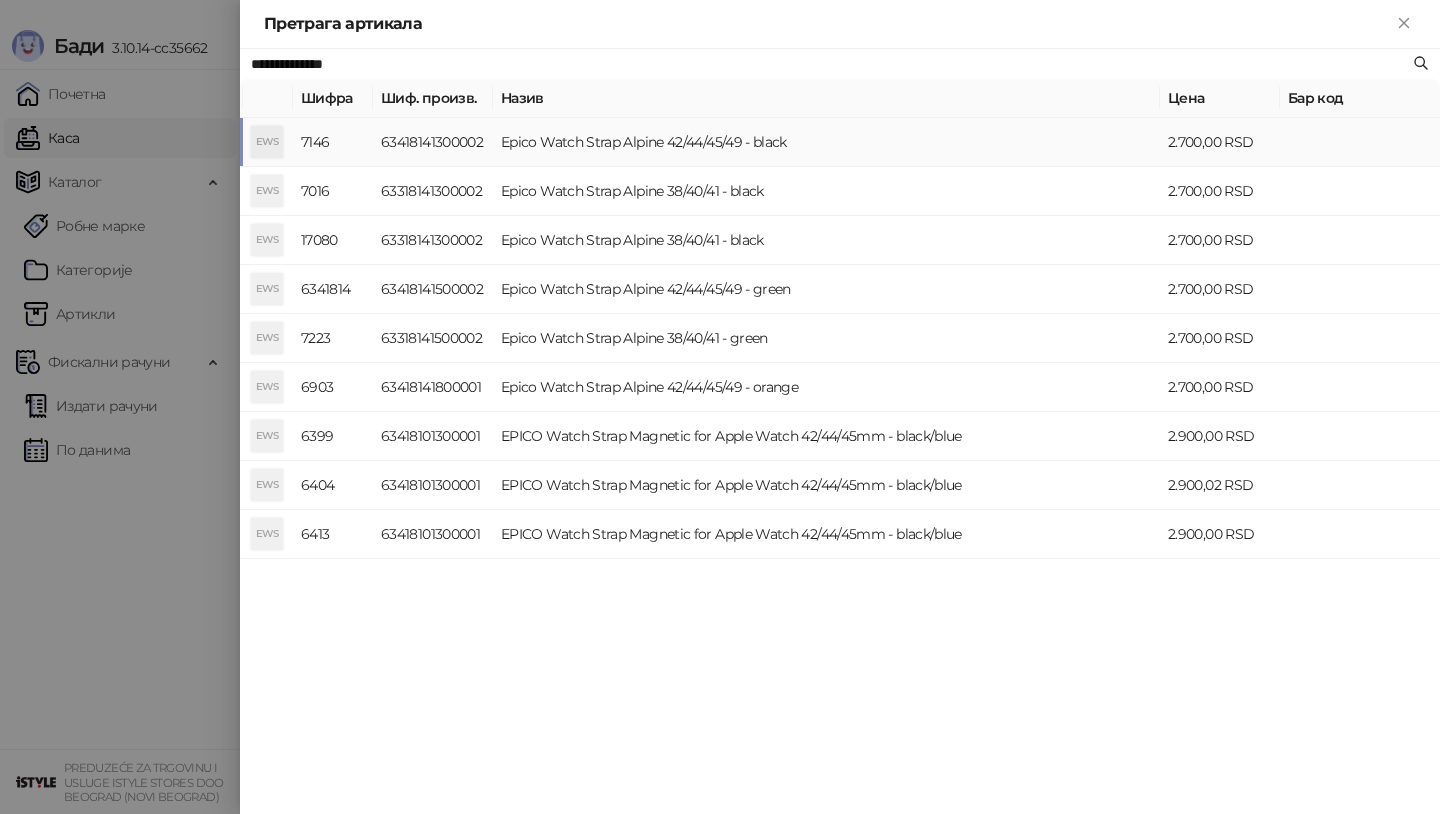 click on "EWS" at bounding box center [267, 142] 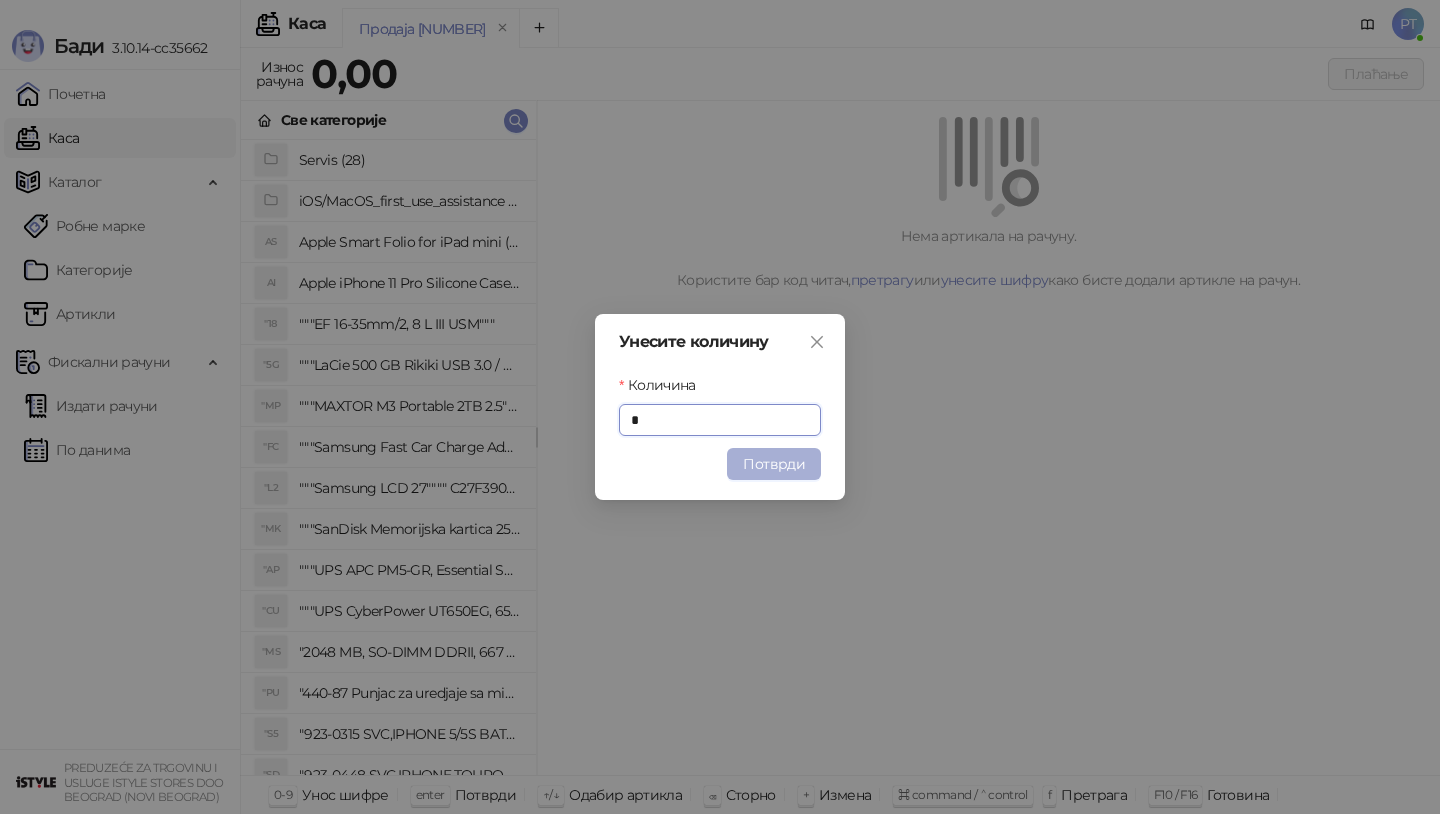 click on "Потврди" at bounding box center (774, 464) 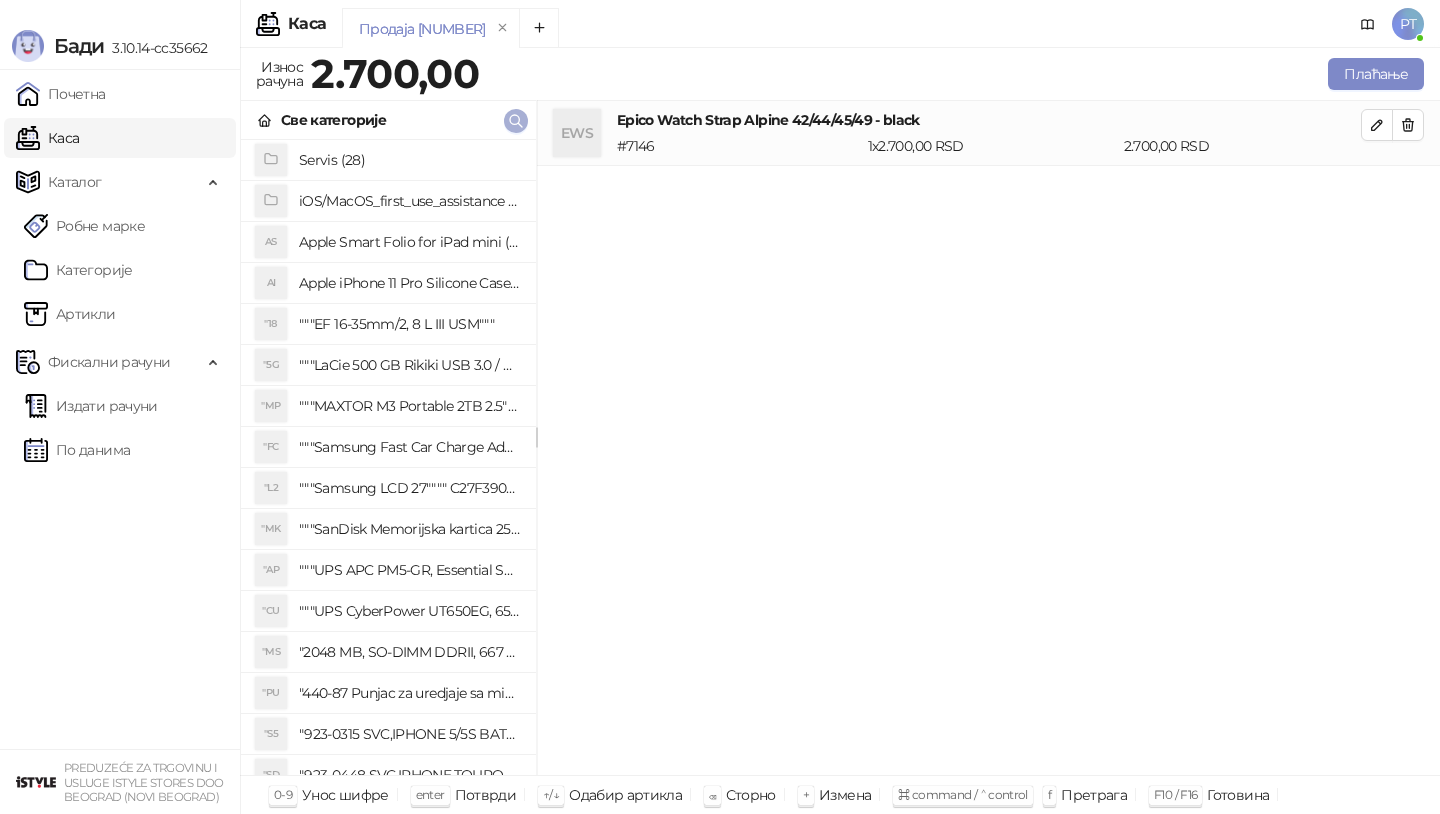 click 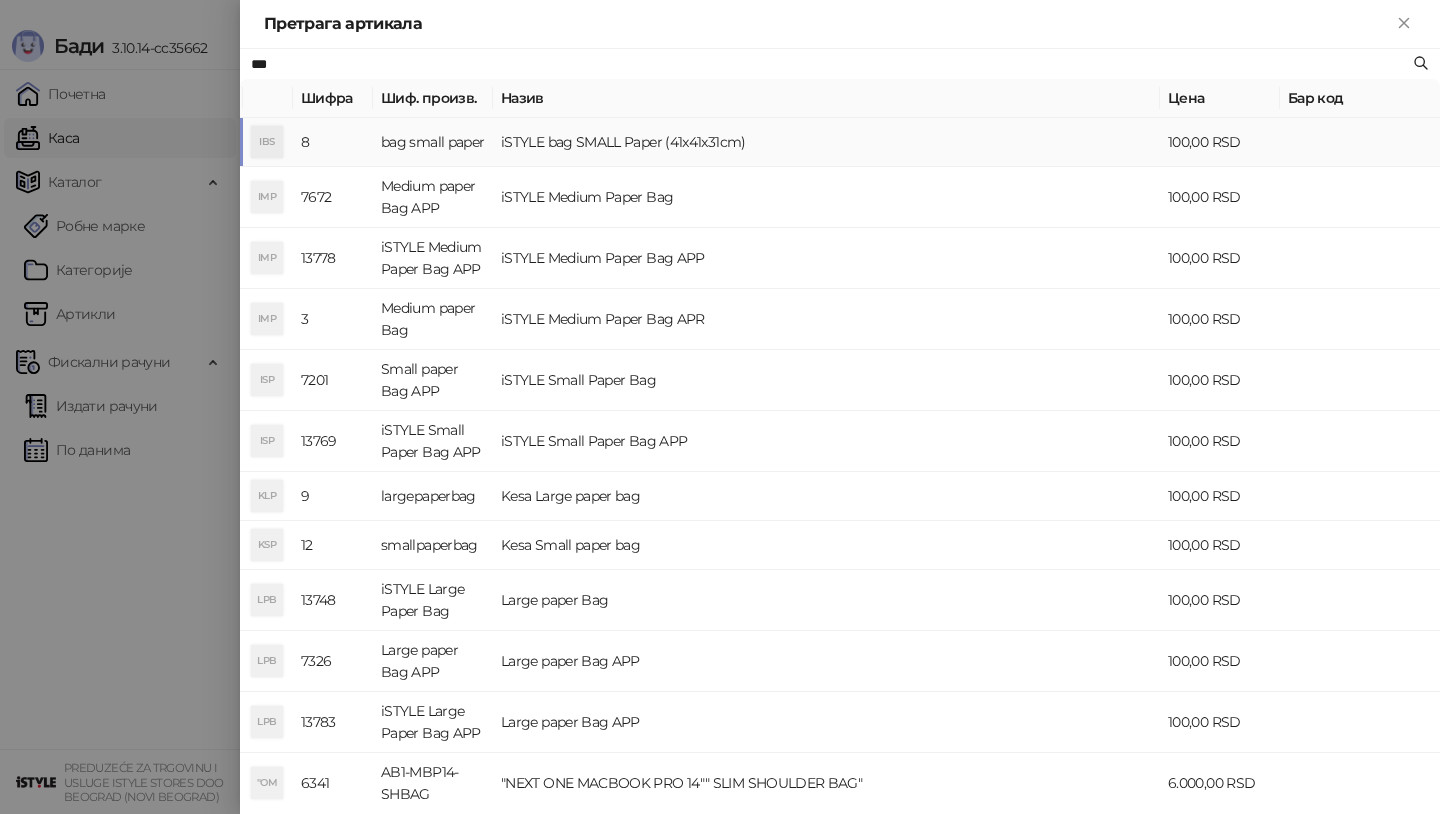 type on "***" 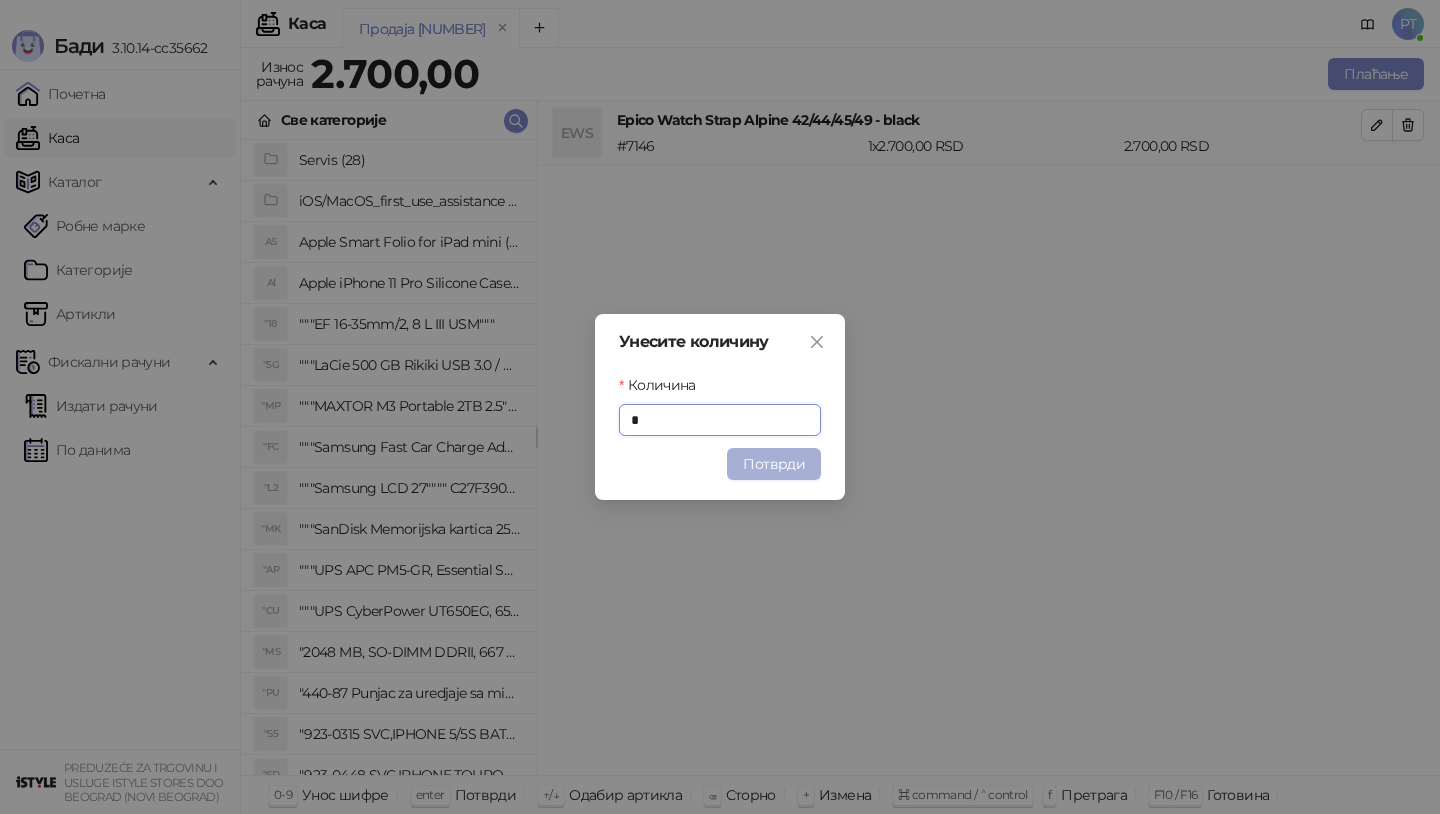 click on "Потврди" at bounding box center [774, 464] 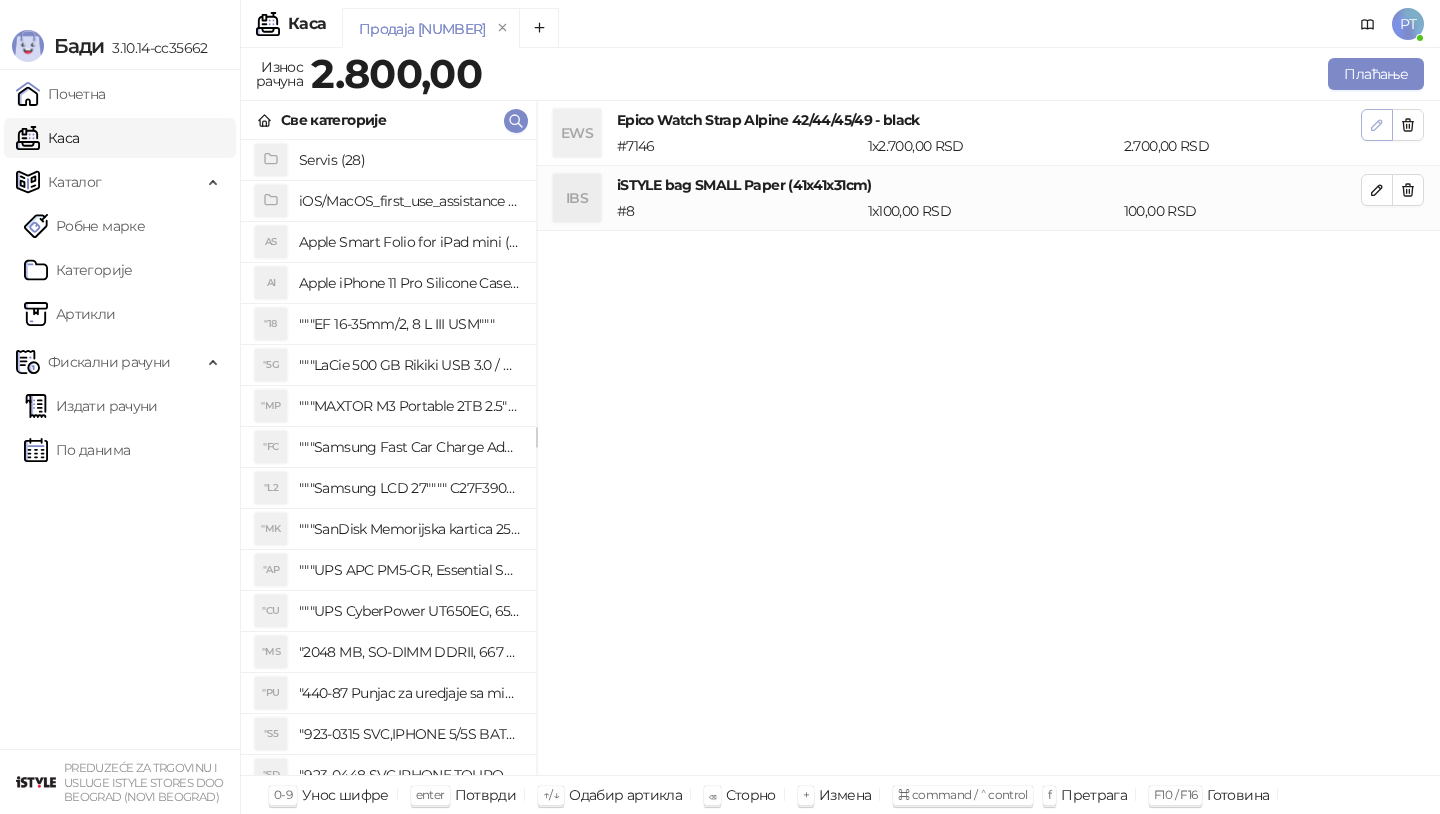 click 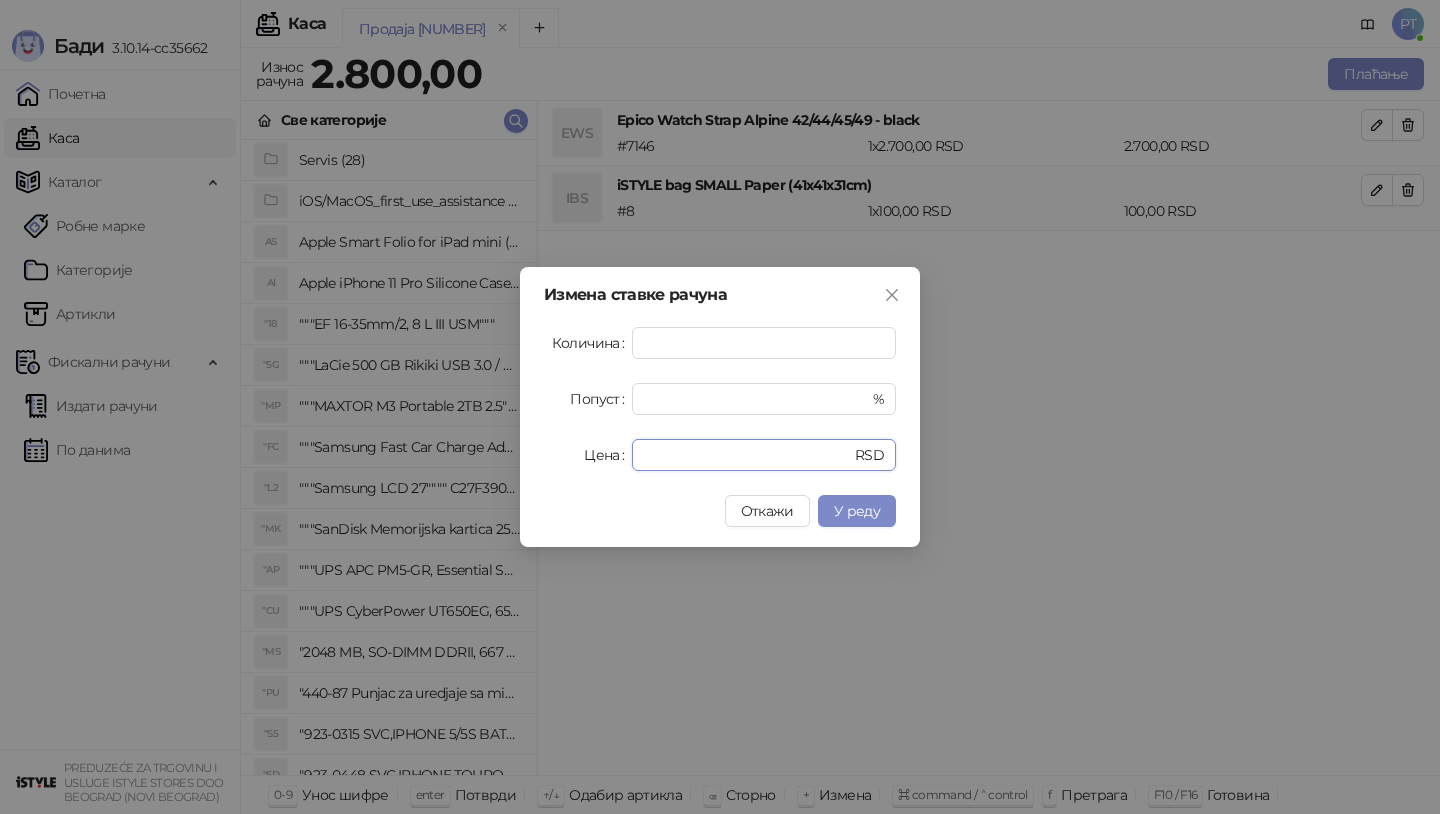 drag, startPoint x: 706, startPoint y: 460, endPoint x: 544, endPoint y: 460, distance: 162 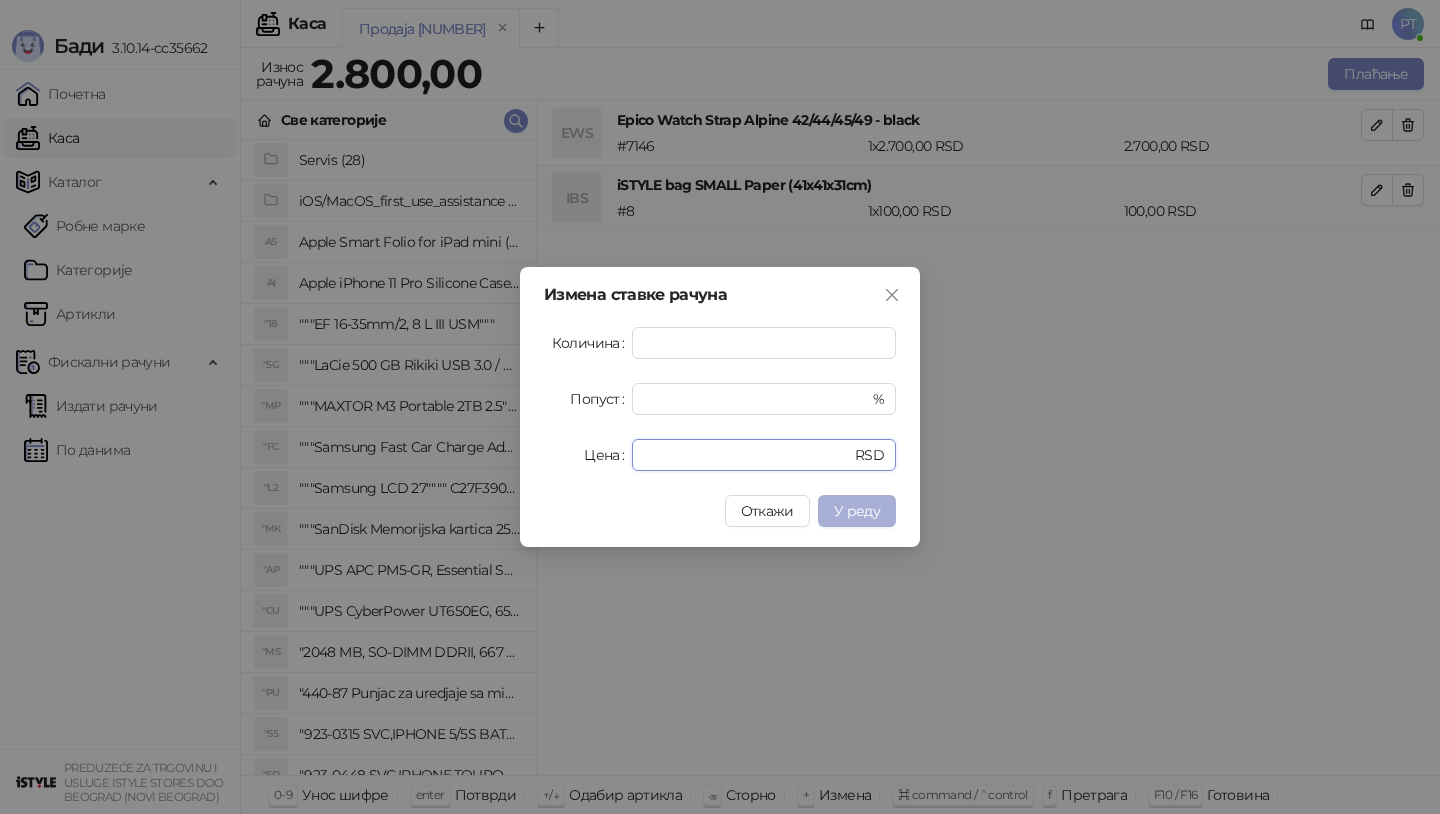 type on "****" 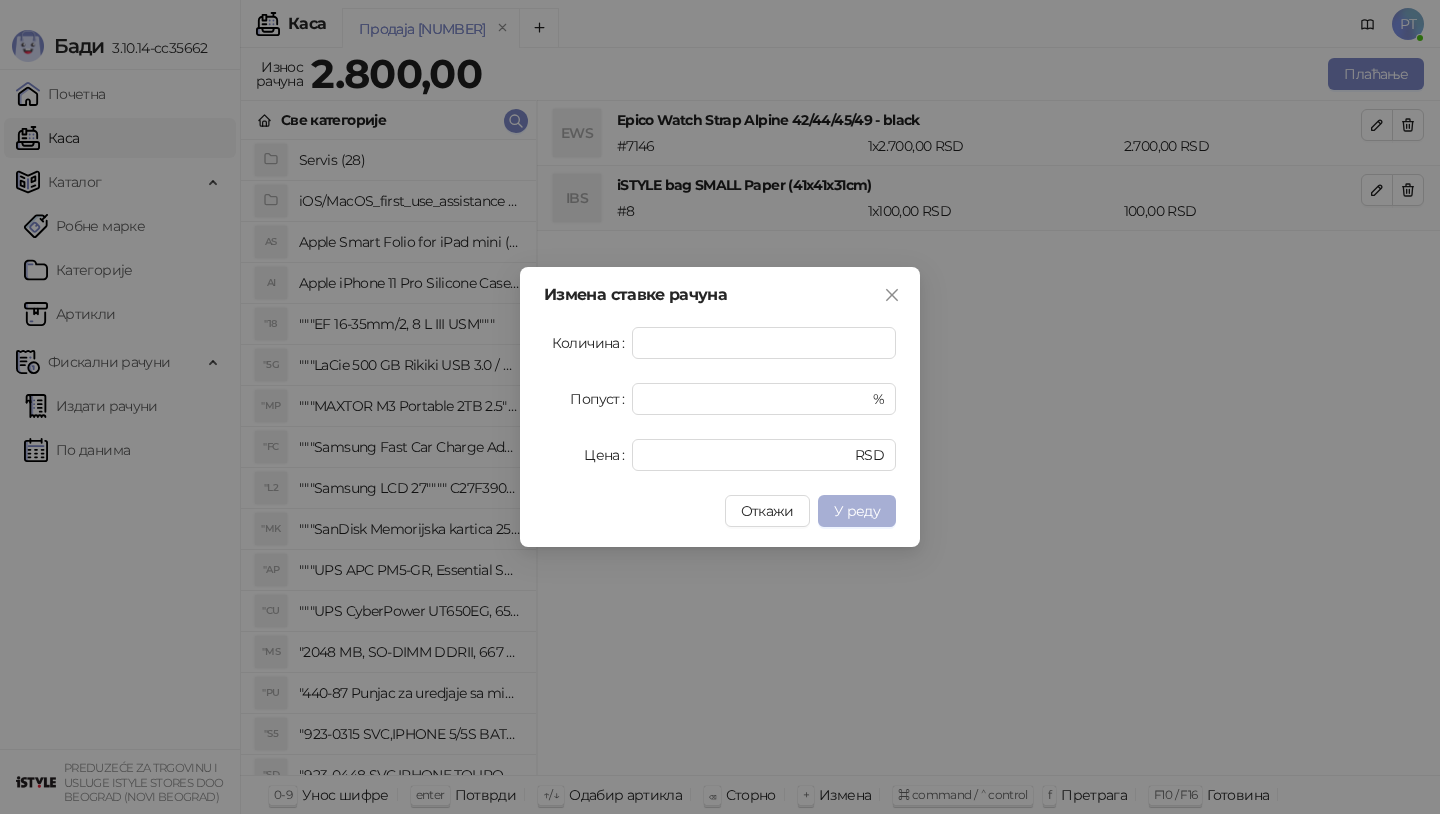 click on "У реду" at bounding box center [857, 511] 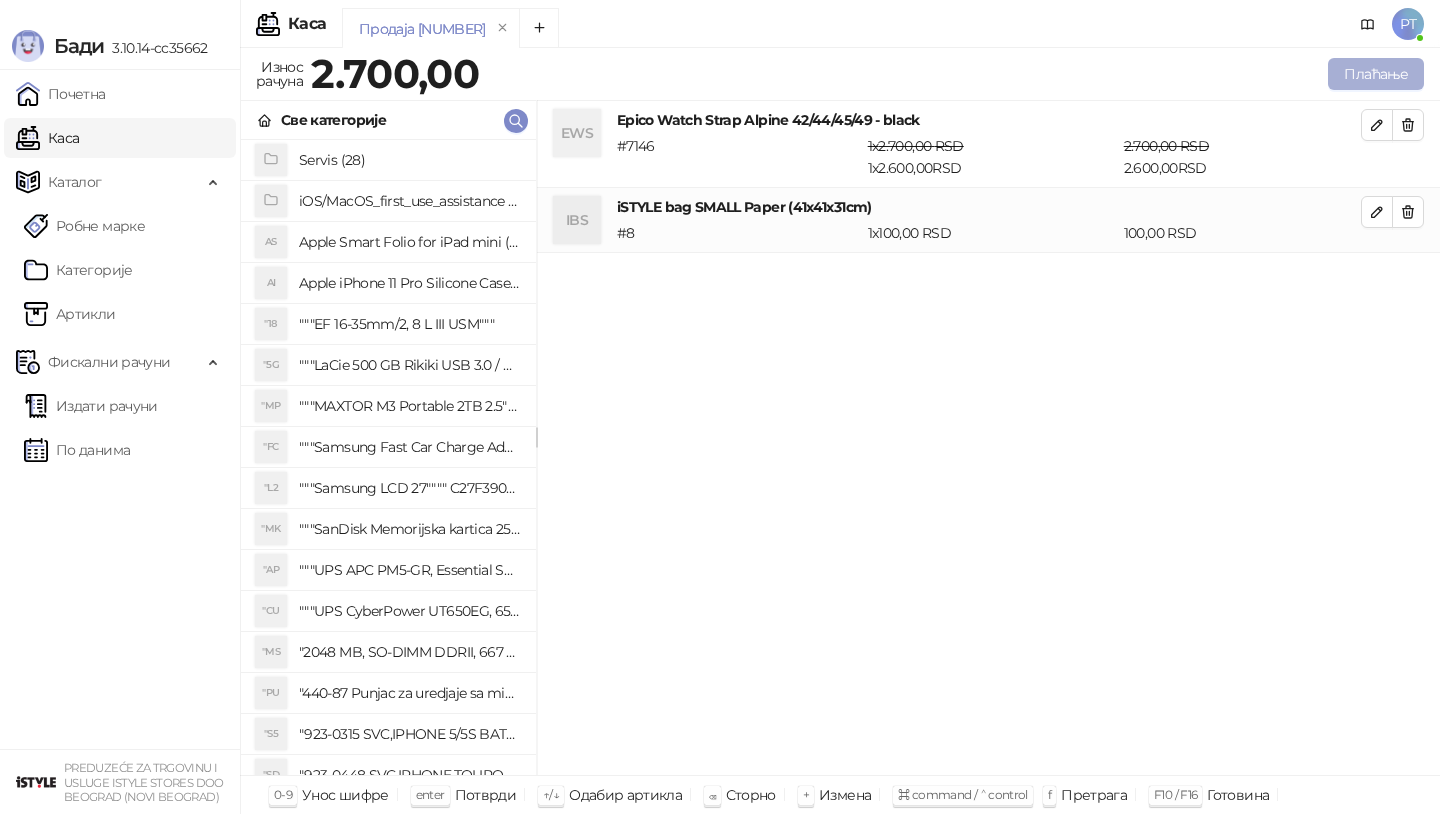click on "Плаћање" at bounding box center [1376, 74] 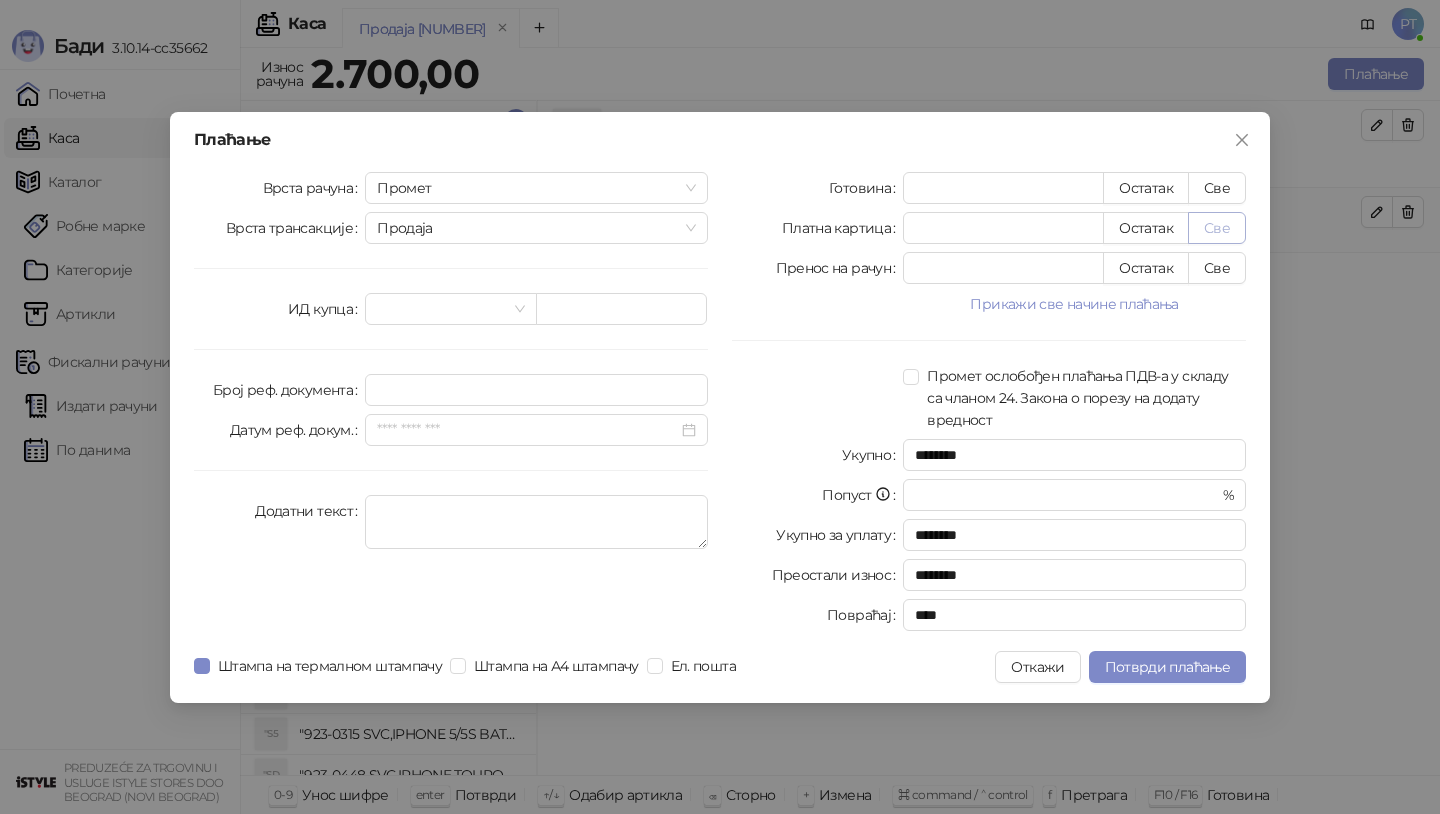 click on "Све" at bounding box center [1217, 228] 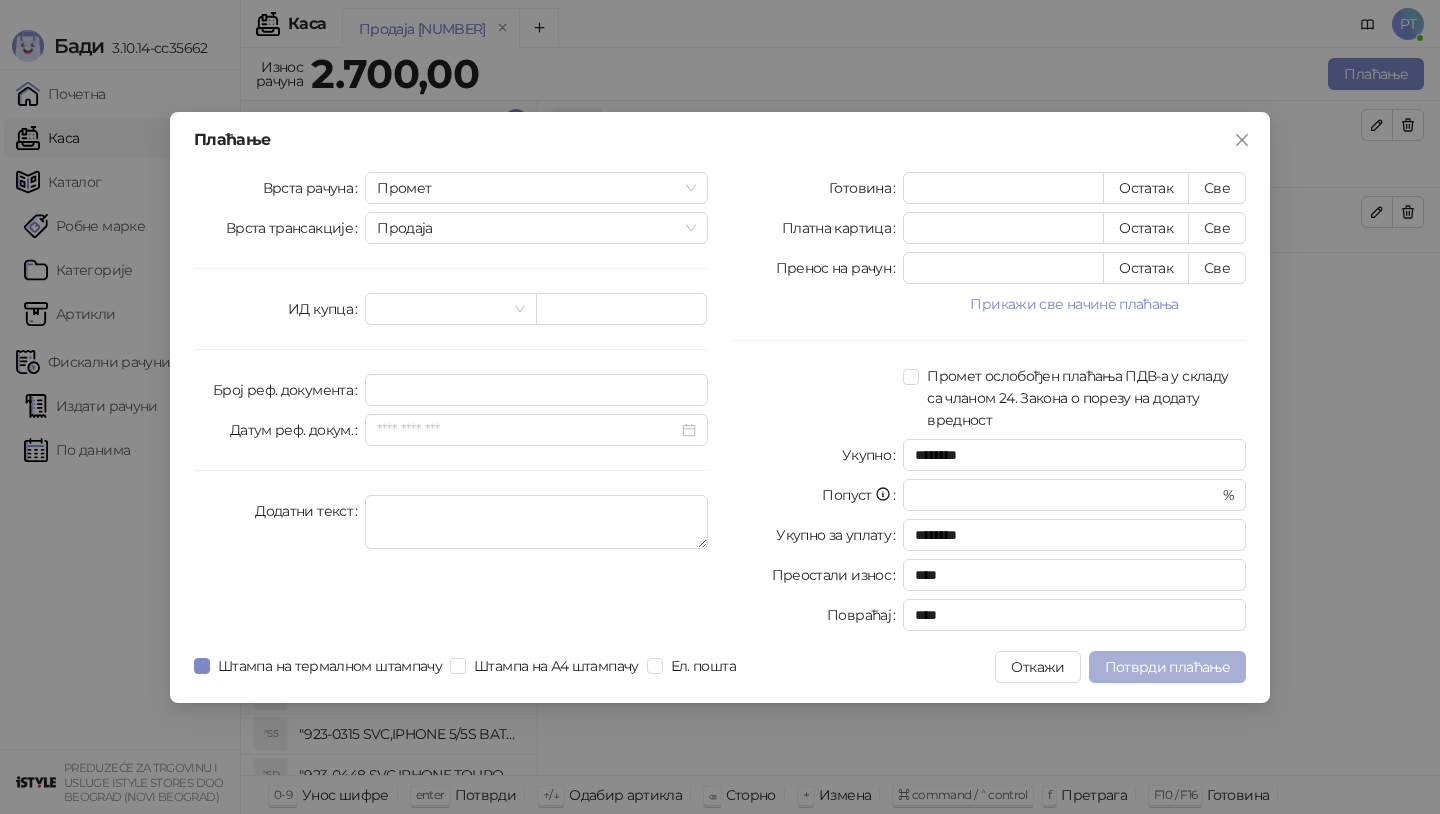 click on "Потврди плаћање" at bounding box center [1167, 667] 